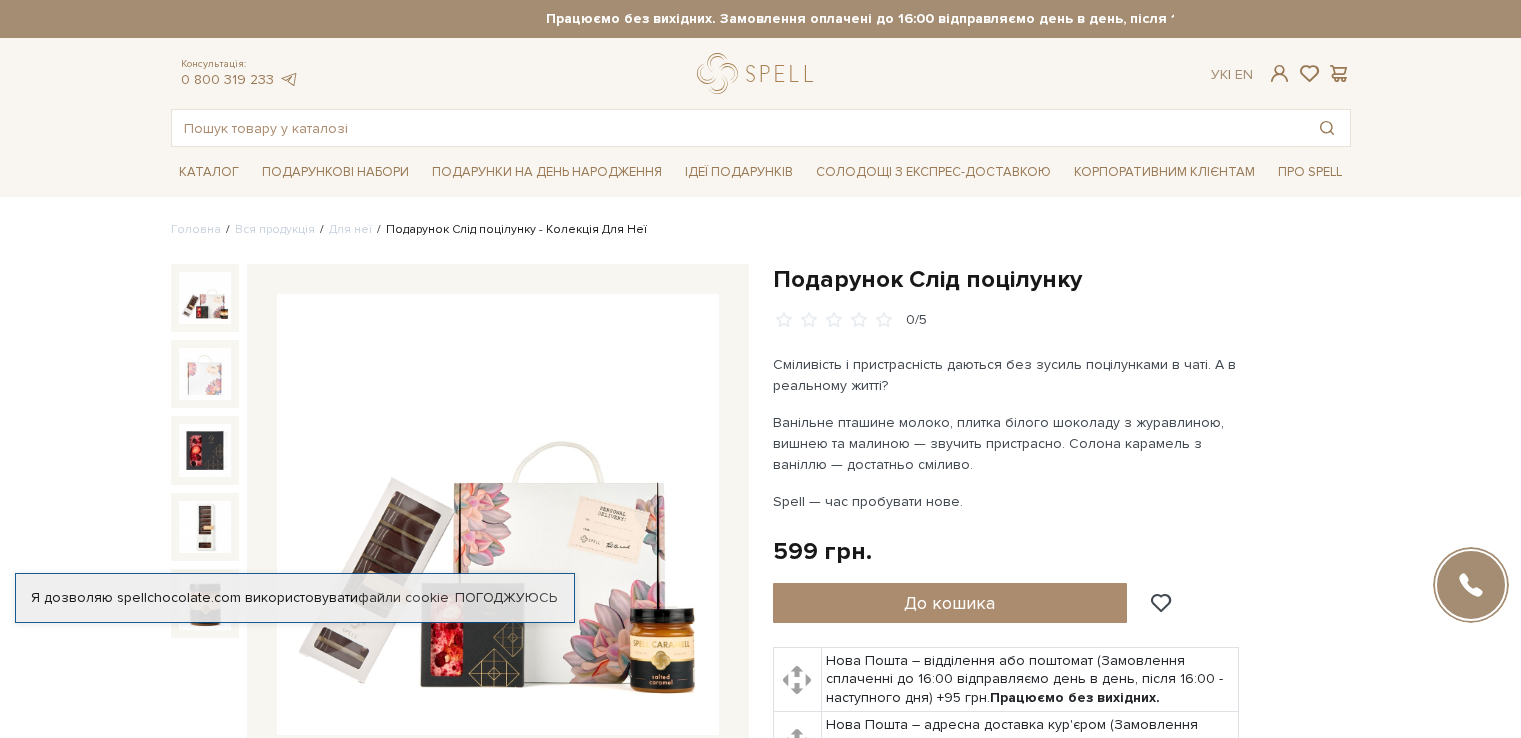 scroll, scrollTop: 0, scrollLeft: 0, axis: both 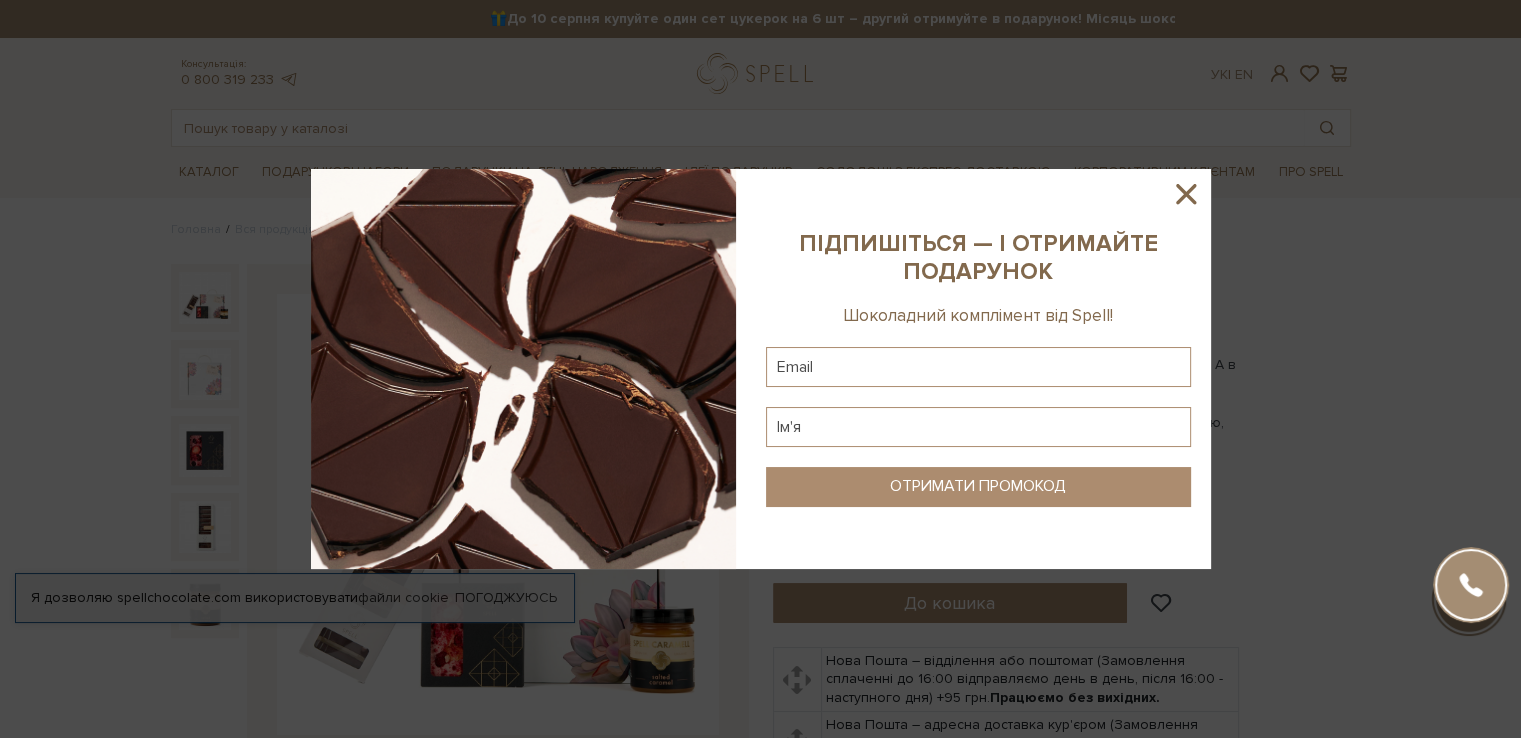 click 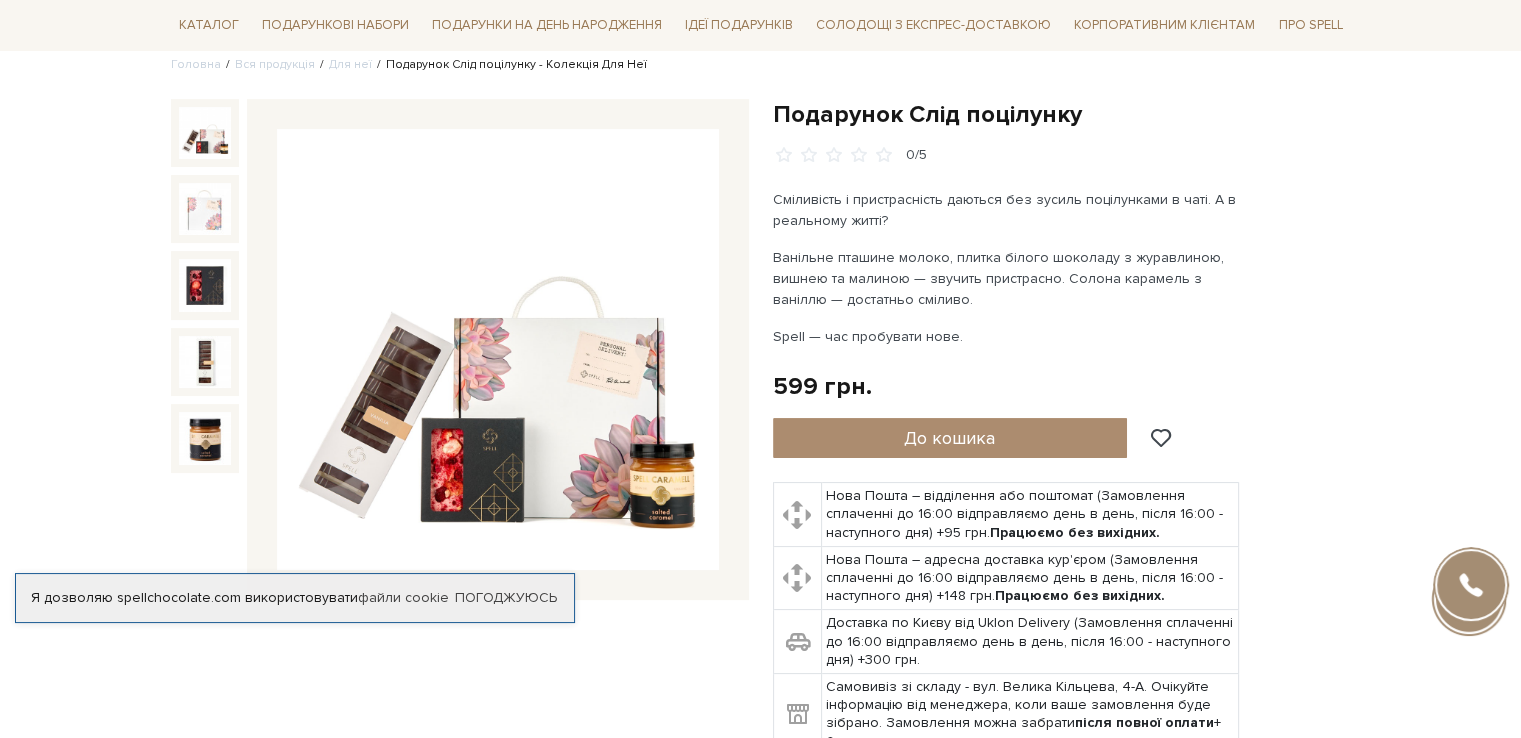 scroll, scrollTop: 200, scrollLeft: 0, axis: vertical 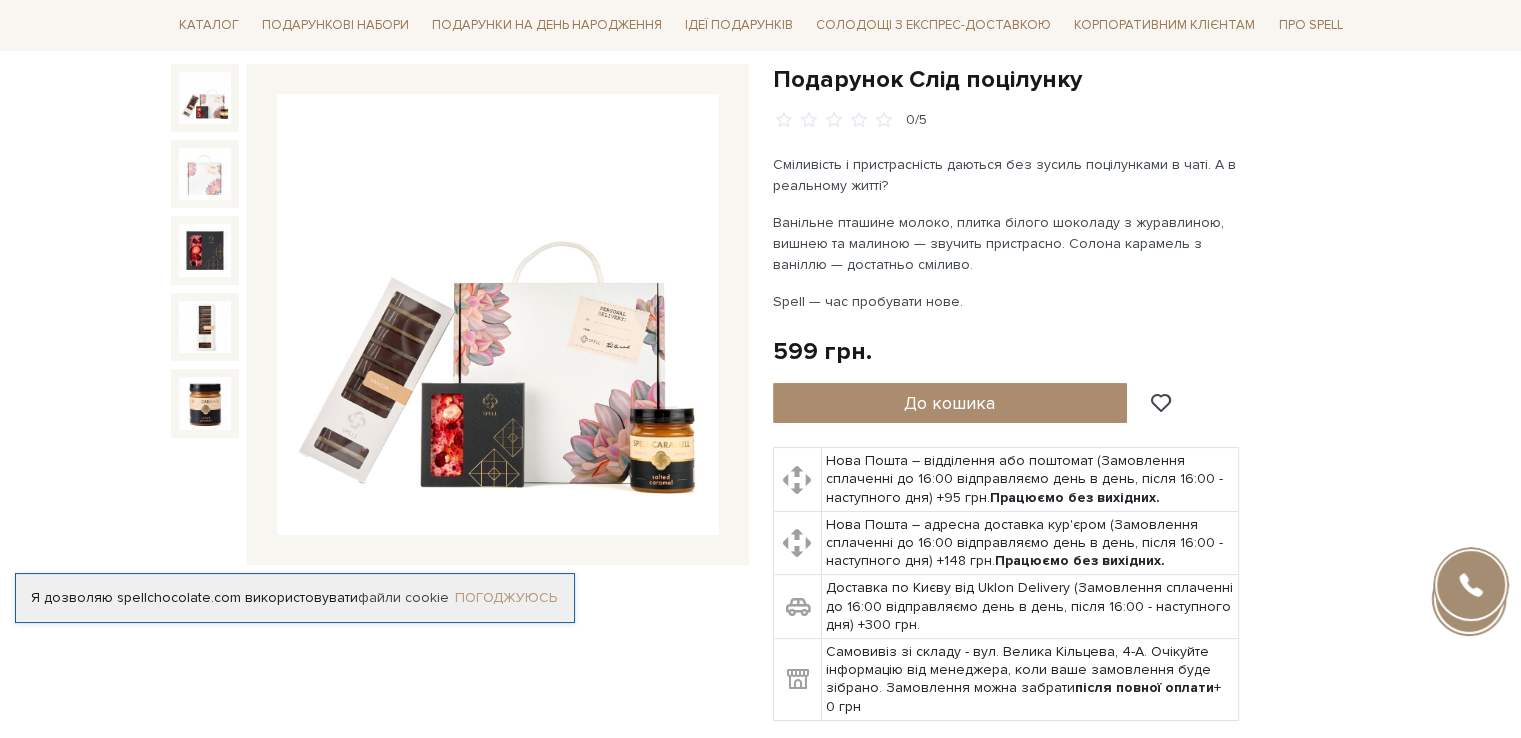 click on "Погоджуюсь" at bounding box center (506, 598) 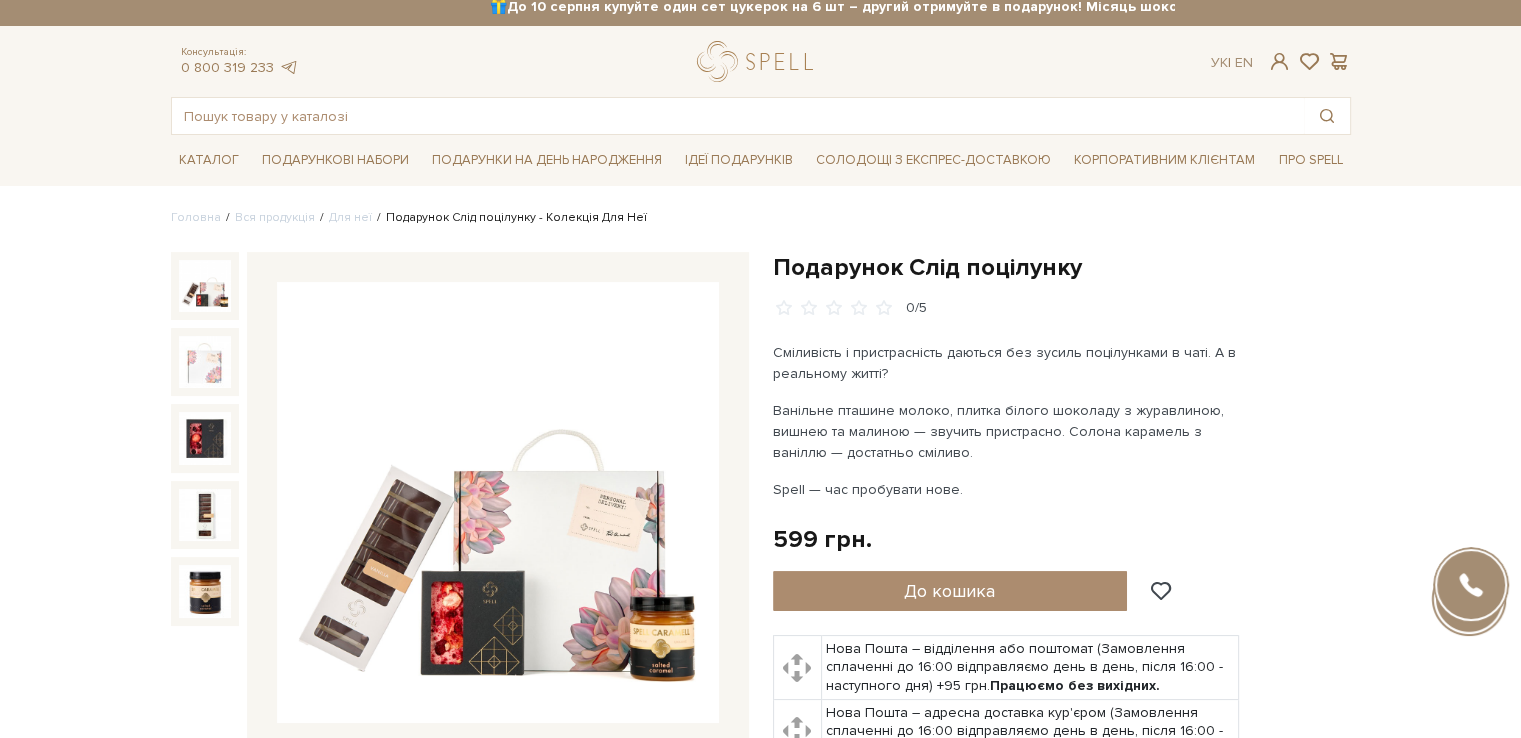scroll, scrollTop: 0, scrollLeft: 0, axis: both 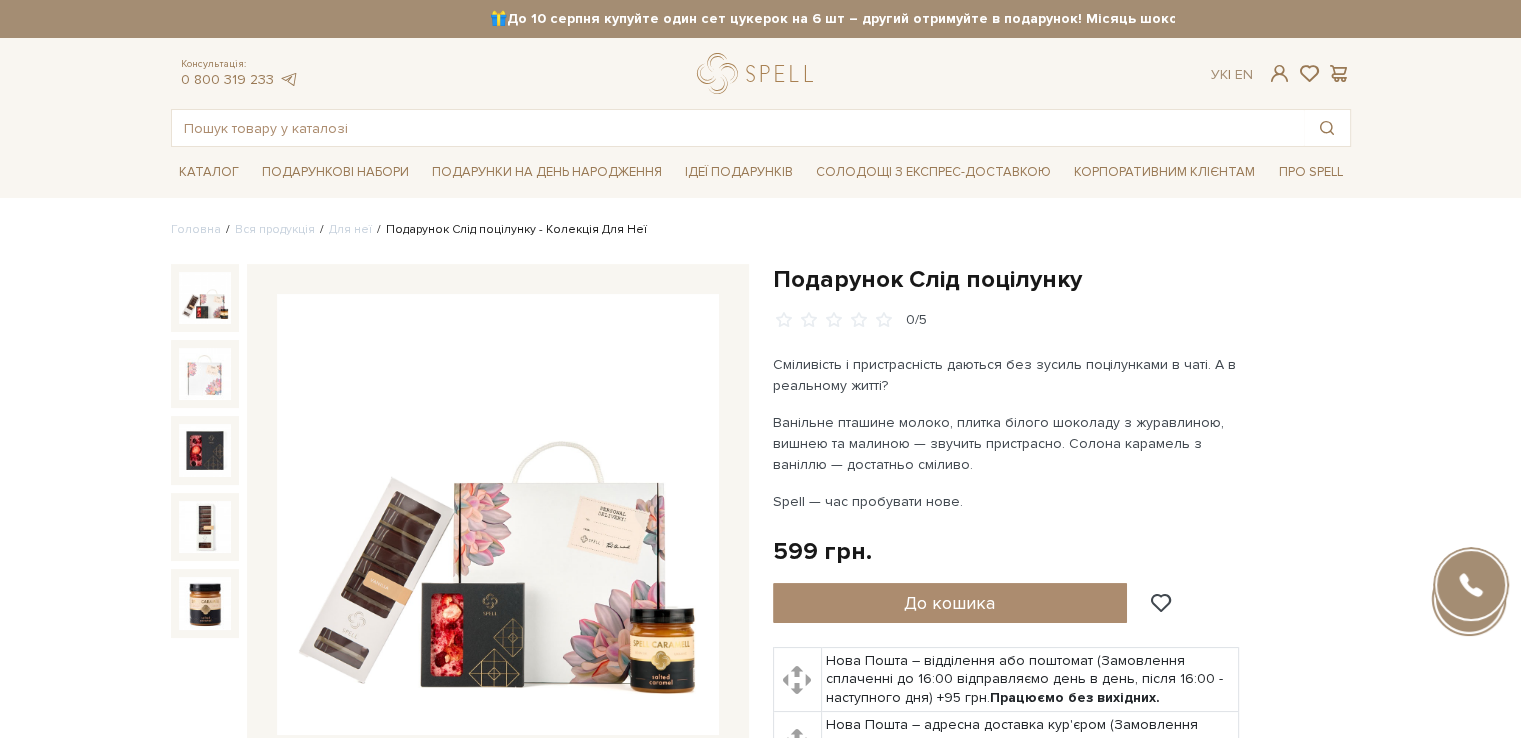 click on "Spell — час пробувати нове." at bounding box center [1007, 501] 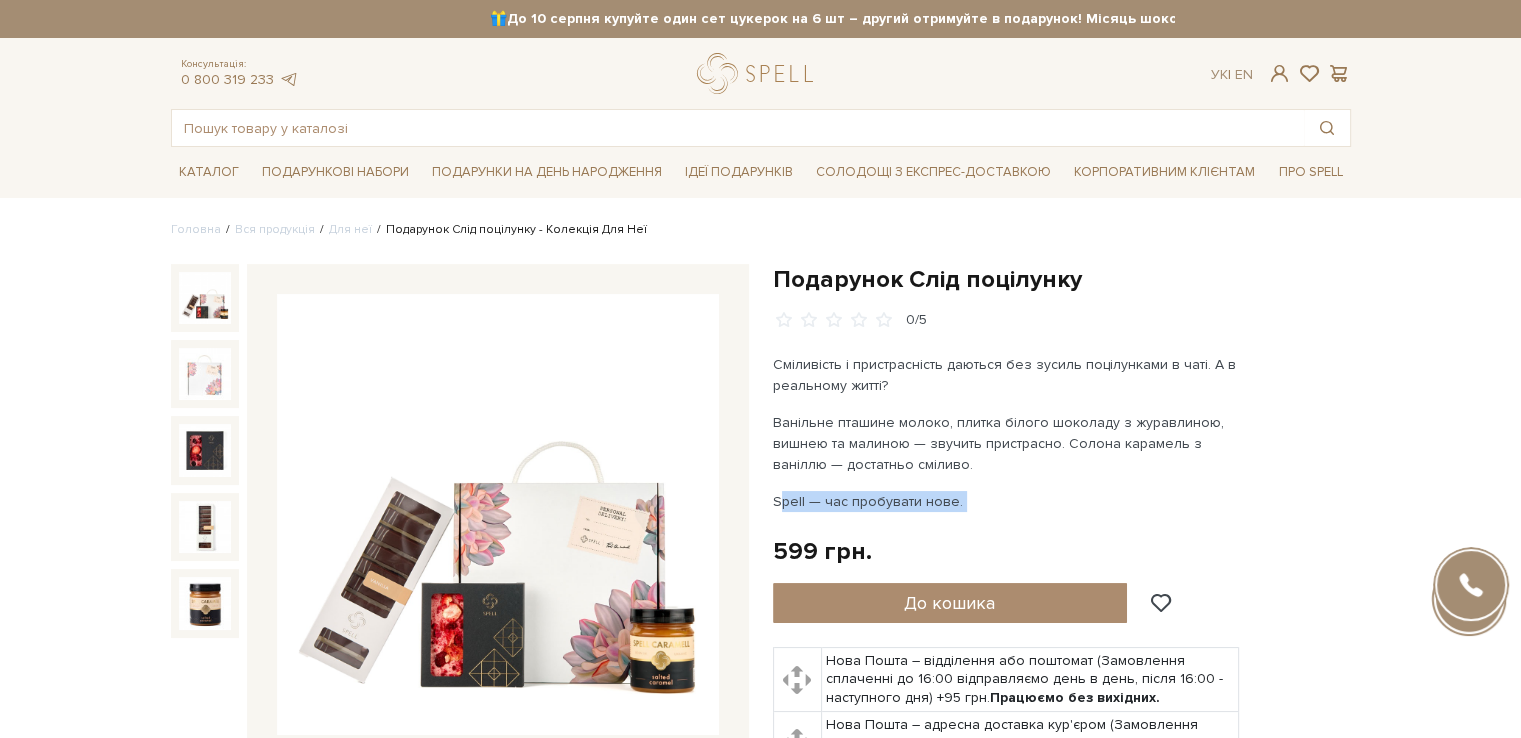 click on "Spell — час пробувати нове." at bounding box center [1007, 501] 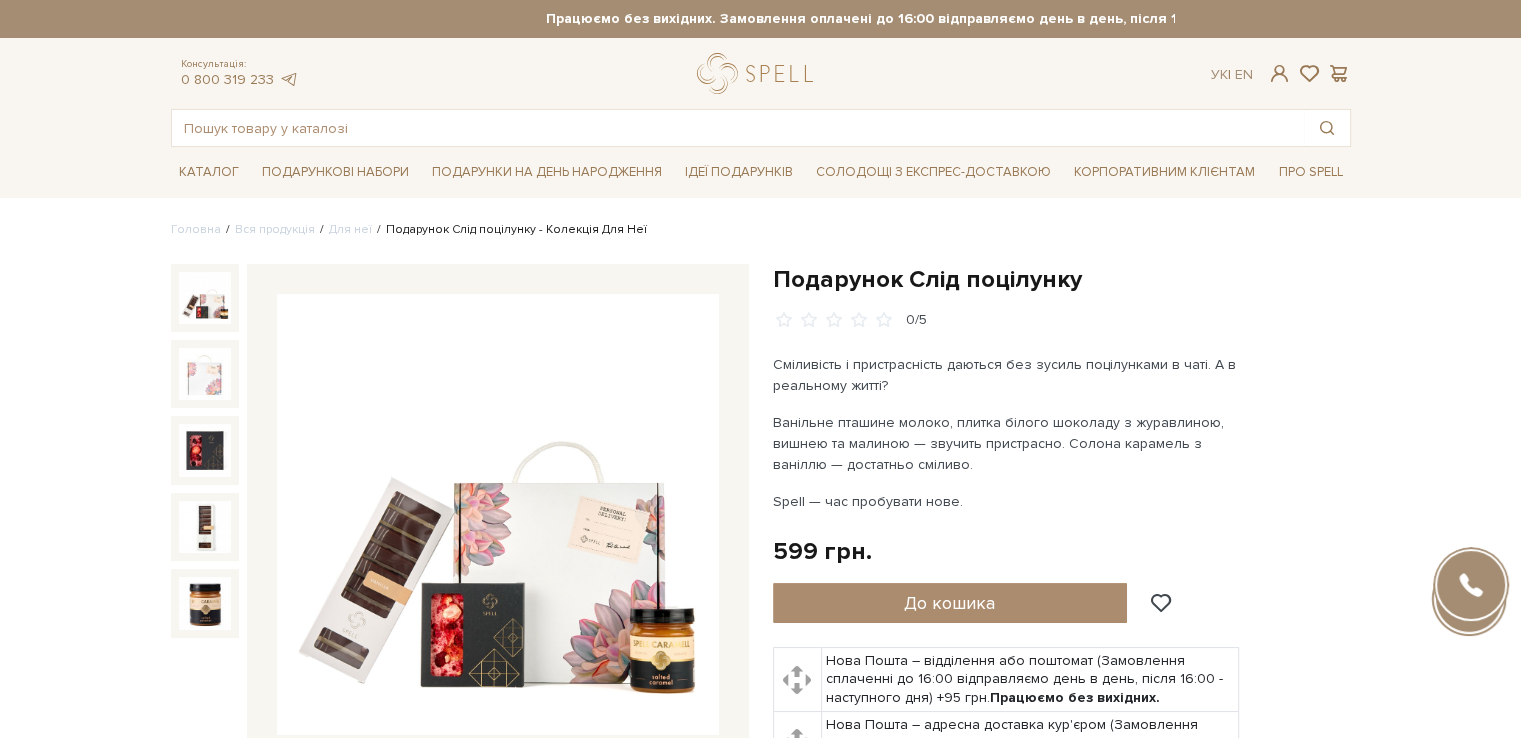 click on "Сміливість і пристрасність даються без зусиль поцілунками в чаті.
А в реальному житті?
Ванільне пташине молоко, плитка білого шоколаду з журавлиною, вишнею та малиною — звучить пристрасно. Солона карамель з ваніллю — достатньо сміливо.
Spell — час пробувати нове." at bounding box center (1007, 433) 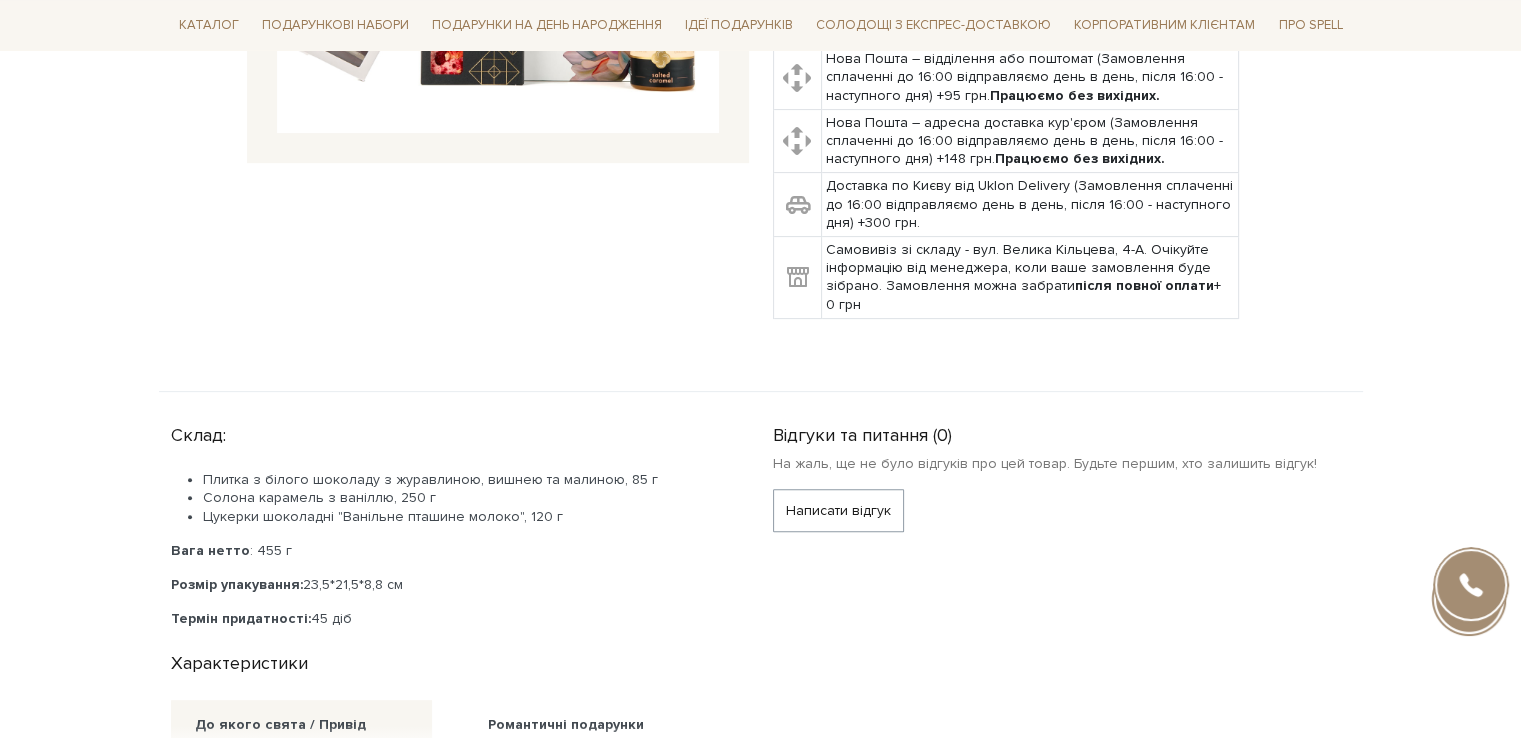 scroll, scrollTop: 700, scrollLeft: 0, axis: vertical 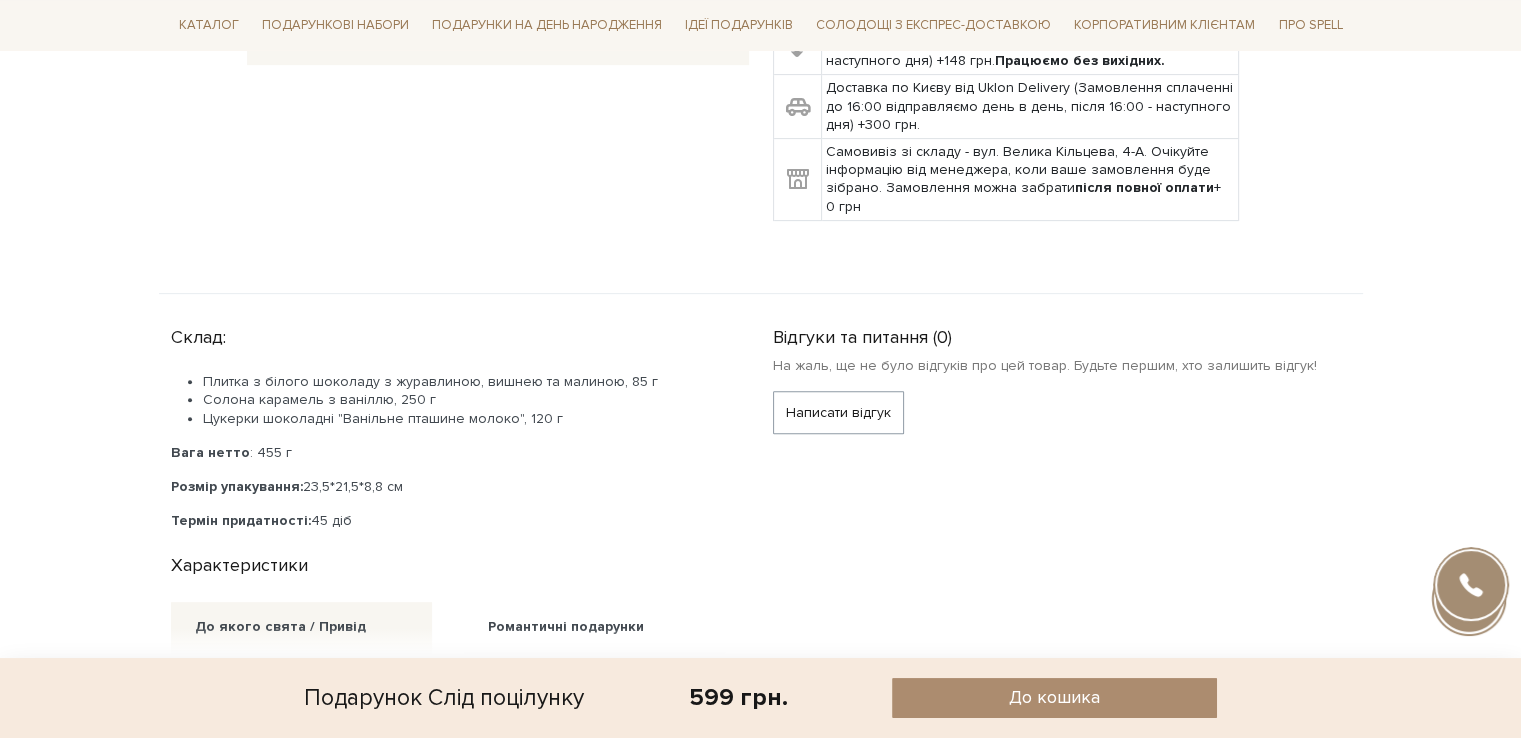 click on "Плитка з білого шоколаду з журавлиною, вишнею та малиною, 85 г" at bounding box center [464, 382] 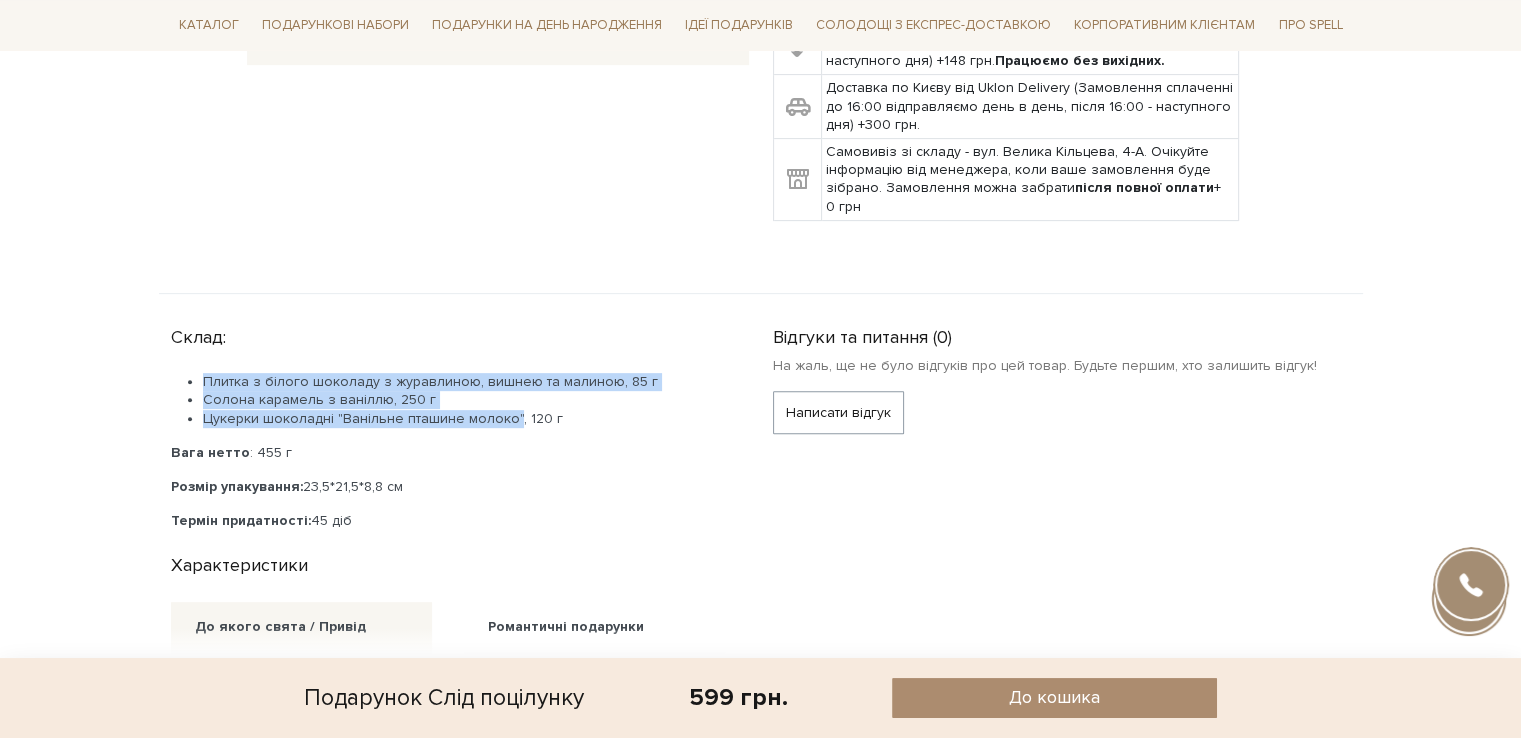 drag, startPoint x: 232, startPoint y: 386, endPoint x: 460, endPoint y: 414, distance: 229.71286 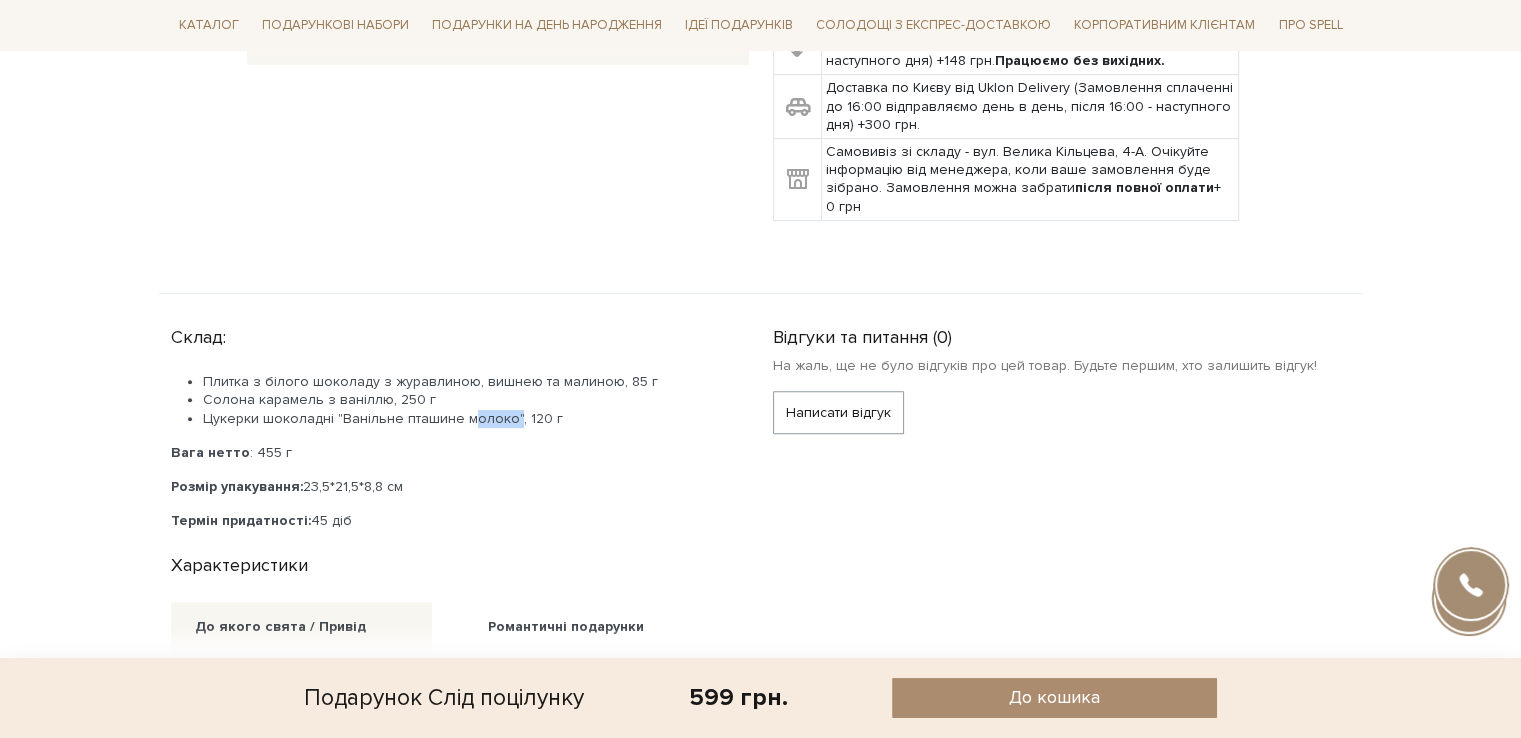 click on "Цукерки шоколадні "Ванільне пташине молоко", 120 г" at bounding box center [464, 419] 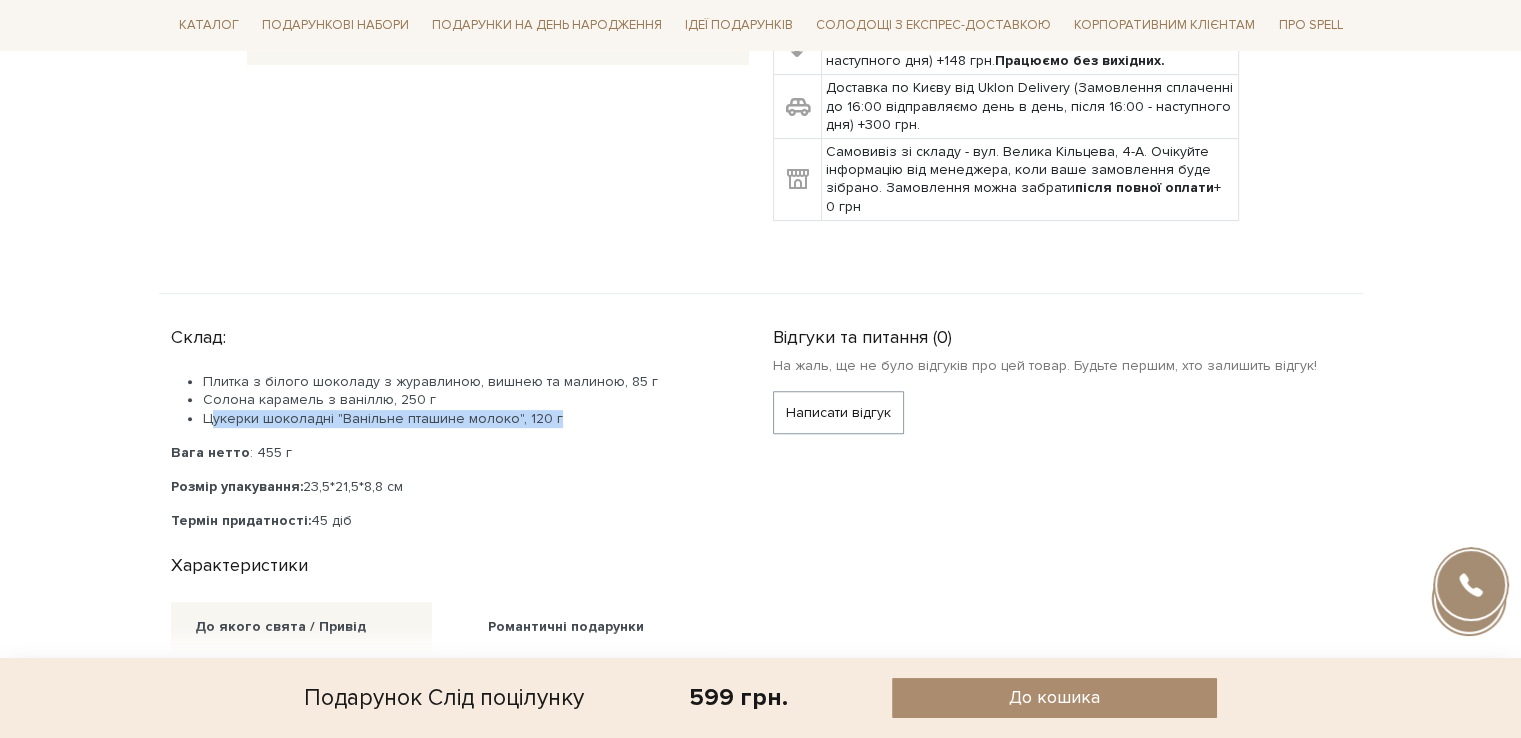 click on "Цукерки шоколадні "Ванільне пташине молоко", 120 г" at bounding box center (464, 419) 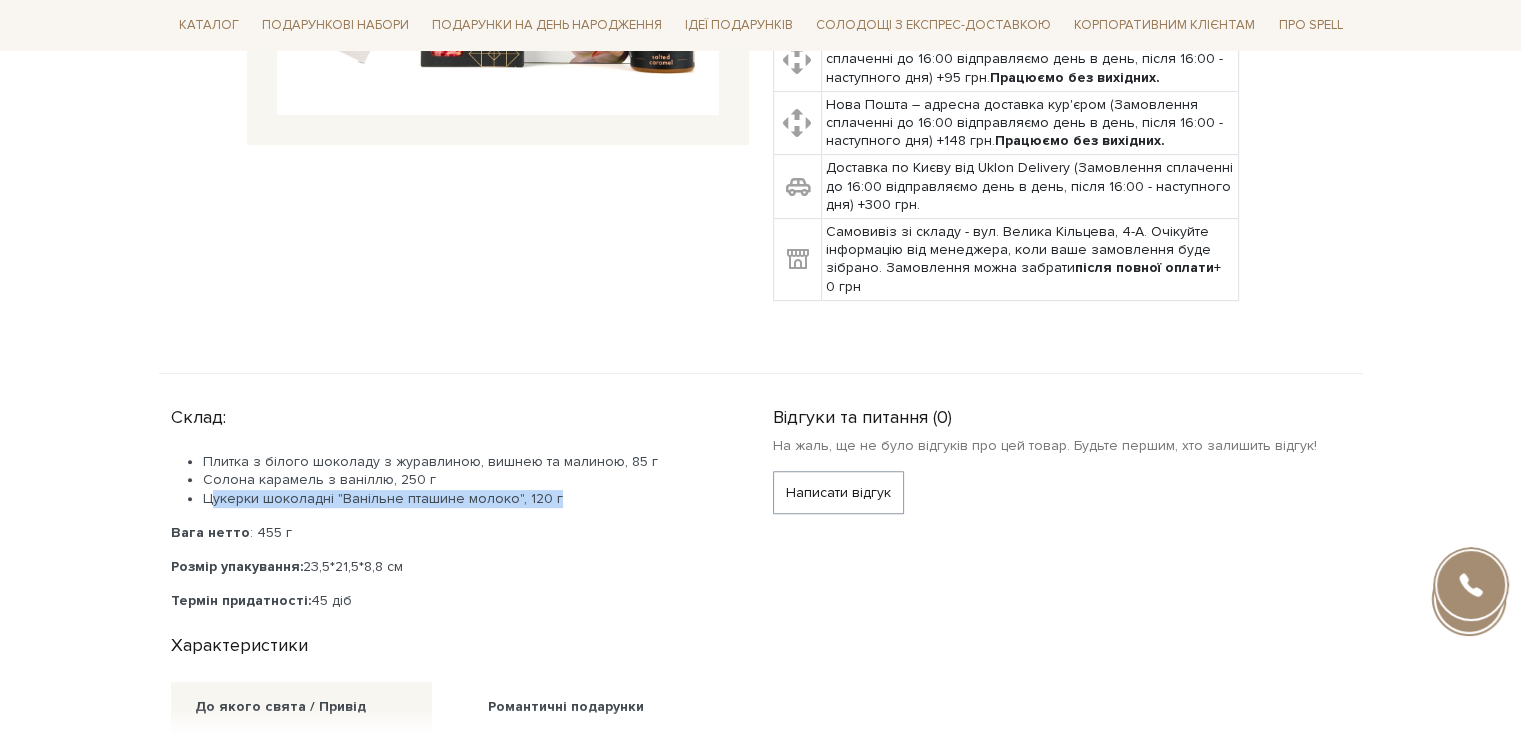 scroll, scrollTop: 800, scrollLeft: 0, axis: vertical 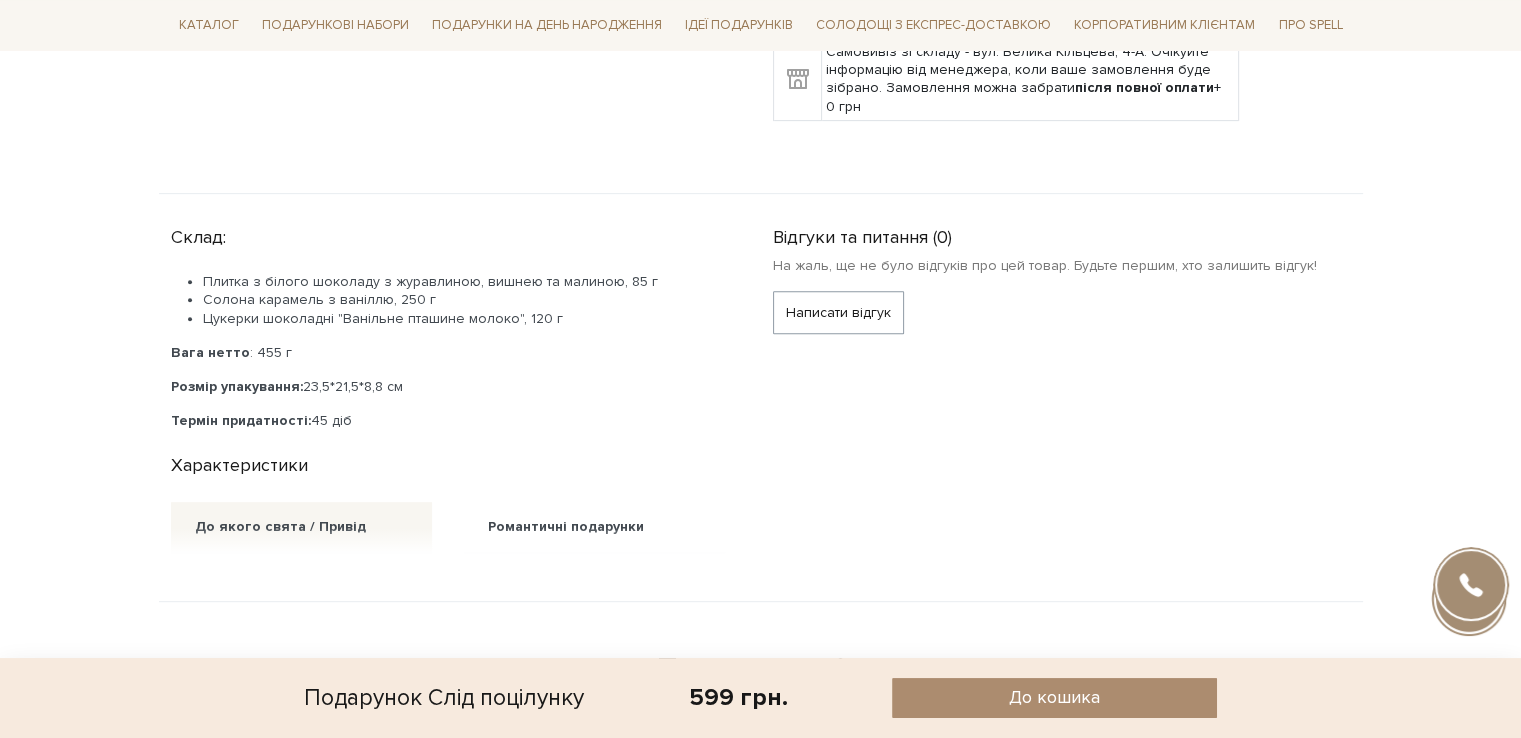 click on "Солона карамель з ваніллю, 250 г" at bounding box center (464, 300) 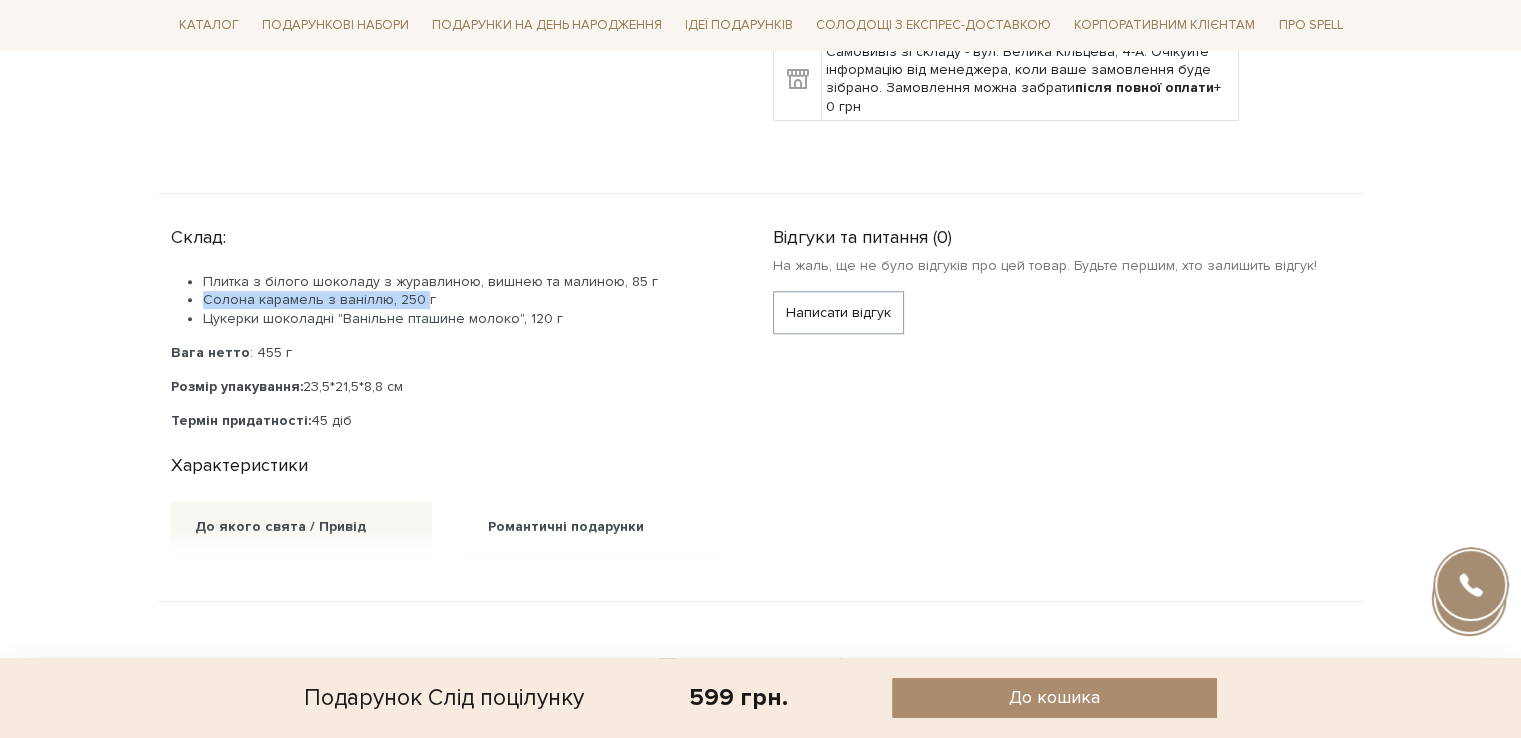 drag, startPoint x: 232, startPoint y: 301, endPoint x: 412, endPoint y: 292, distance: 180.22485 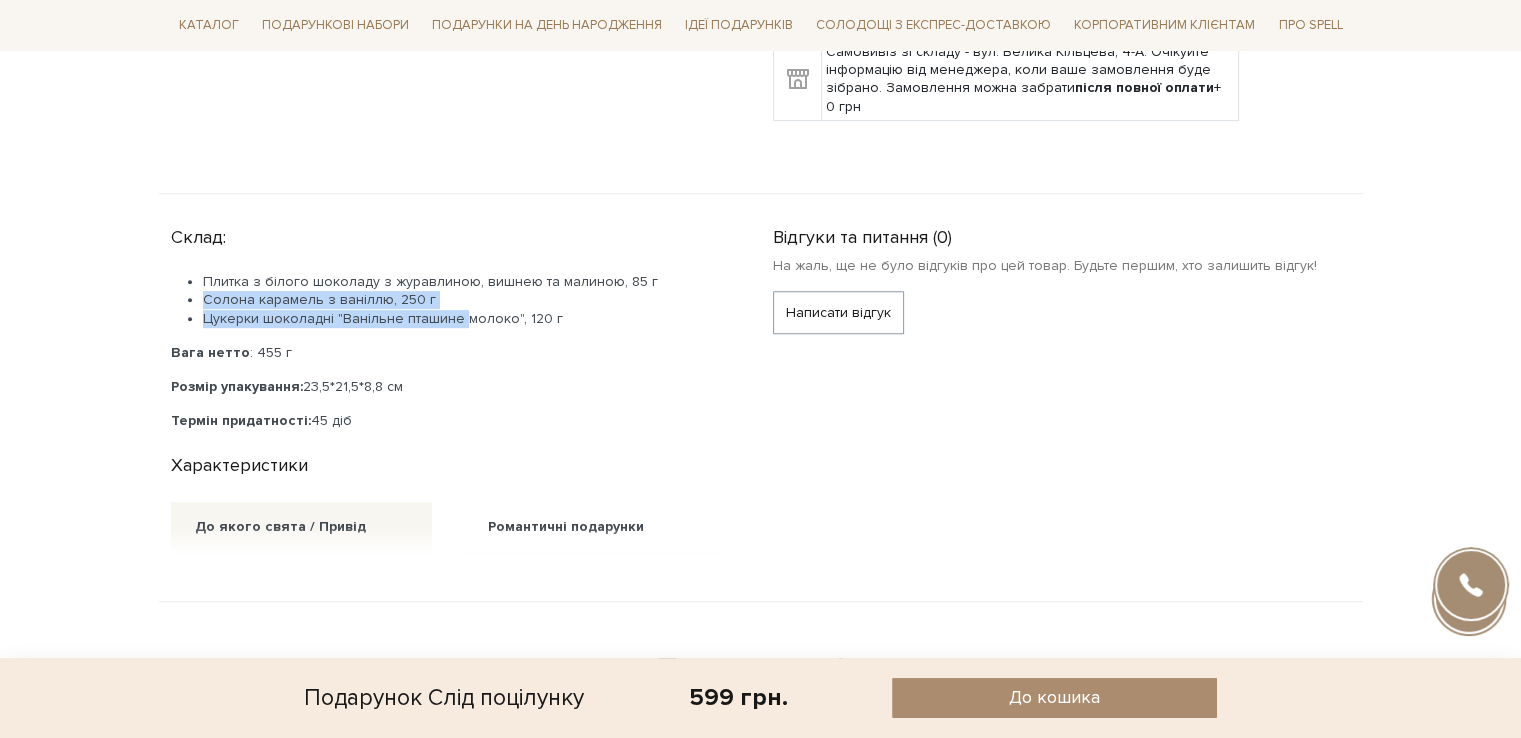drag, startPoint x: 207, startPoint y: 293, endPoint x: 426, endPoint y: 308, distance: 219.51309 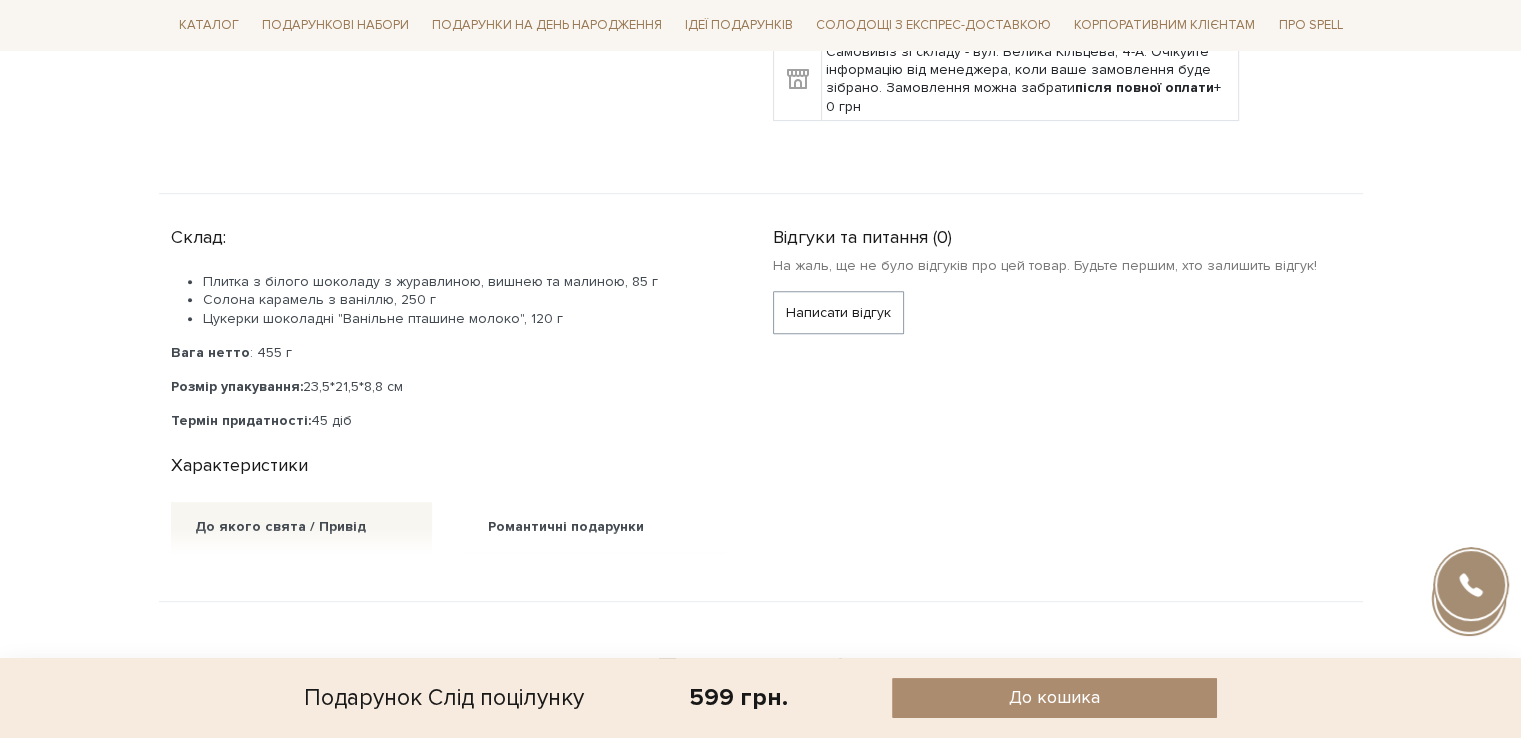 click on "Солона карамель з ваніллю, 250 г" at bounding box center [464, 300] 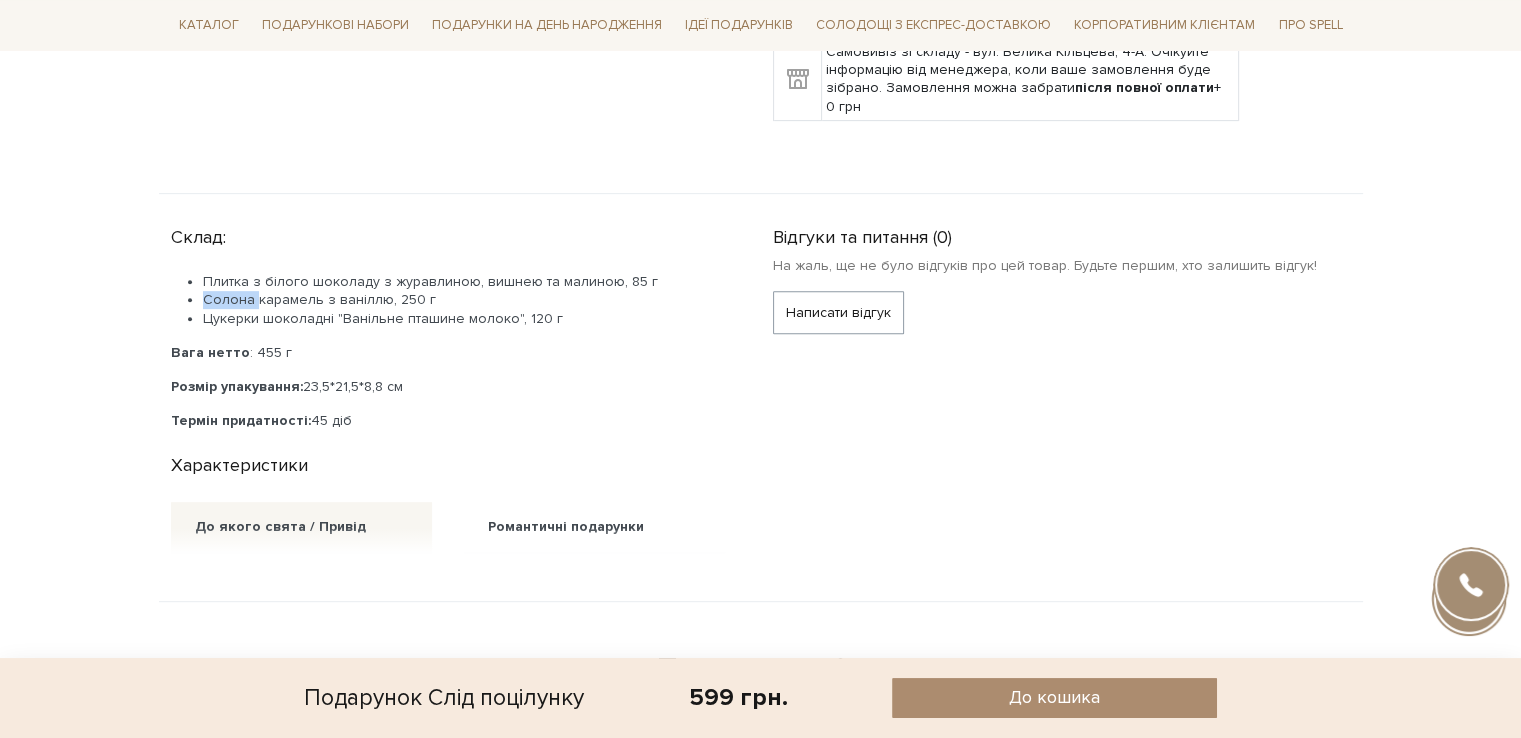 click on "Солона карамель з ваніллю, 250 г" at bounding box center [464, 300] 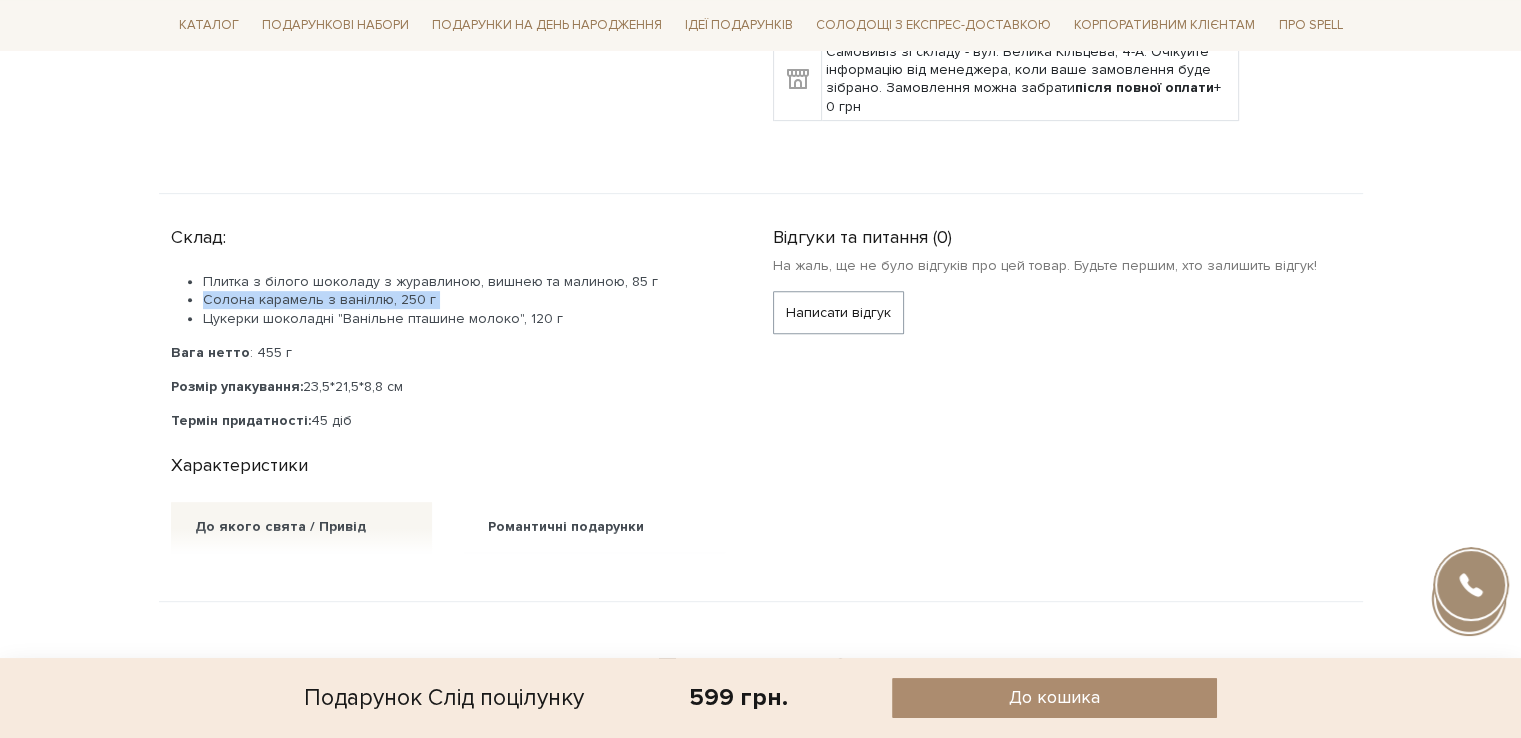 drag, startPoint x: 228, startPoint y: 301, endPoint x: 298, endPoint y: 302, distance: 70.00714 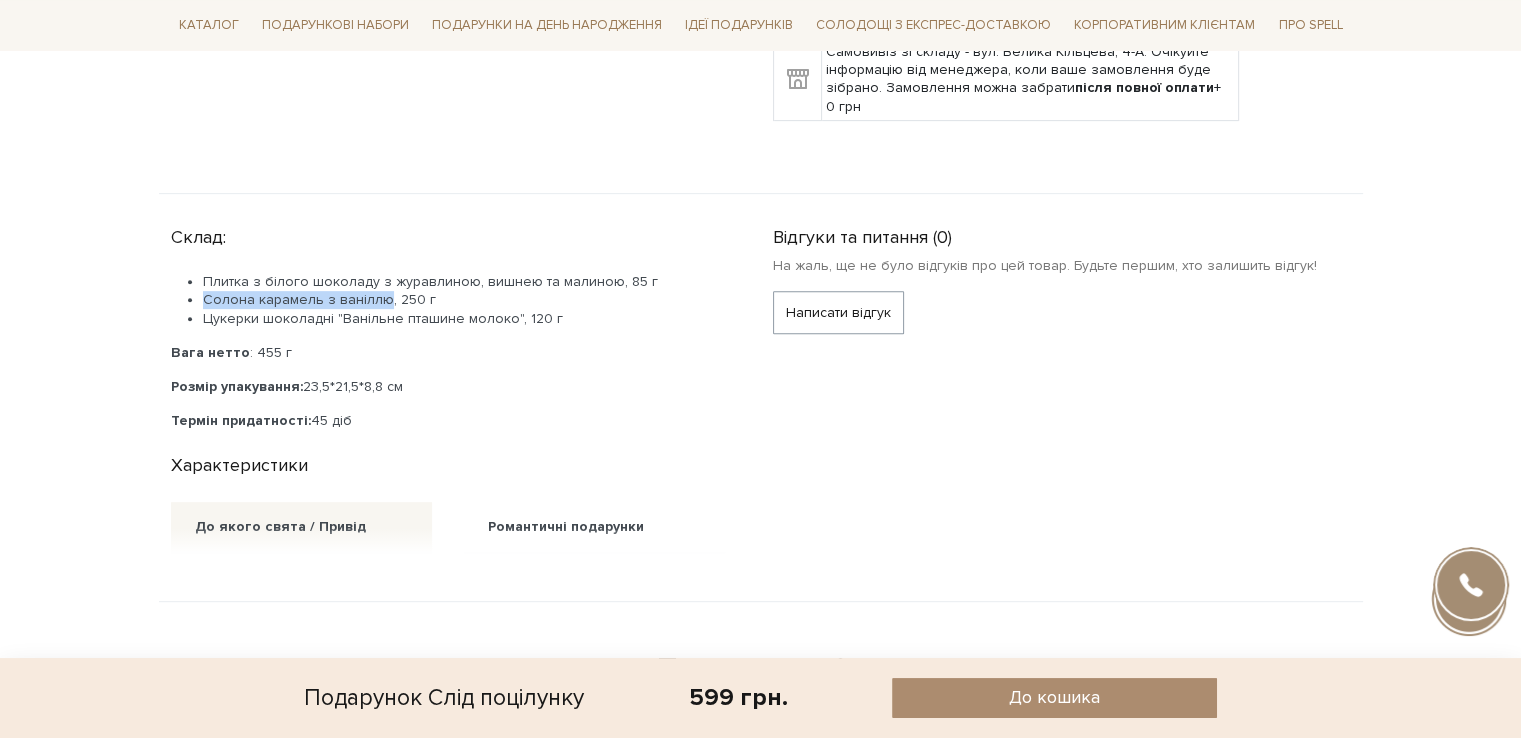 drag, startPoint x: 216, startPoint y: 301, endPoint x: 336, endPoint y: 297, distance: 120.06665 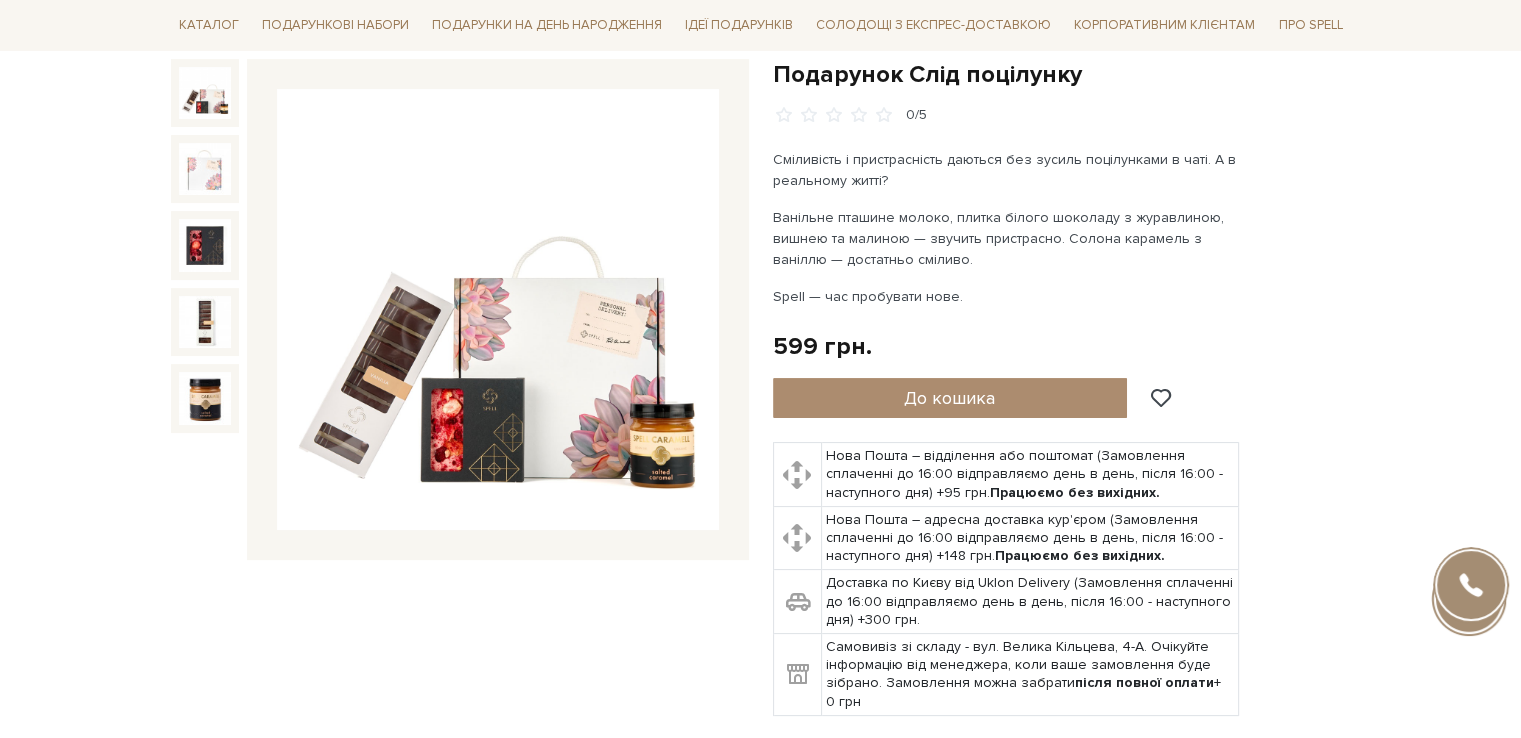 scroll, scrollTop: 100, scrollLeft: 0, axis: vertical 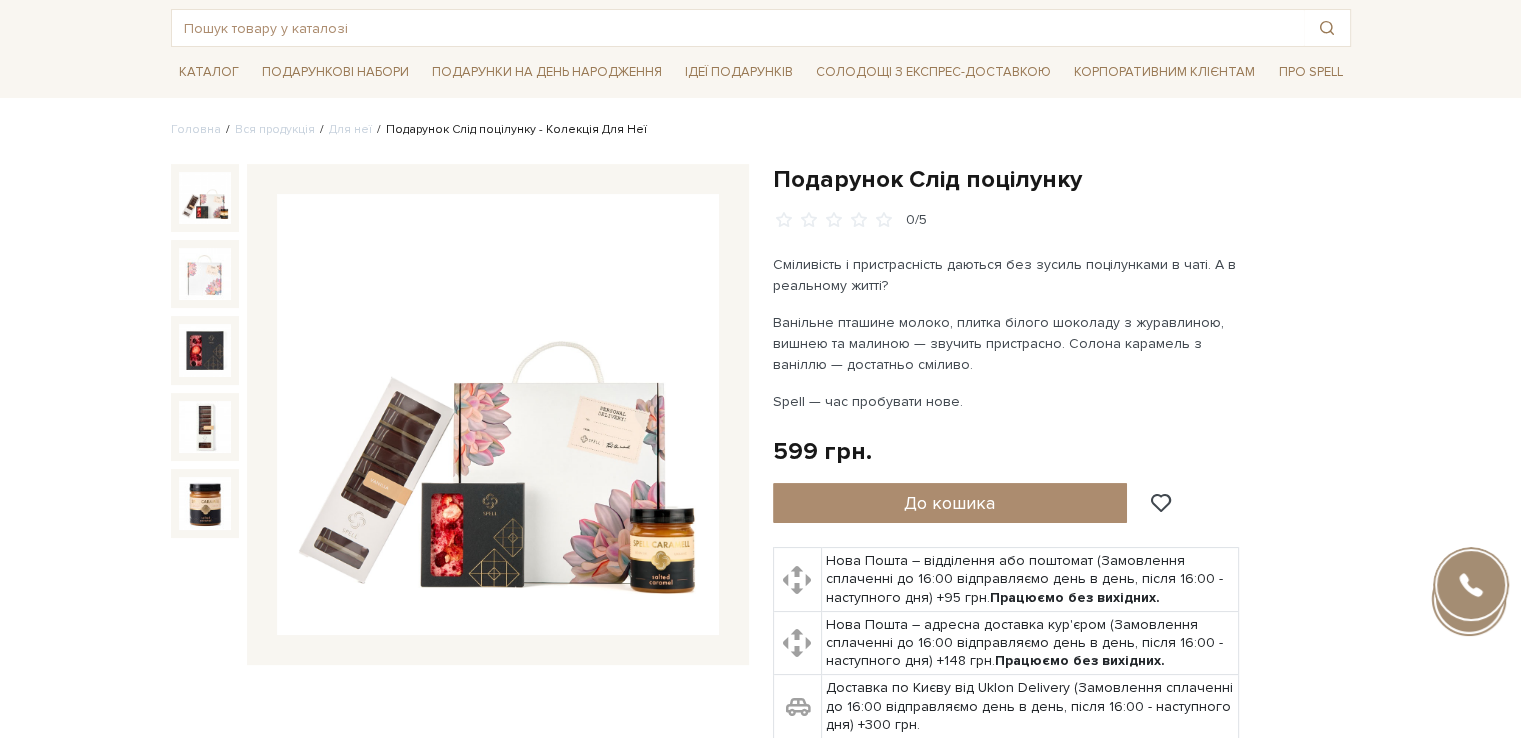 click on "Подарунок Слід поцілунку" at bounding box center (1062, 179) 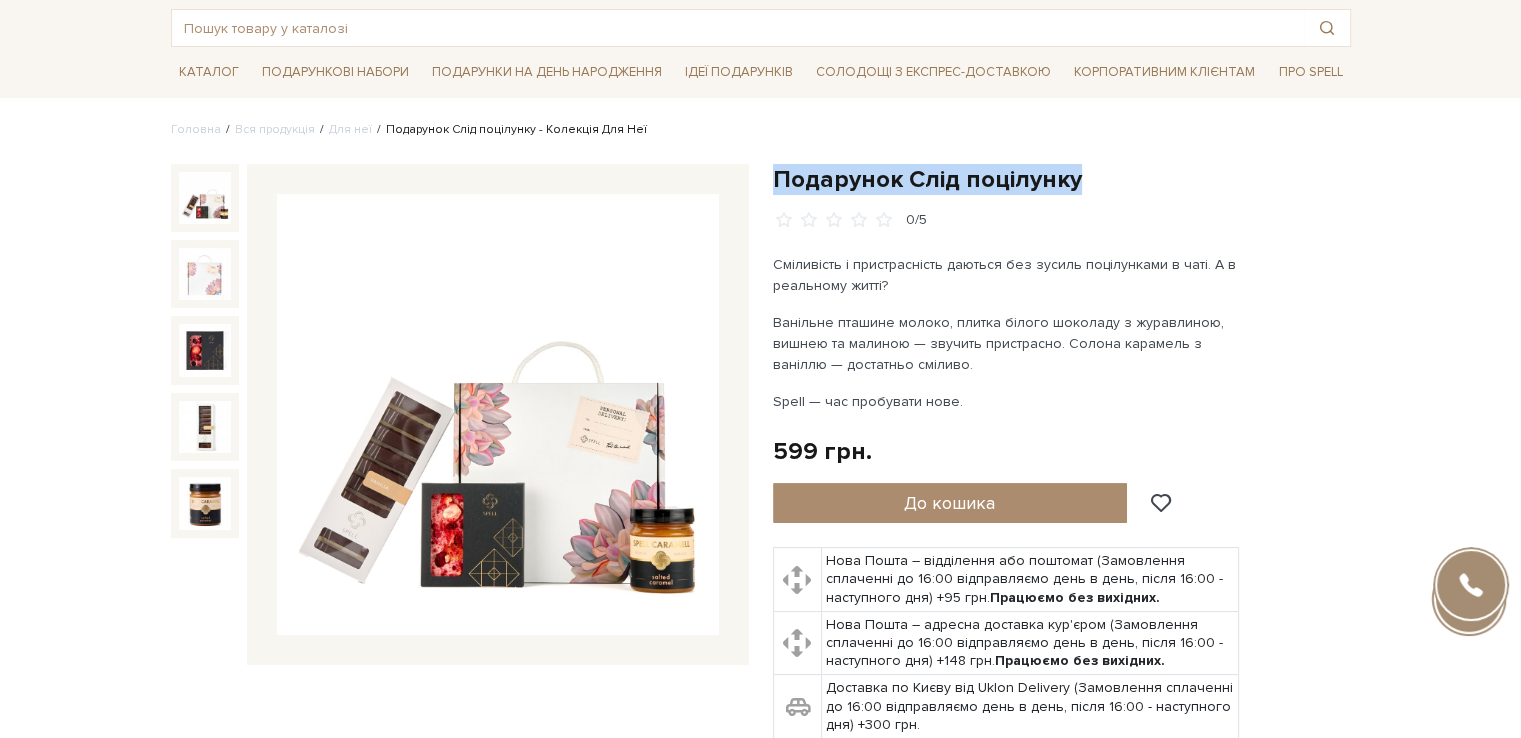 drag, startPoint x: 860, startPoint y: 172, endPoint x: 1031, endPoint y: 168, distance: 171.04678 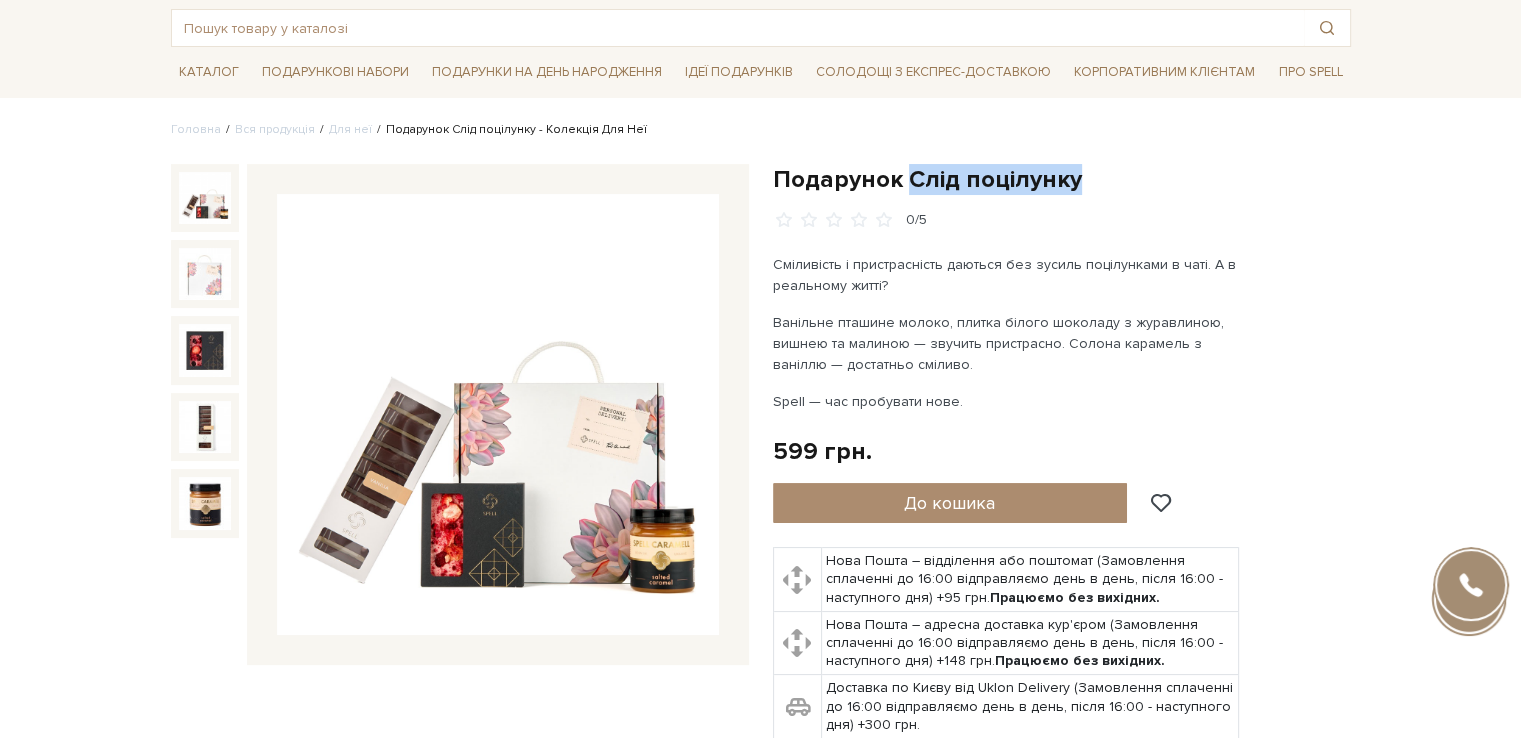 drag, startPoint x: 1017, startPoint y: 180, endPoint x: 921, endPoint y: 181, distance: 96.00521 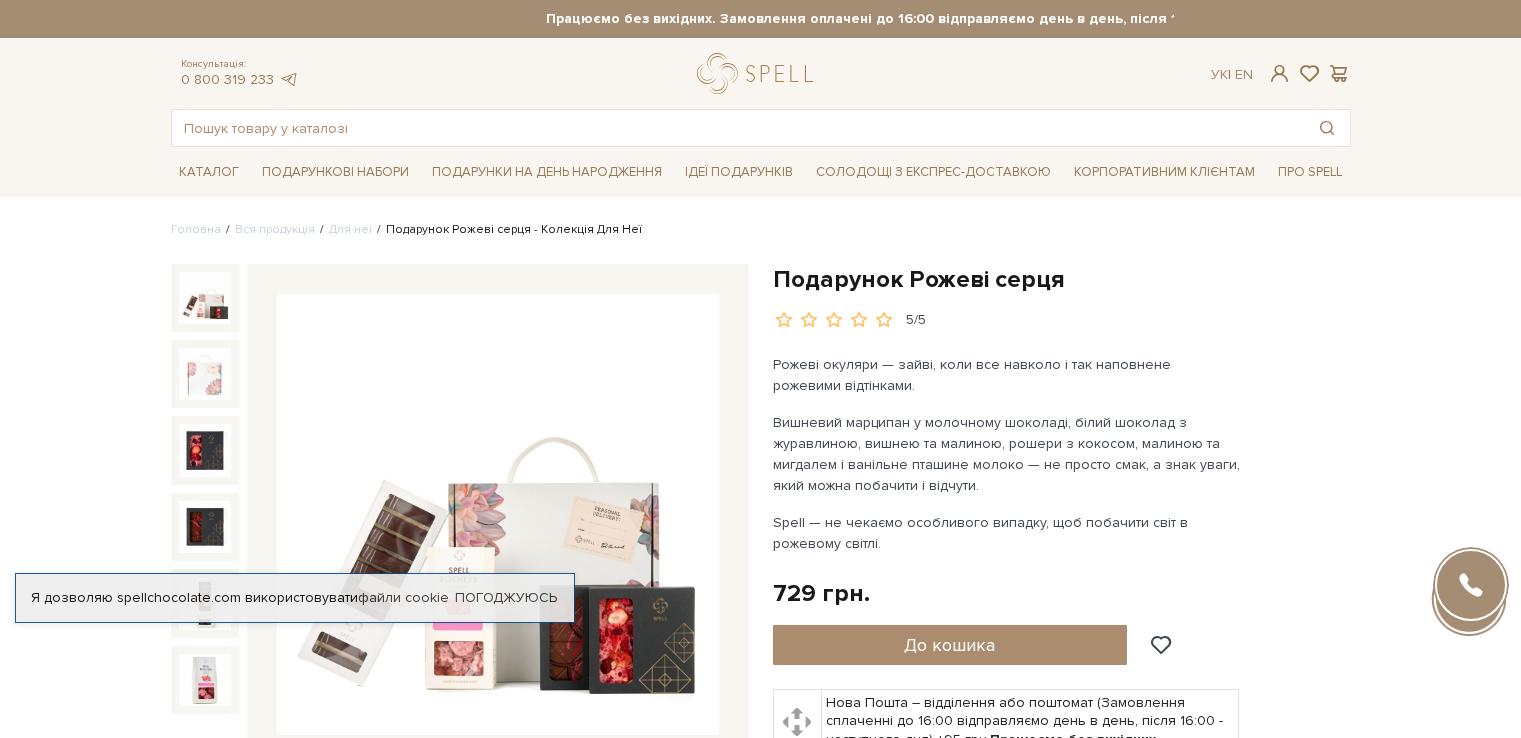 scroll, scrollTop: 0, scrollLeft: 0, axis: both 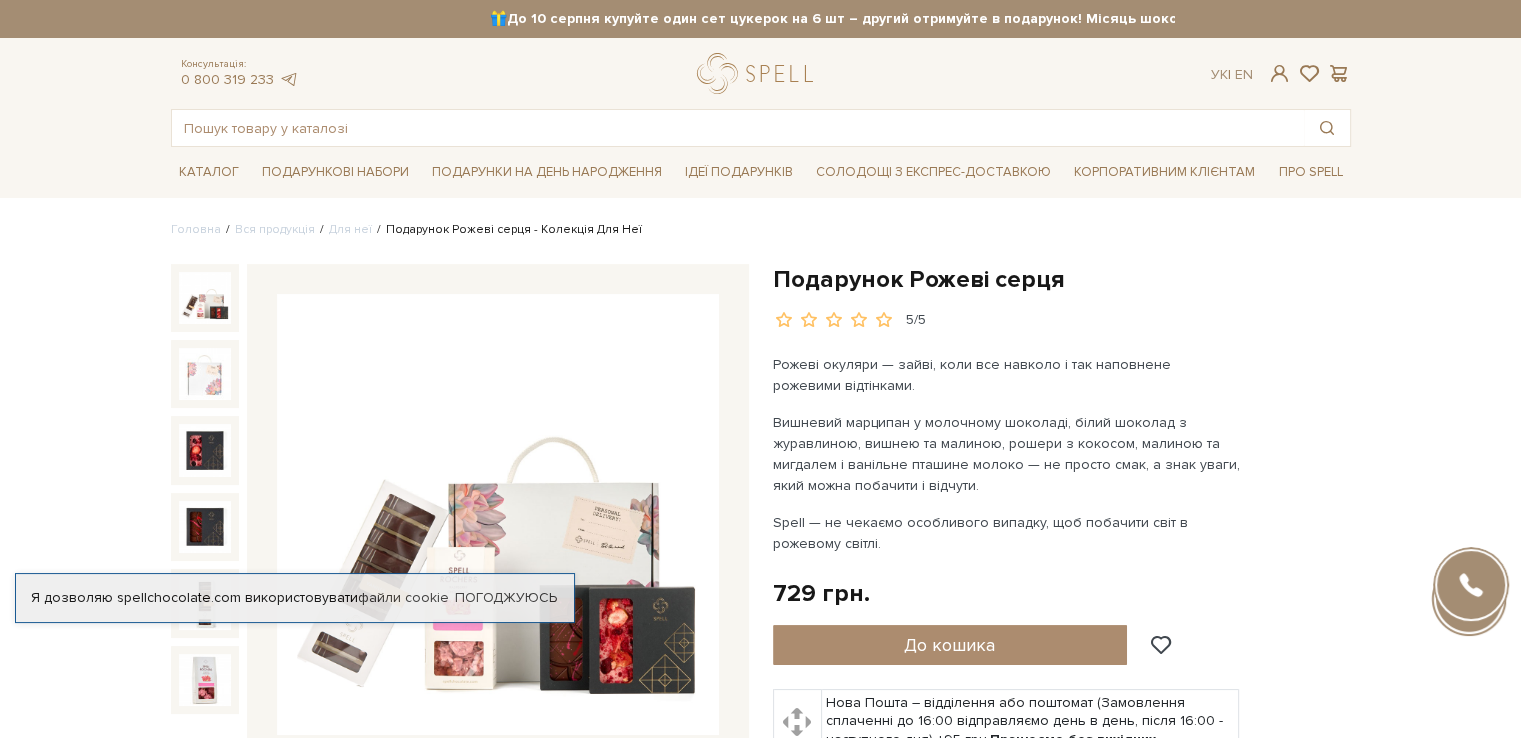 click on "Подарунок Рожеві серця" at bounding box center [1062, 279] 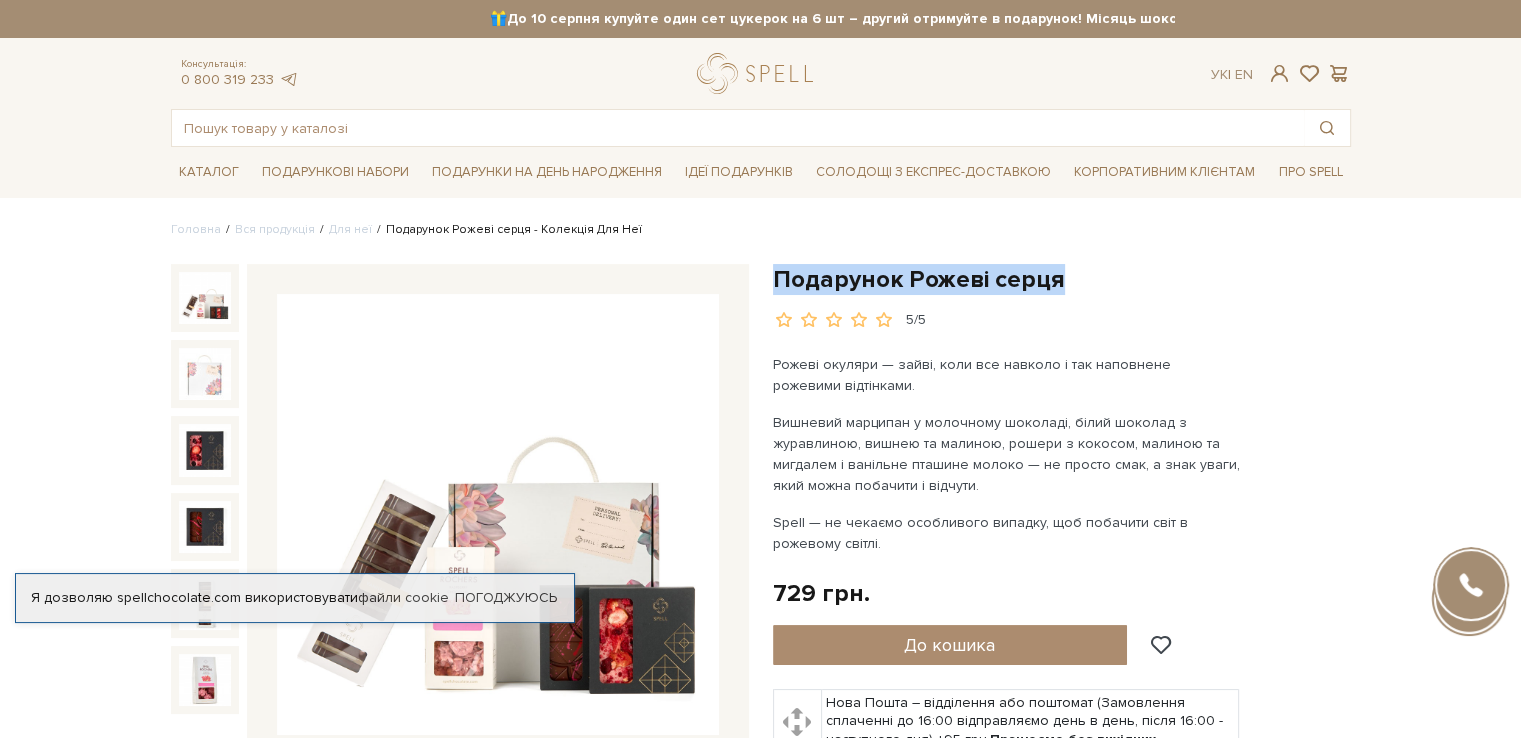 drag, startPoint x: 880, startPoint y: 279, endPoint x: 1028, endPoint y: 291, distance: 148.48569 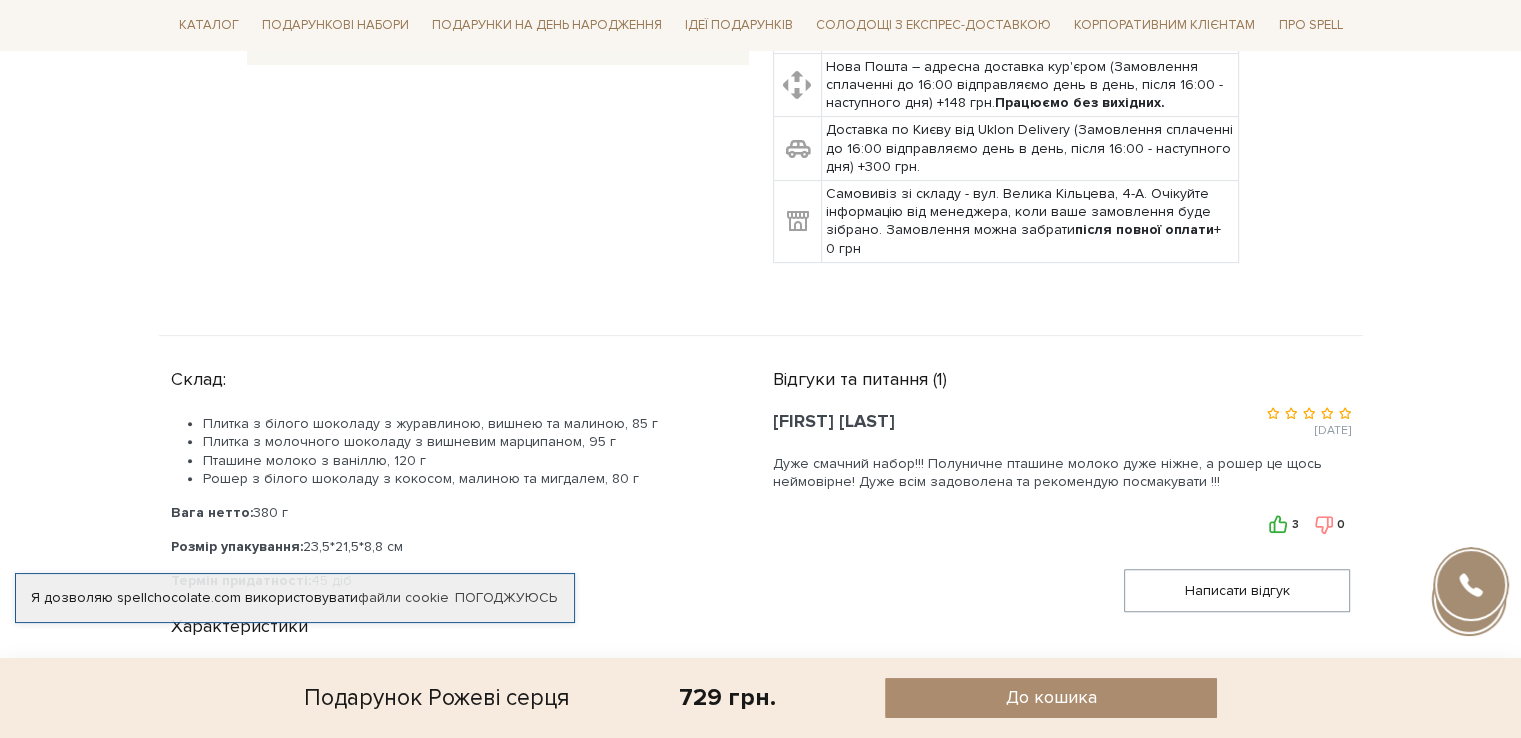 scroll, scrollTop: 900, scrollLeft: 0, axis: vertical 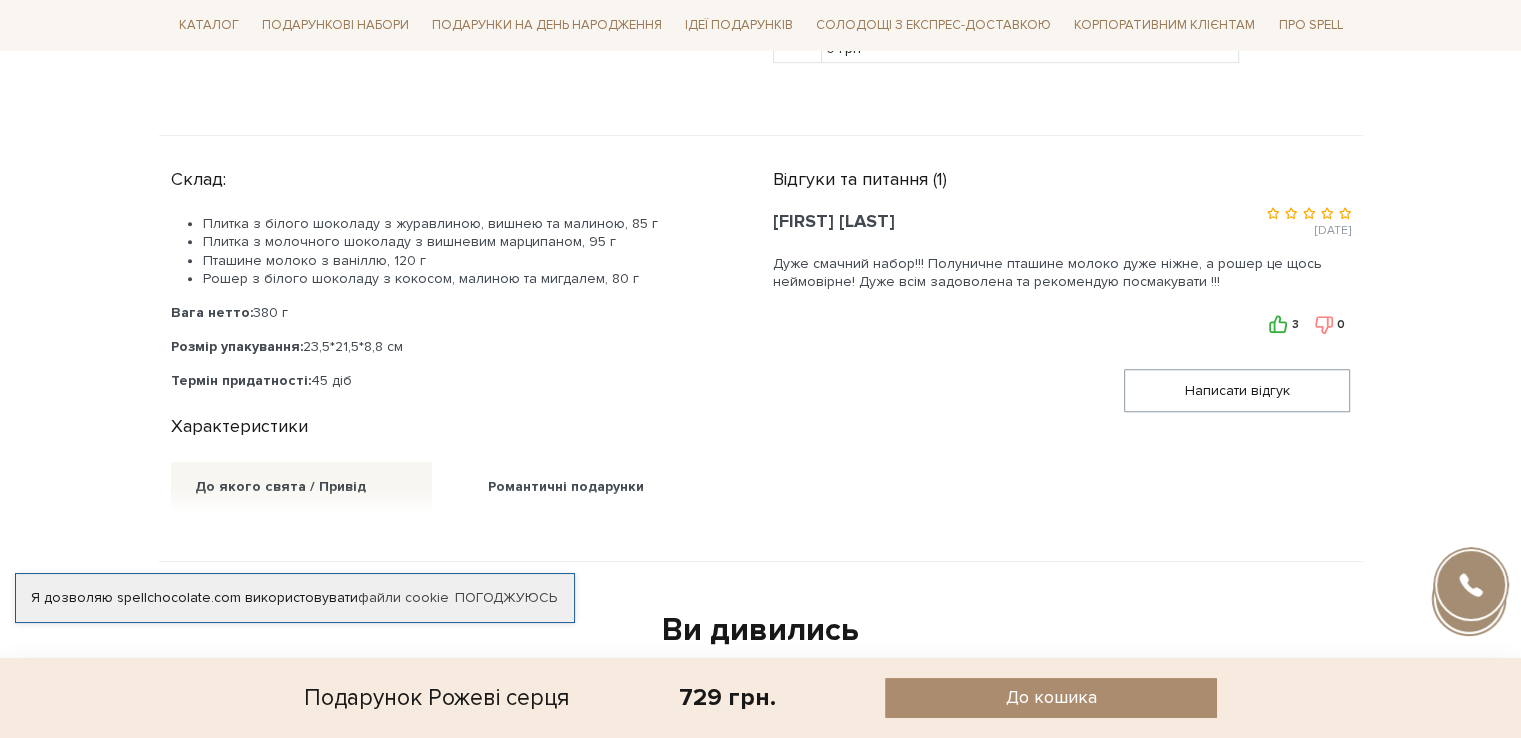 click on "Плитка з білого шоколаду з журавлиною, вишнею та малиною, 85 г" at bounding box center [464, 224] 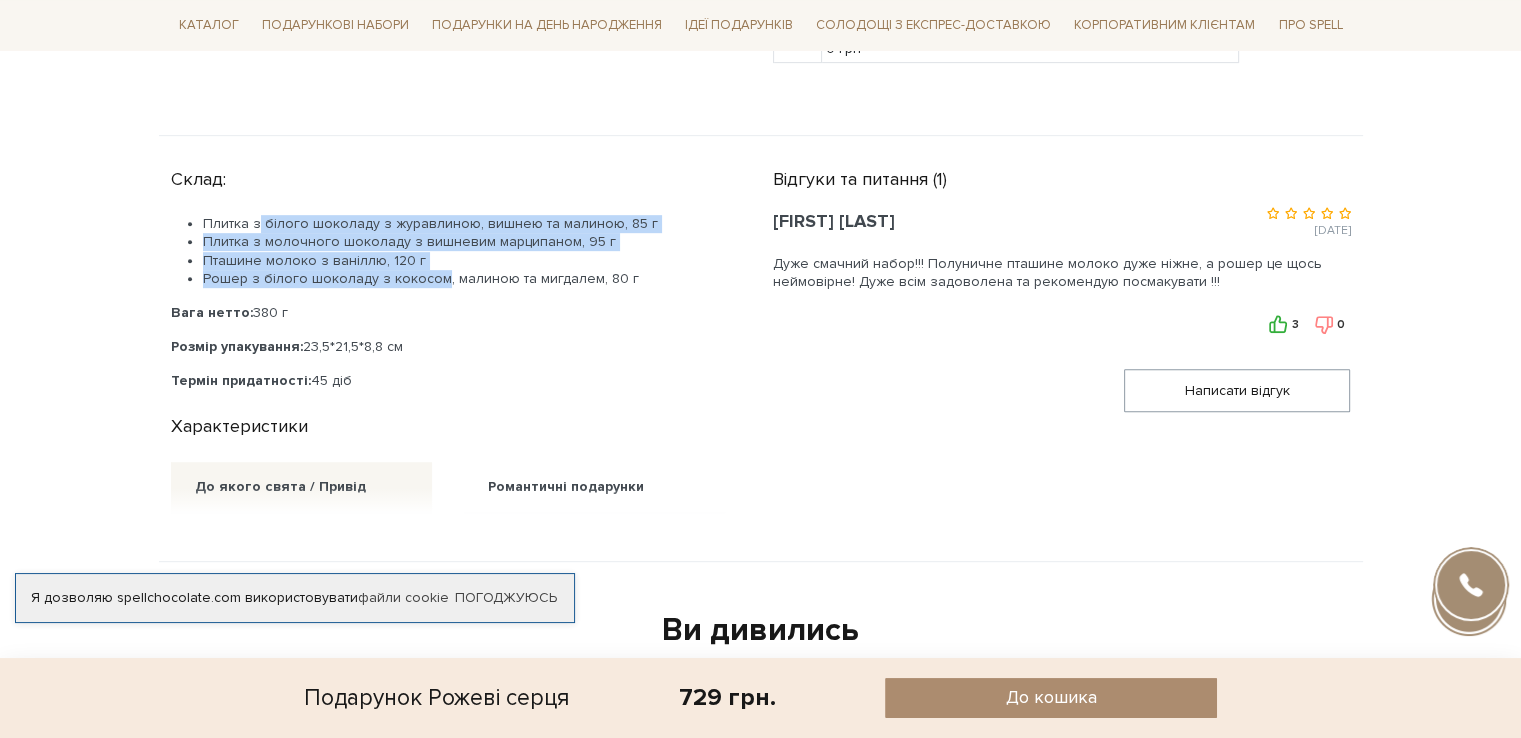 drag, startPoint x: 256, startPoint y: 222, endPoint x: 396, endPoint y: 269, distance: 147.67871 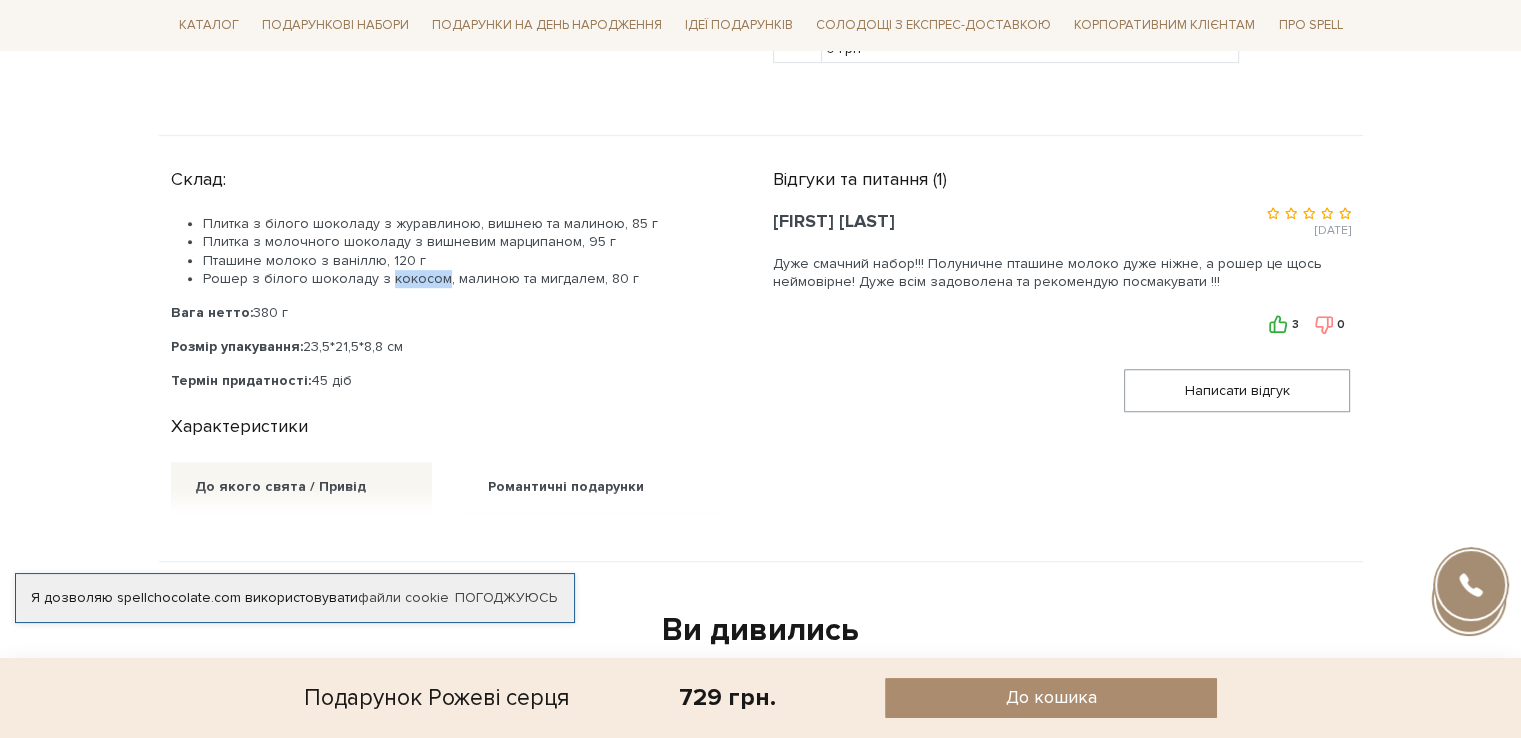 click on "Рошер з білого шоколаду з кокосом, малиною та мигдалем, 80 г" at bounding box center (464, 279) 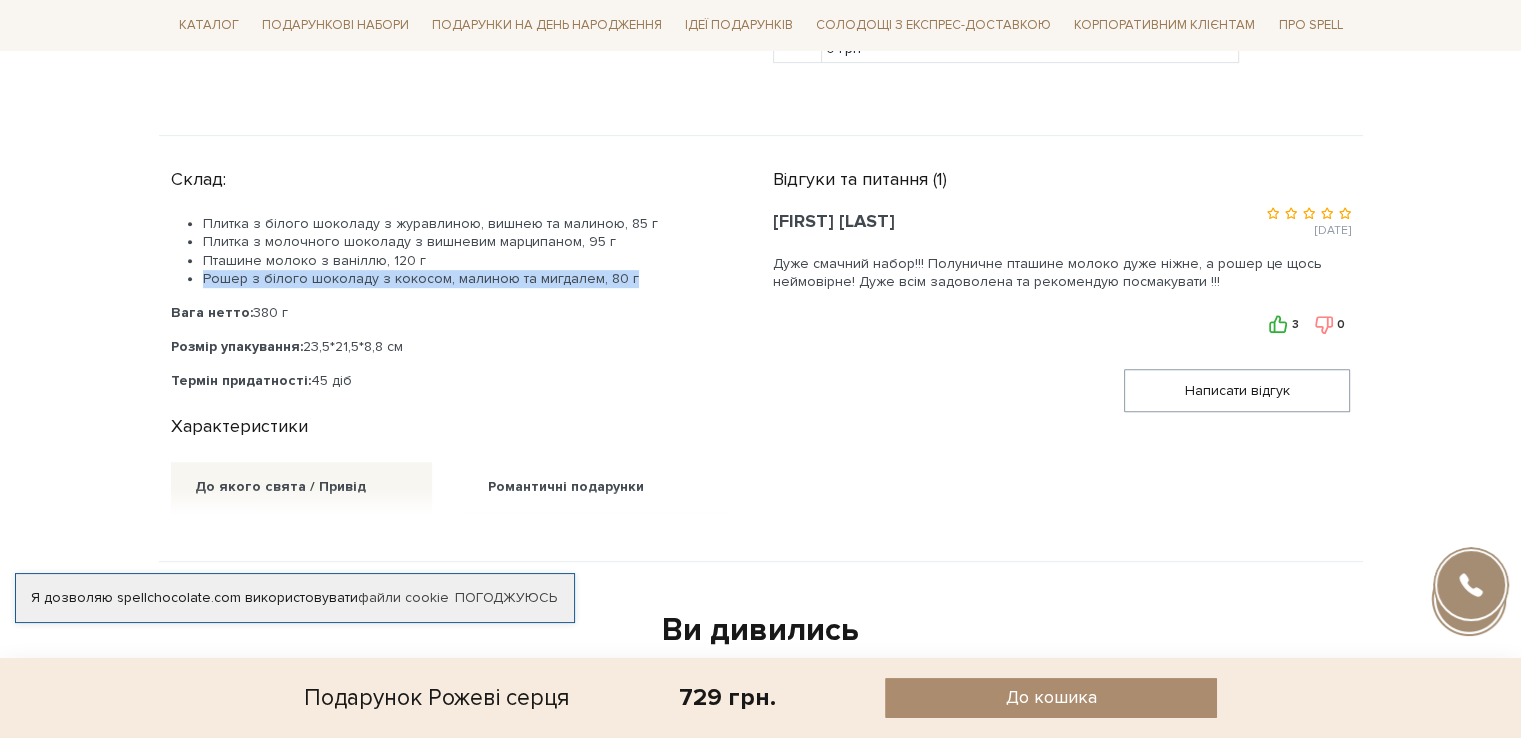 click on "Рошер з білого шоколаду з кокосом, малиною та мигдалем, 80 г" at bounding box center (464, 279) 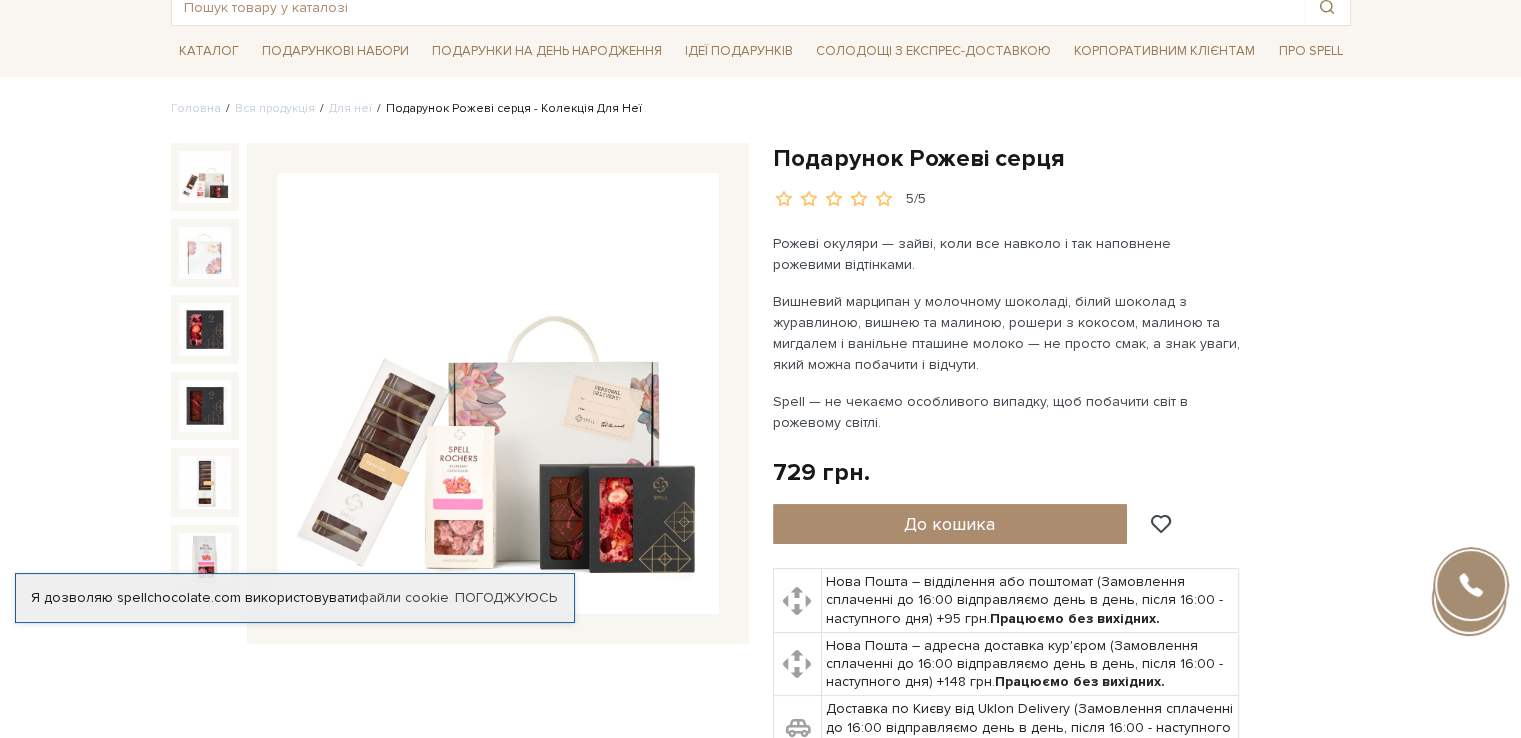 scroll, scrollTop: 0, scrollLeft: 0, axis: both 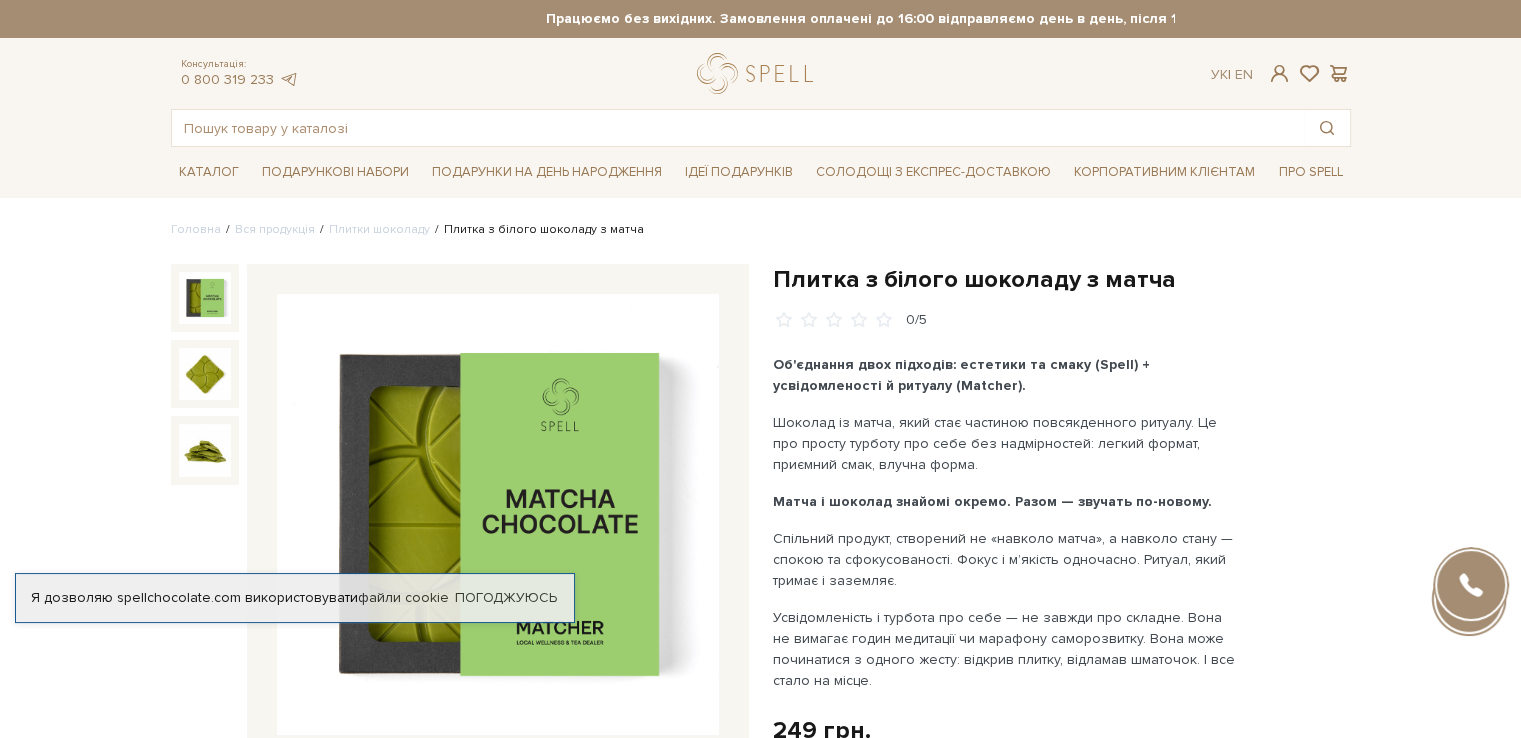 click on "Плитка з білого шоколаду з матча" at bounding box center (1062, 279) 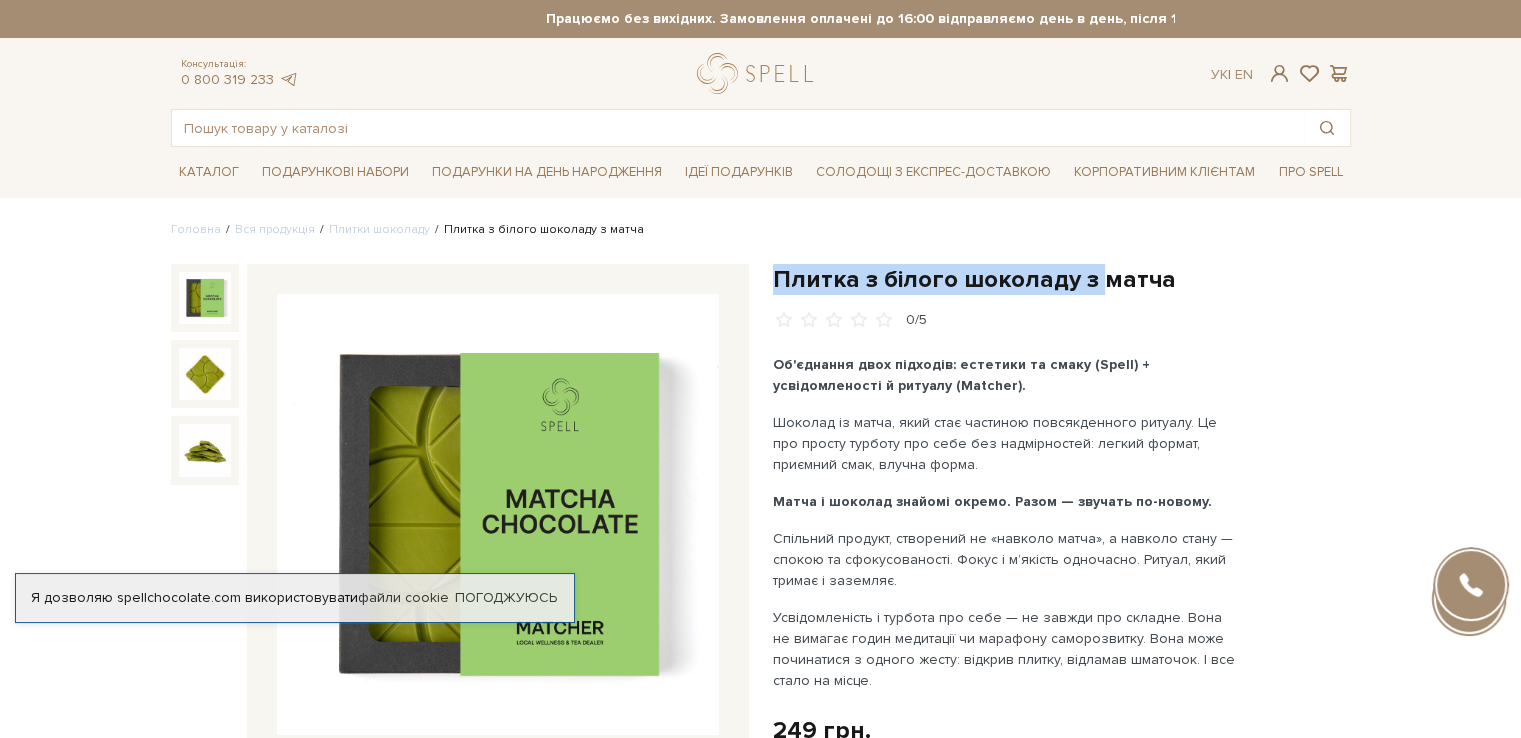 drag, startPoint x: 830, startPoint y: 275, endPoint x: 1097, endPoint y: 279, distance: 267.02997 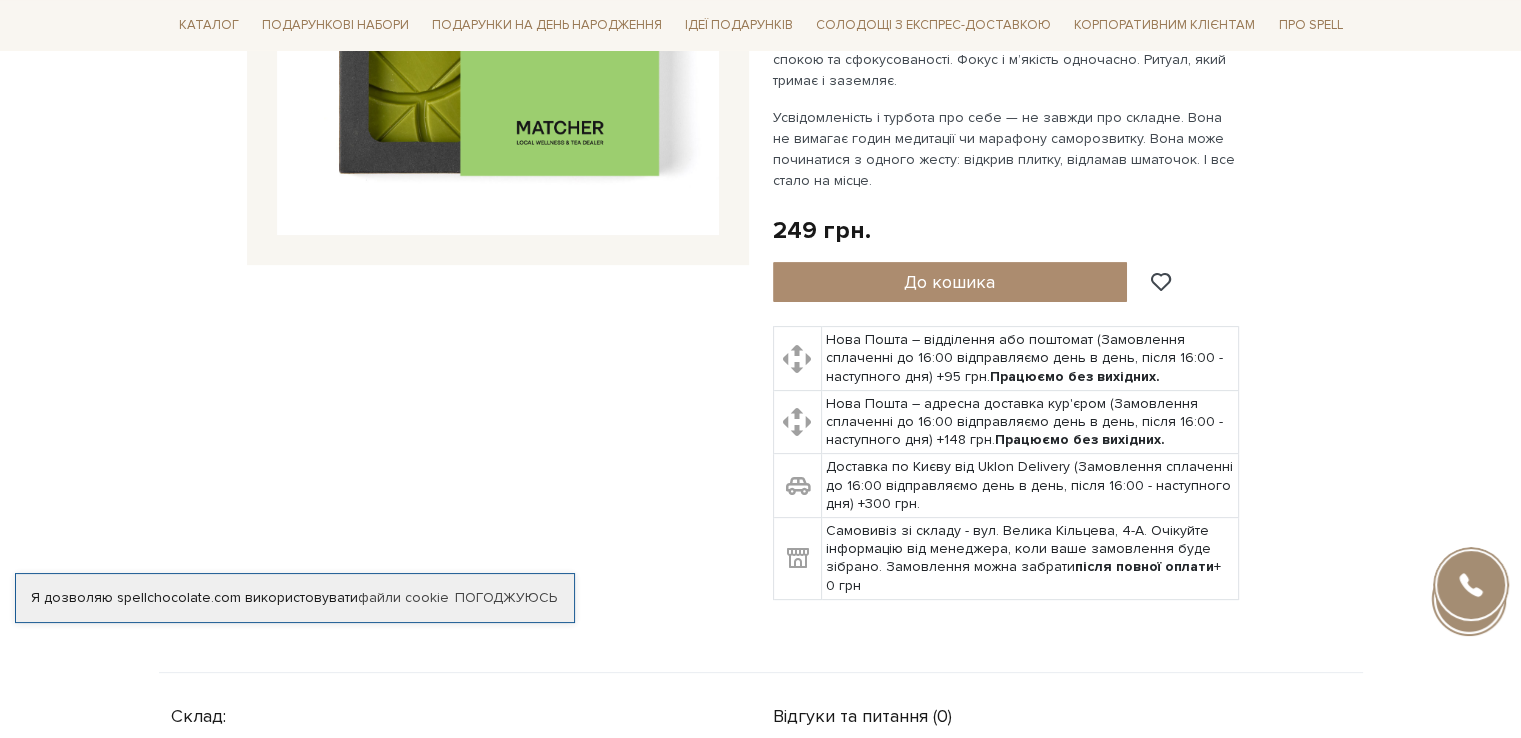scroll, scrollTop: 0, scrollLeft: 0, axis: both 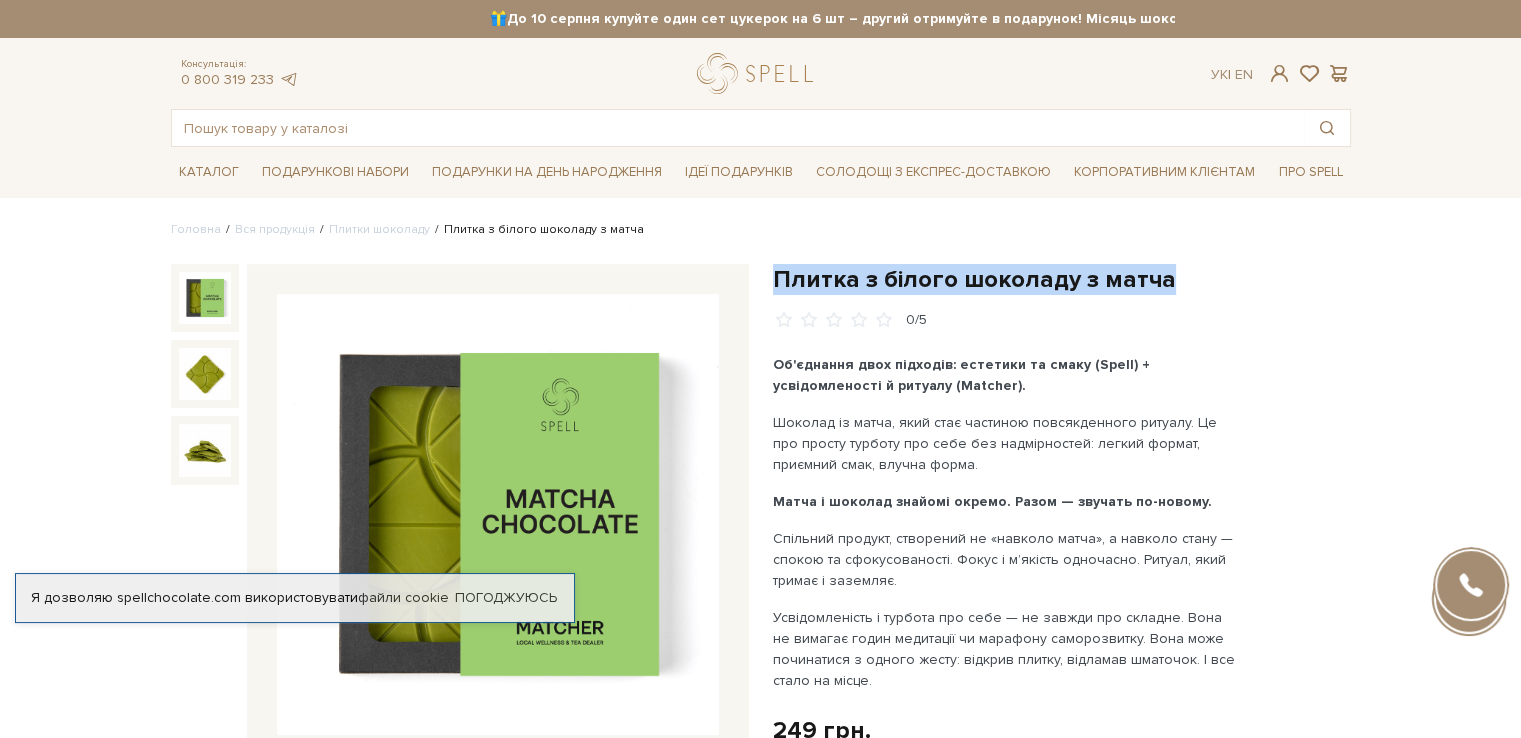 click on "Плитка з білого шоколаду з матча" at bounding box center (1062, 279) 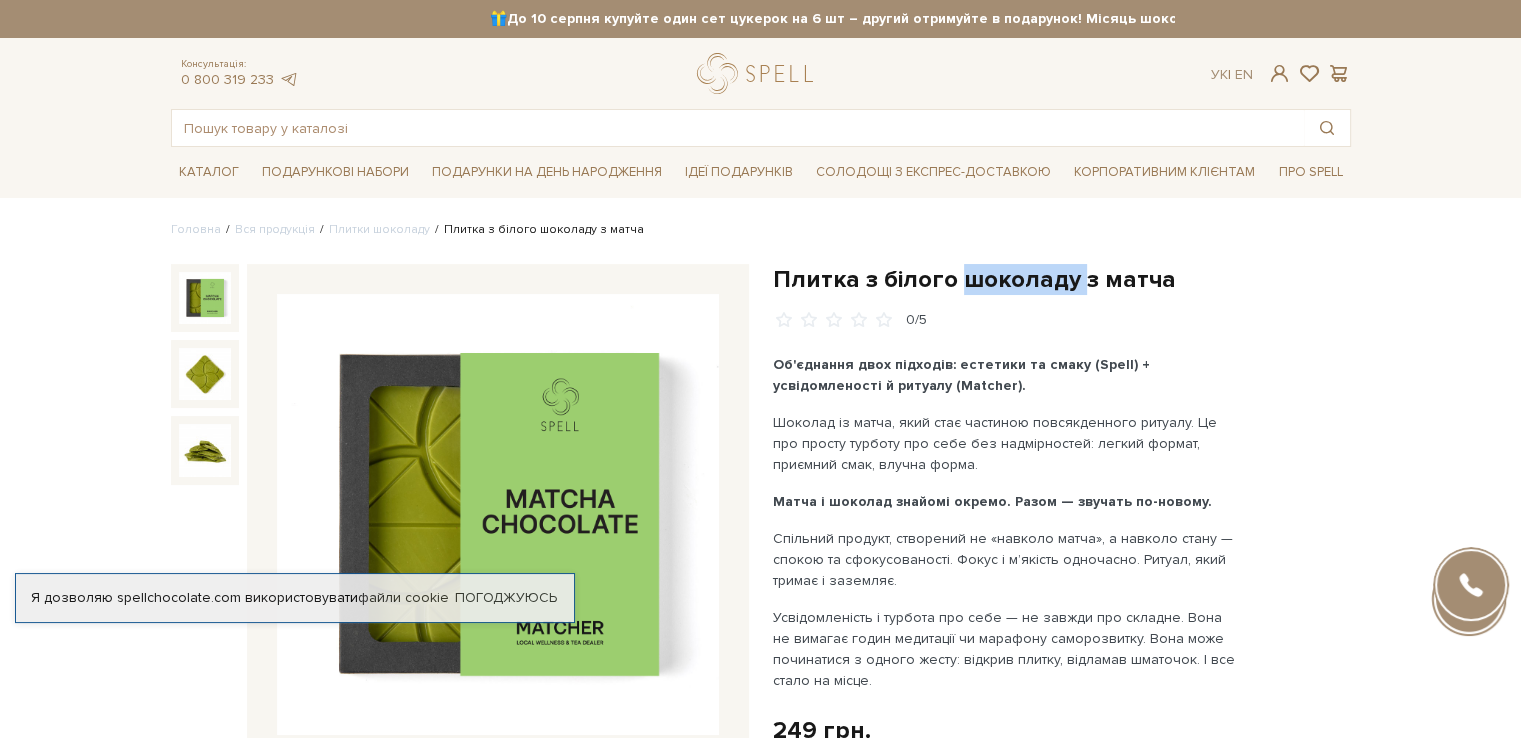 click on "Плитка з білого шоколаду з матча" at bounding box center [1062, 279] 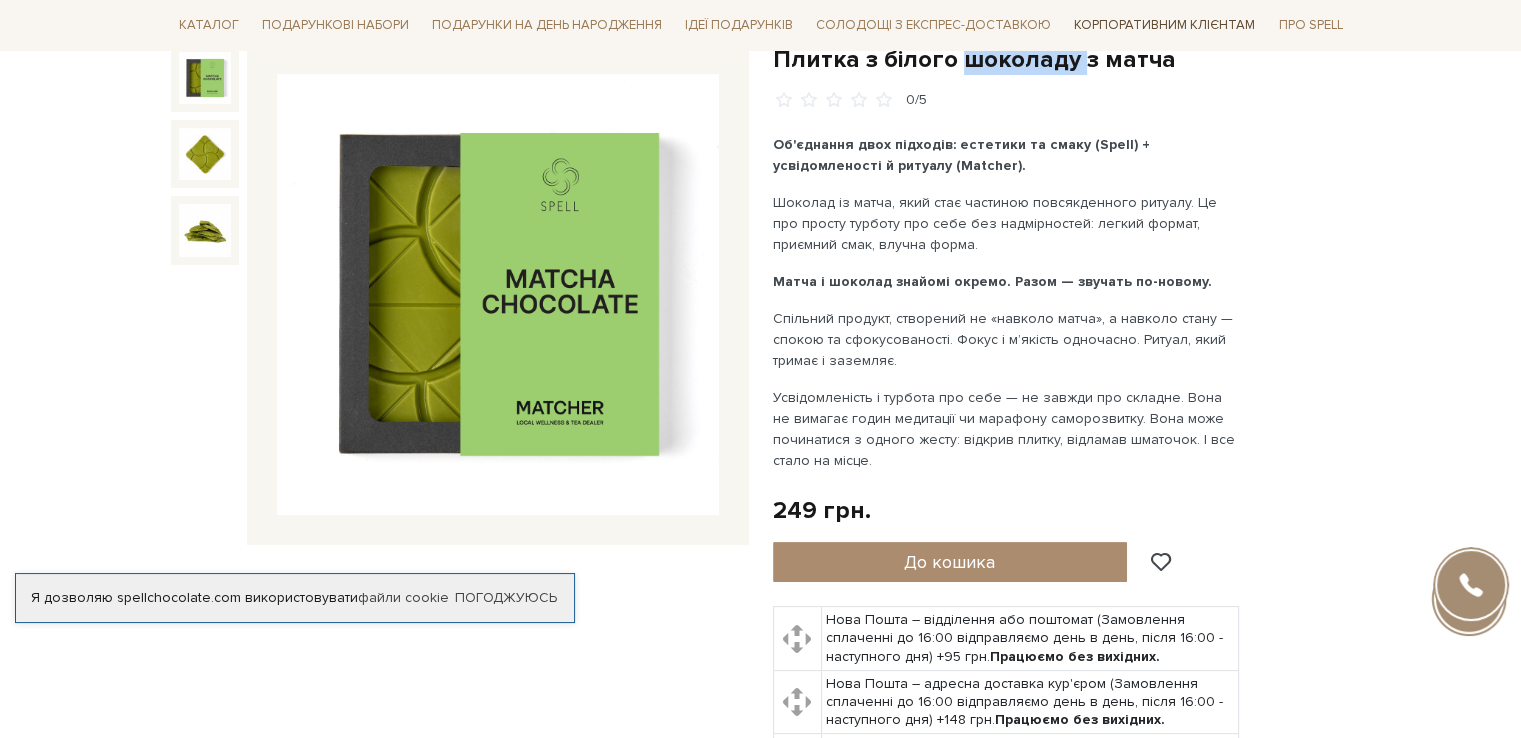 scroll, scrollTop: 100, scrollLeft: 0, axis: vertical 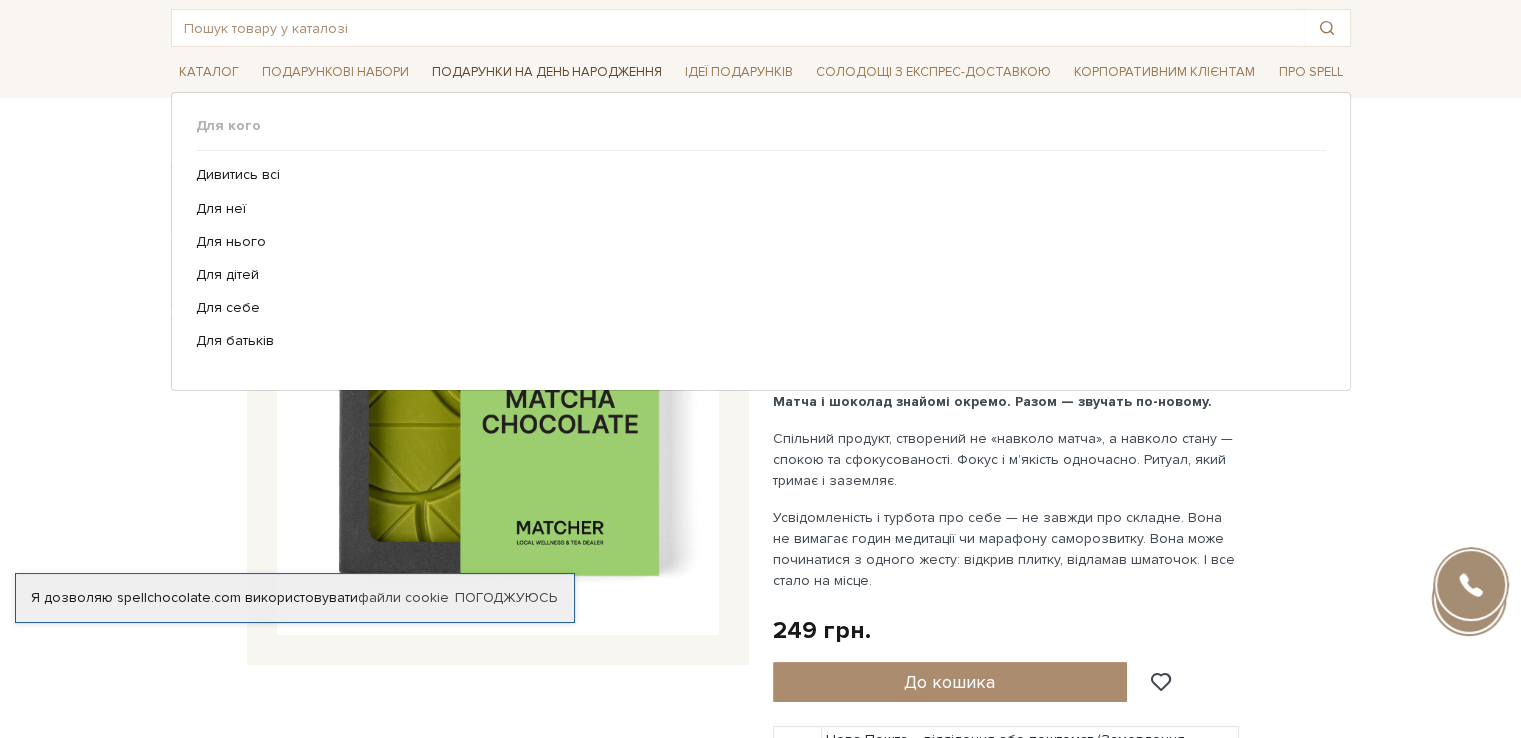 drag, startPoint x: 785, startPoint y: 209, endPoint x: 460, endPoint y: 74, distance: 351.92328 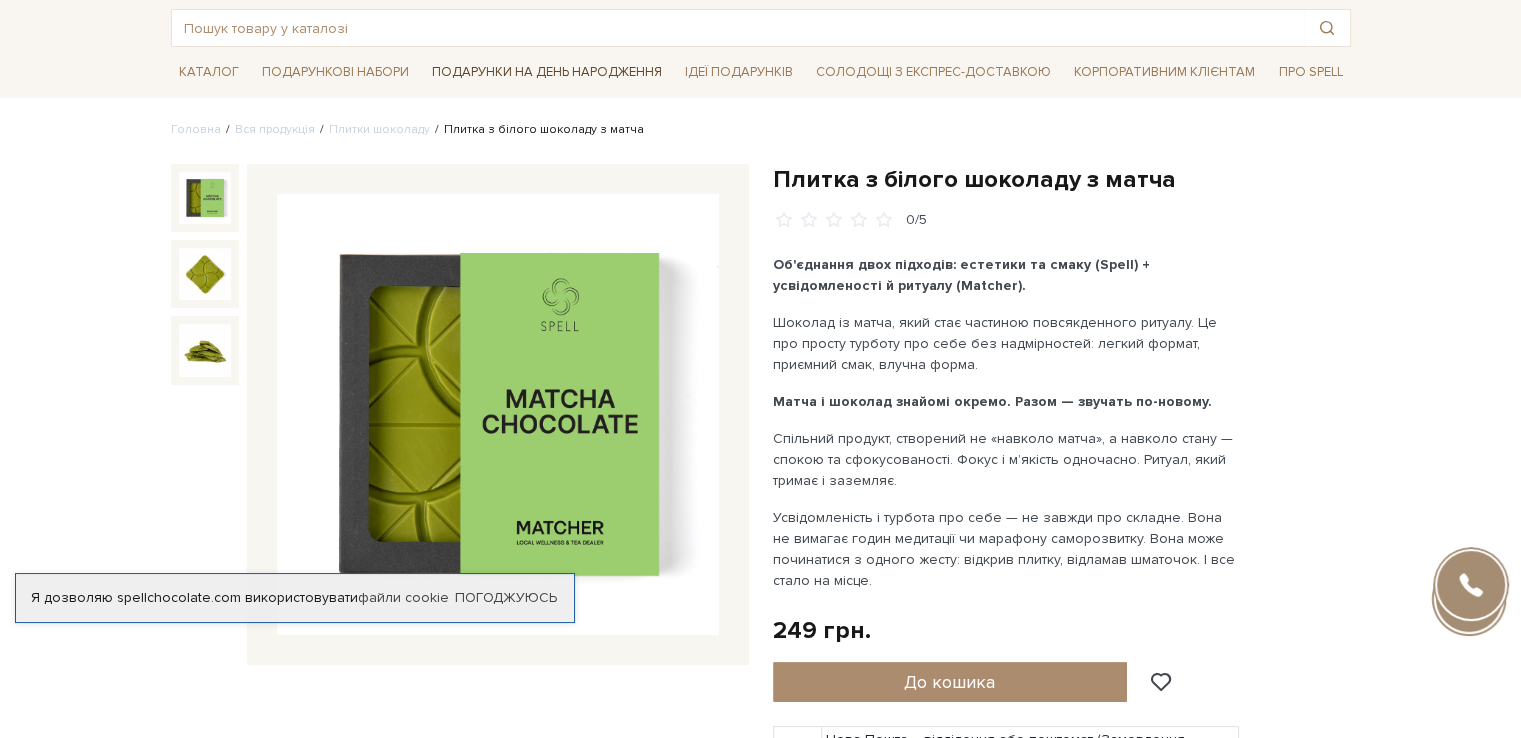 click on "Подарунки на День народження" at bounding box center (547, 72) 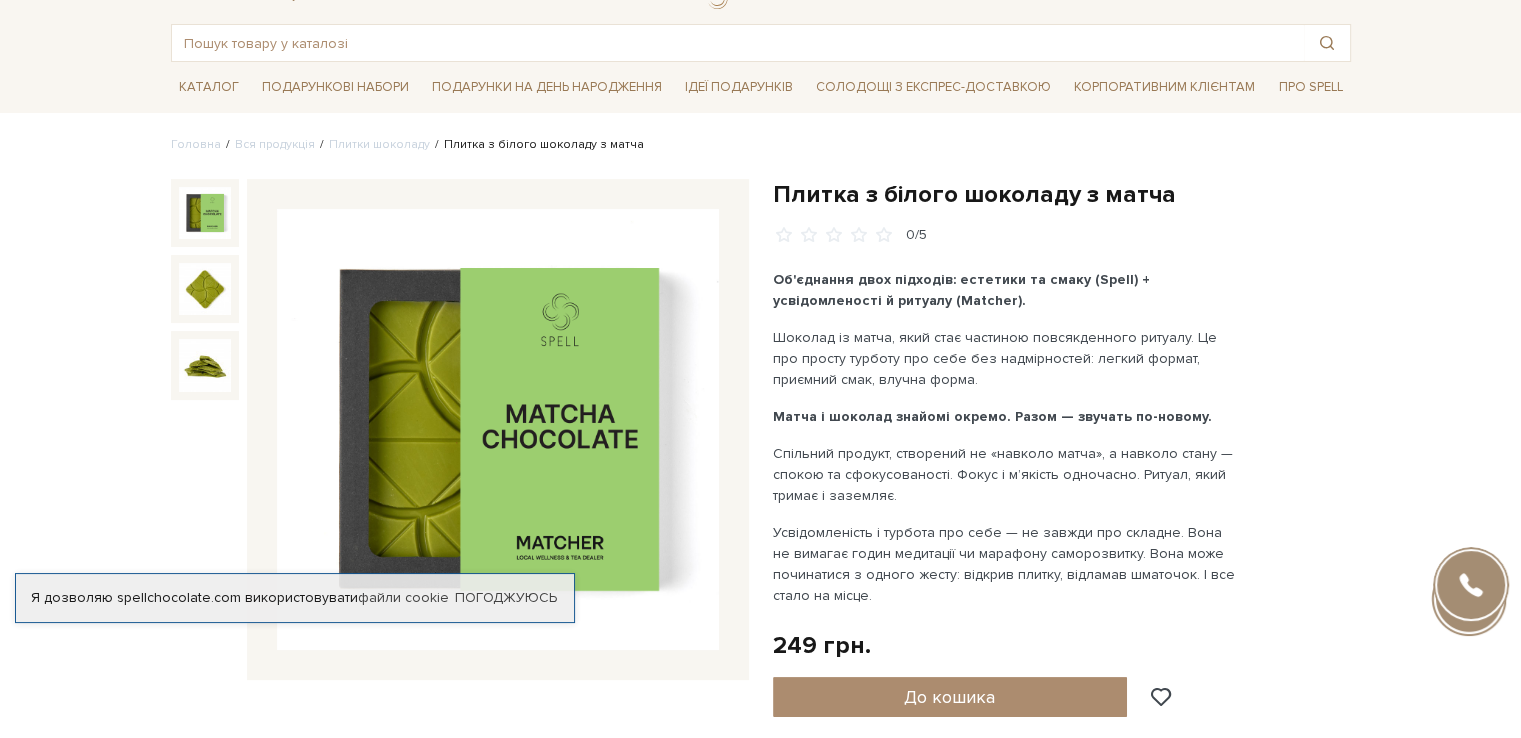 scroll, scrollTop: 0, scrollLeft: 0, axis: both 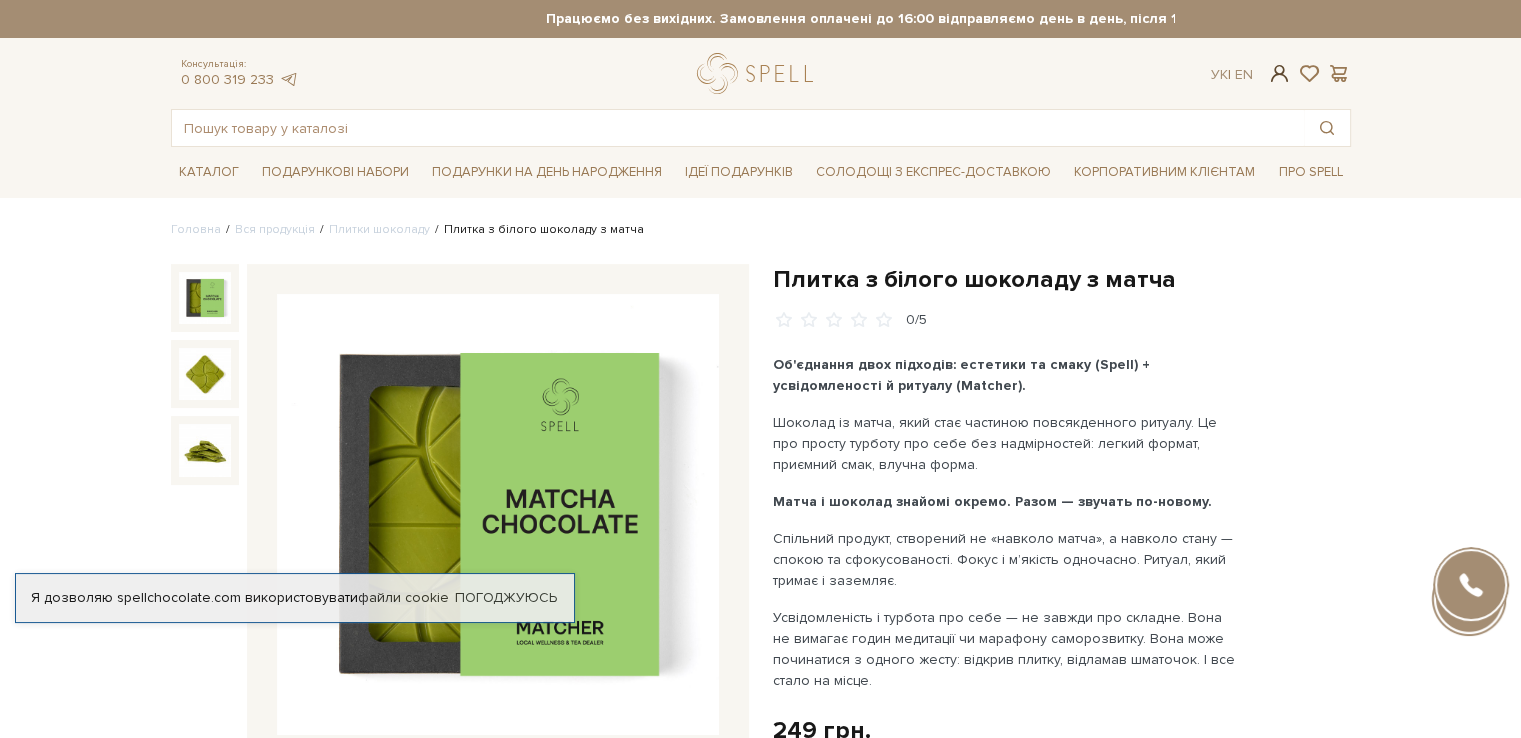 click at bounding box center [1279, 73] 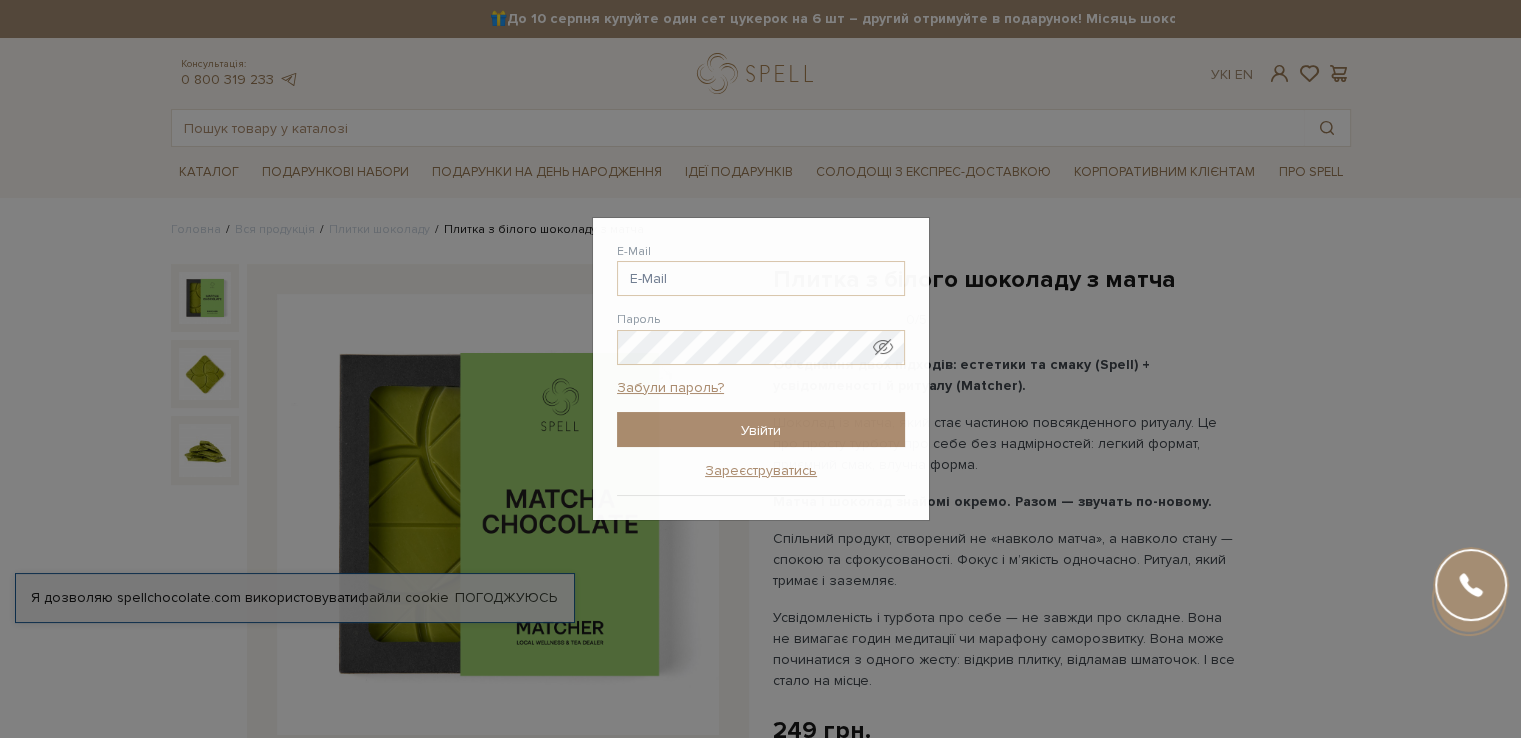 click on "Авторизація
E-Mail
Пароль
Забули пароль?
Увійти
Зареєструватись
Забули пароль?
Введіть адресу своєї електронної пошти і ми надішлемо Вам новий пароль для входу
E-Mail
Відправити
Я згадав свій пароль
Пароль відправлено на електронну адресу
Увійти з новим паролем
Реєстрація на сайті" at bounding box center [760, 369] 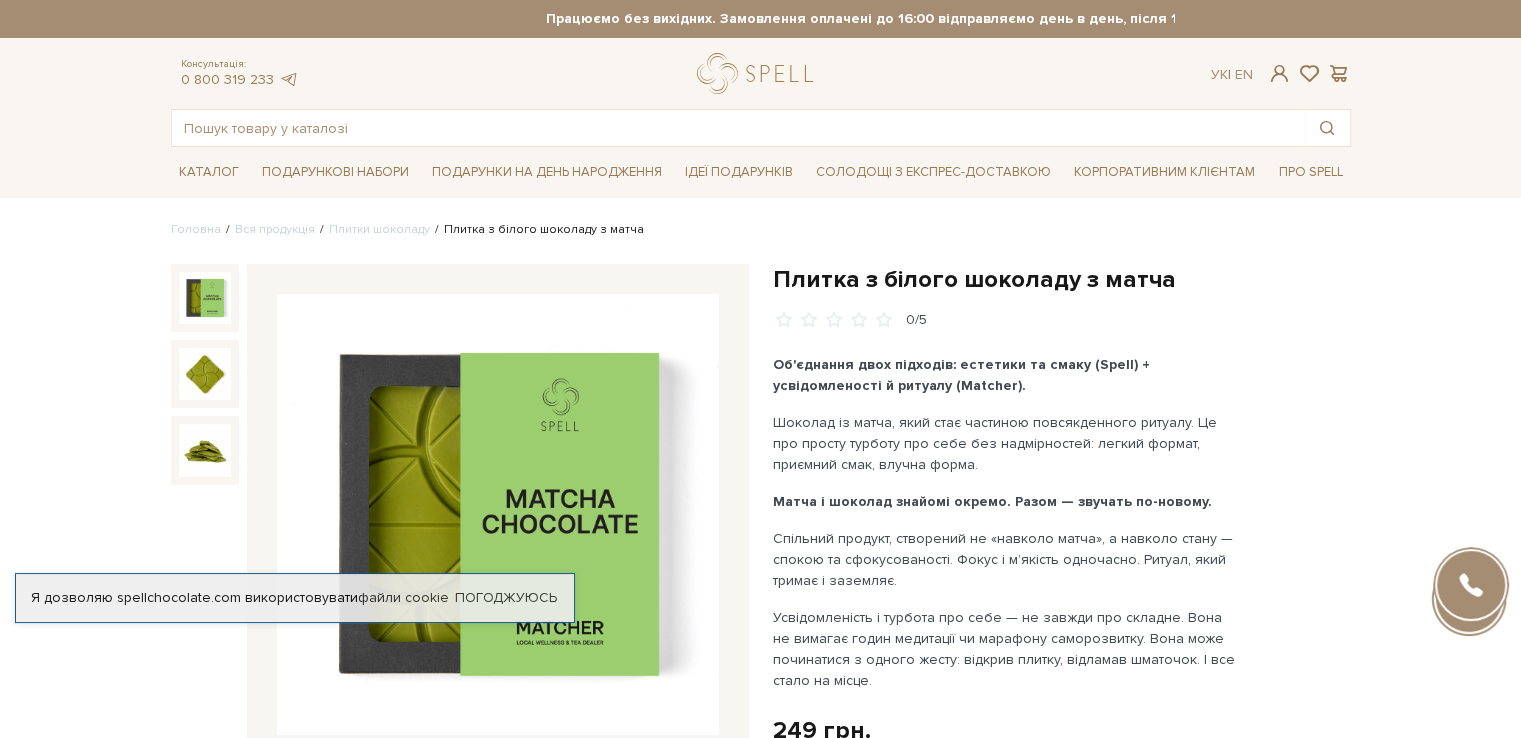 scroll, scrollTop: 300, scrollLeft: 0, axis: vertical 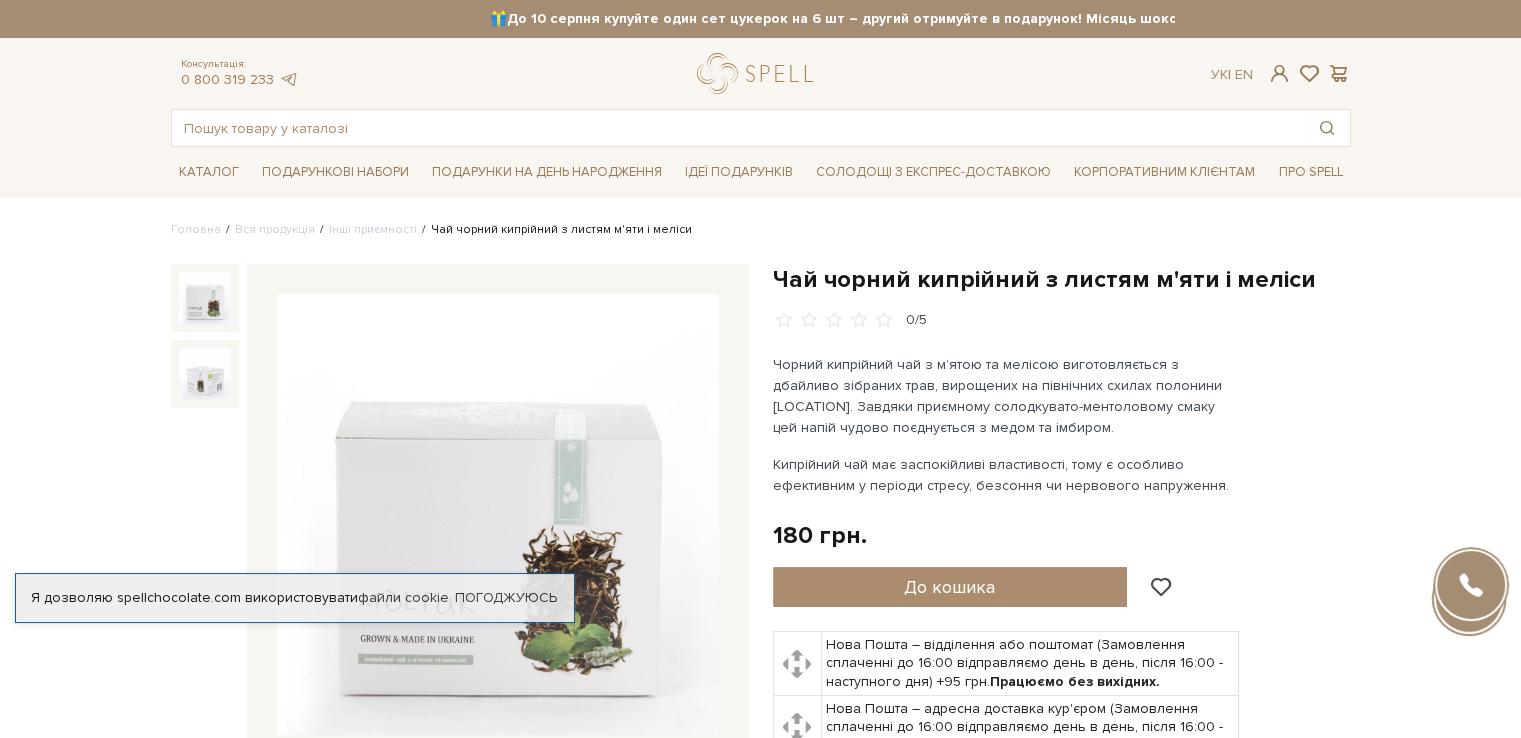 click on "Чай чорний кипрійний з листям м'яти і меліси" at bounding box center (1062, 279) 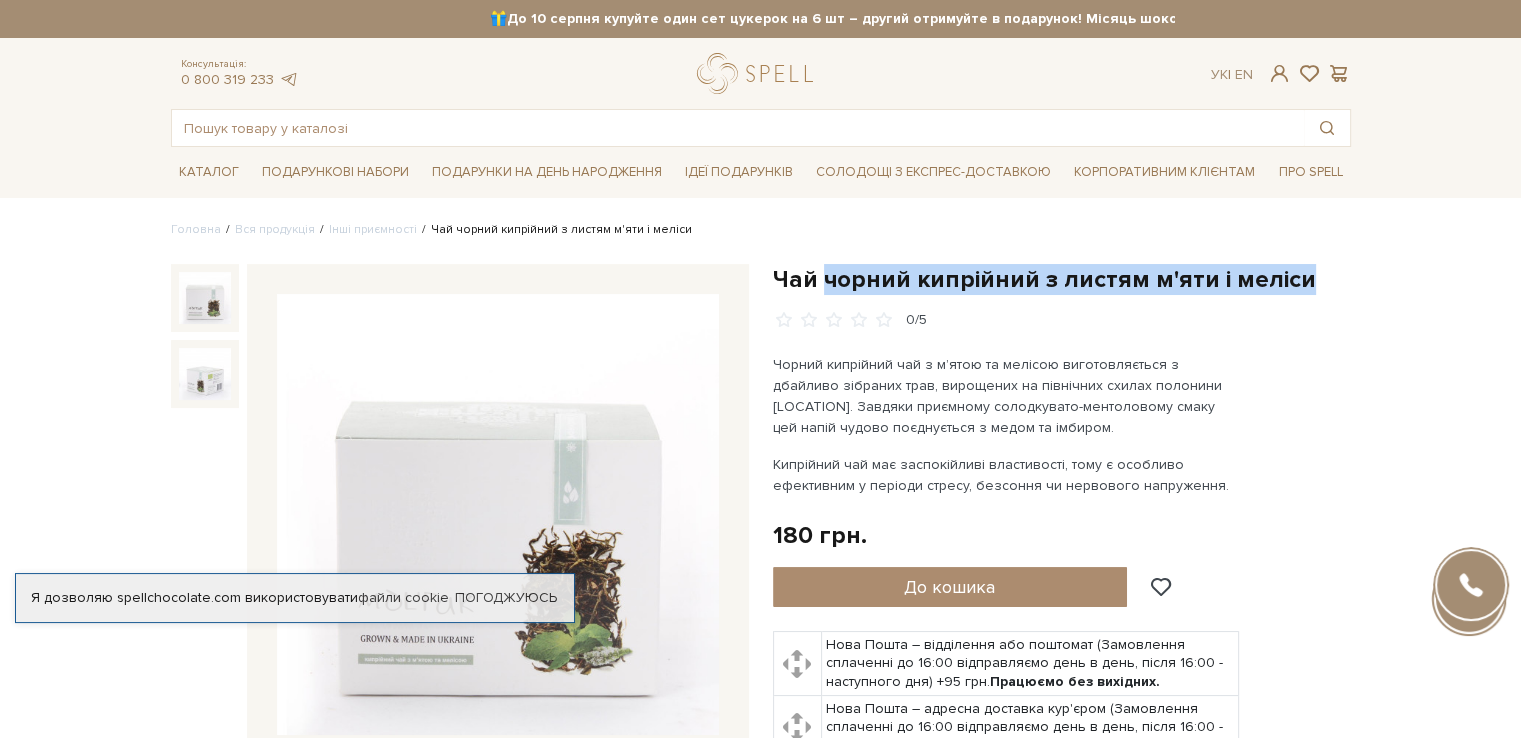 drag, startPoint x: 867, startPoint y: 272, endPoint x: 1220, endPoint y: 277, distance: 353.0354 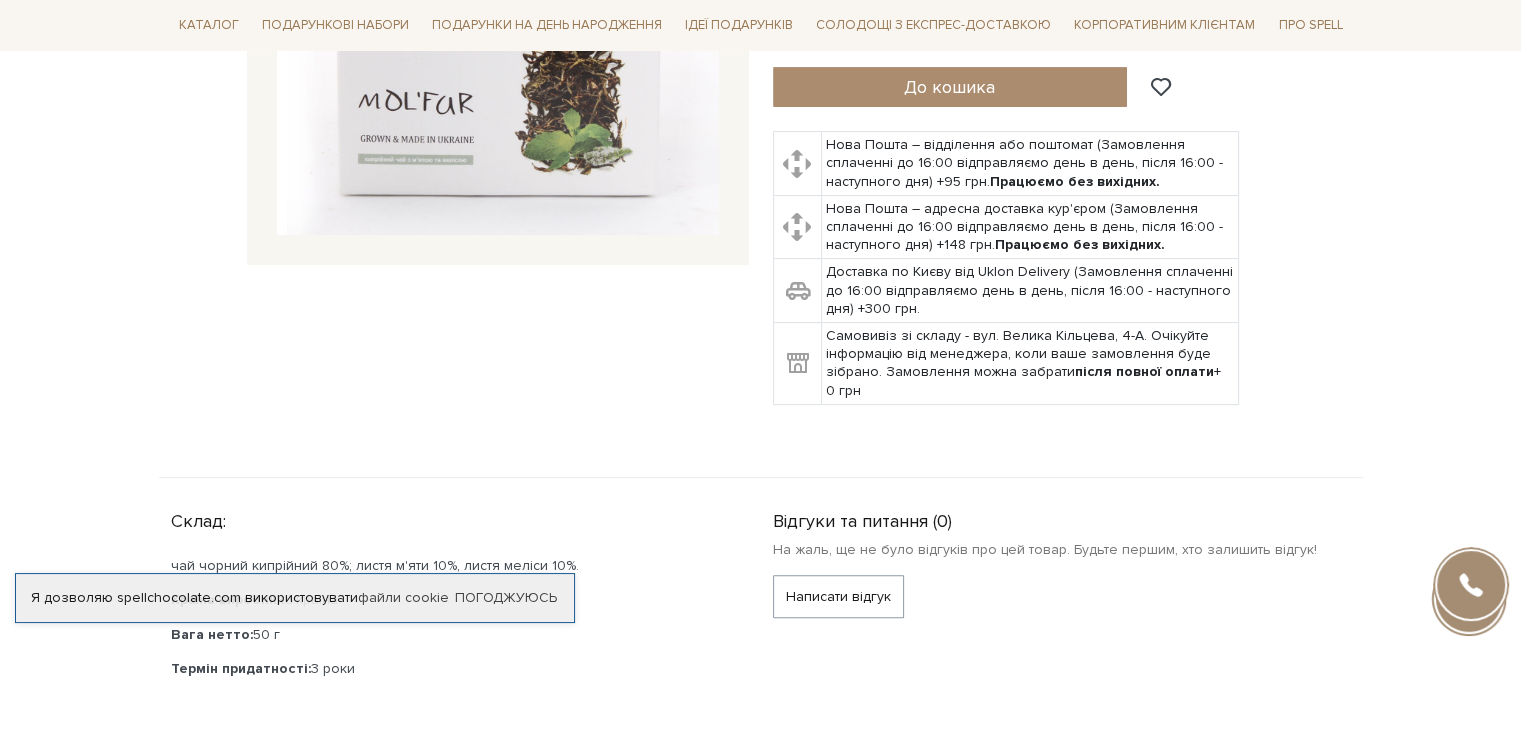 scroll, scrollTop: 0, scrollLeft: 0, axis: both 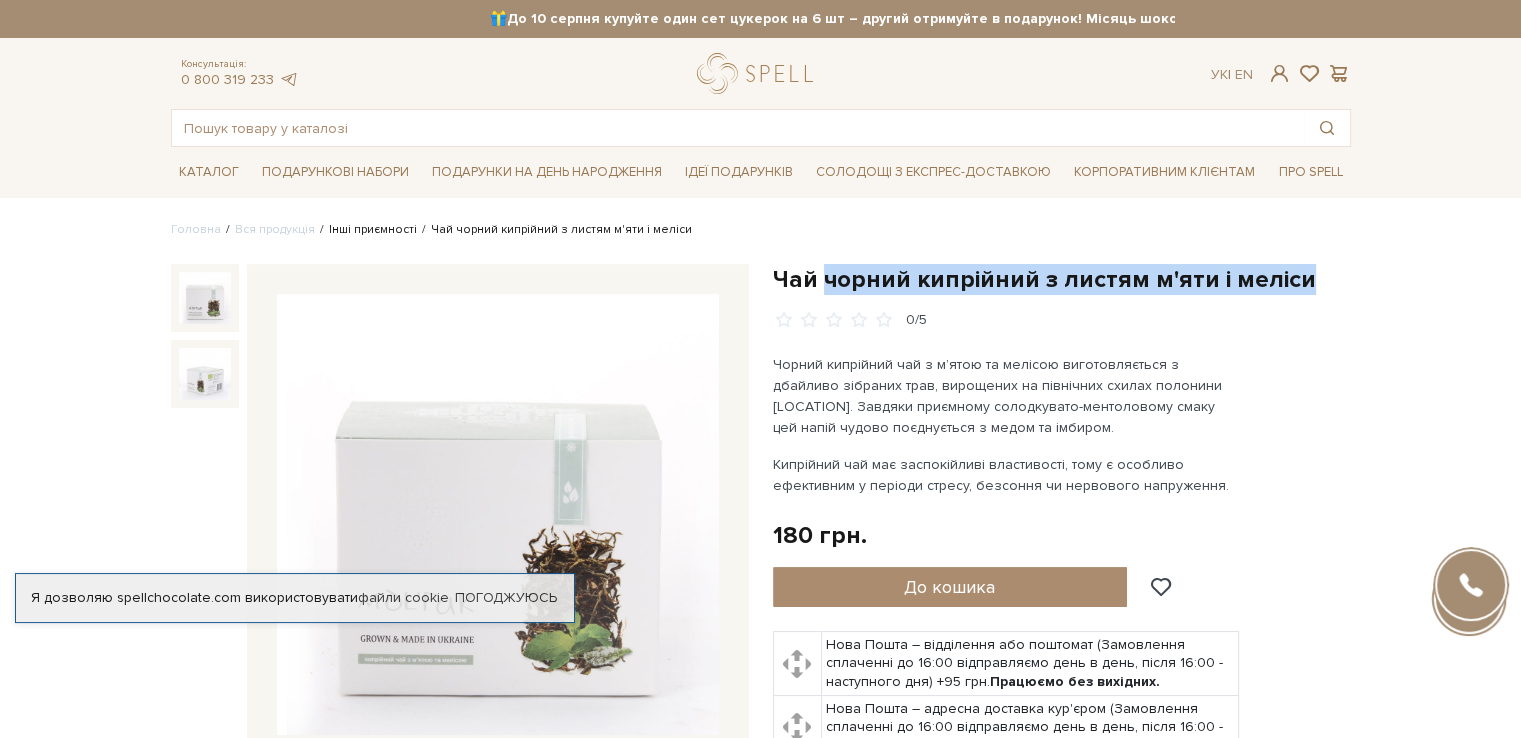 click on "Інші приємності" at bounding box center [373, 229] 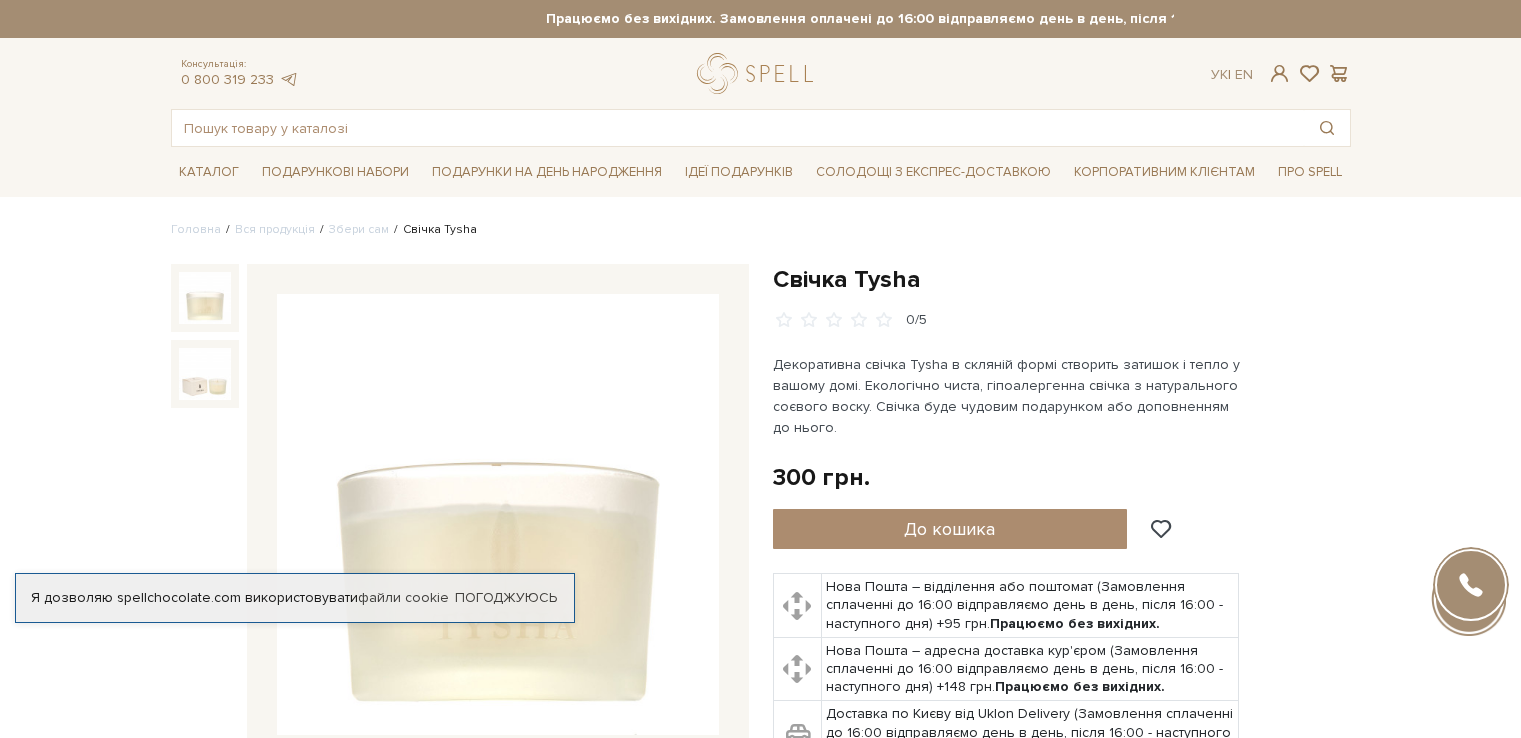 scroll, scrollTop: 0, scrollLeft: 0, axis: both 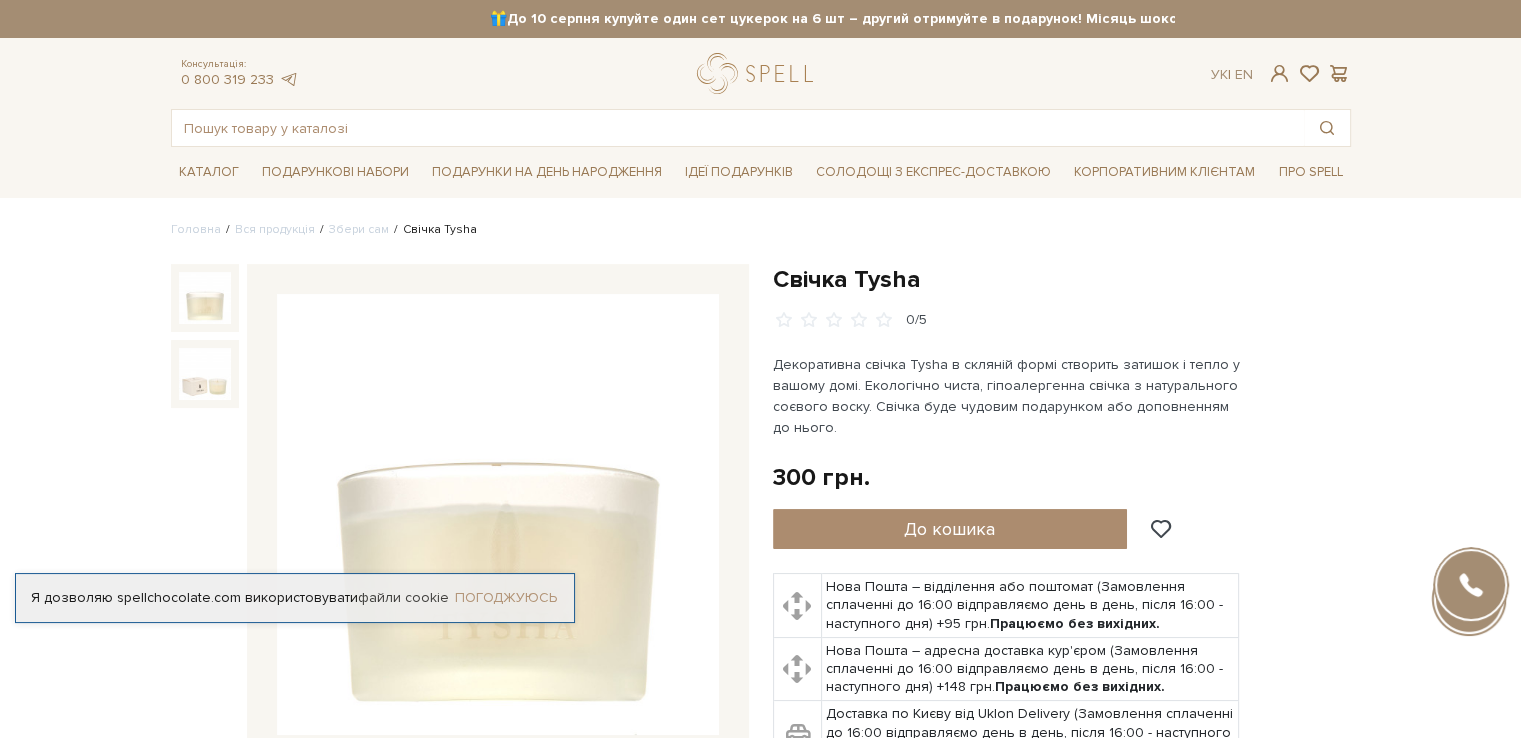 click on "Погоджуюсь" at bounding box center (506, 598) 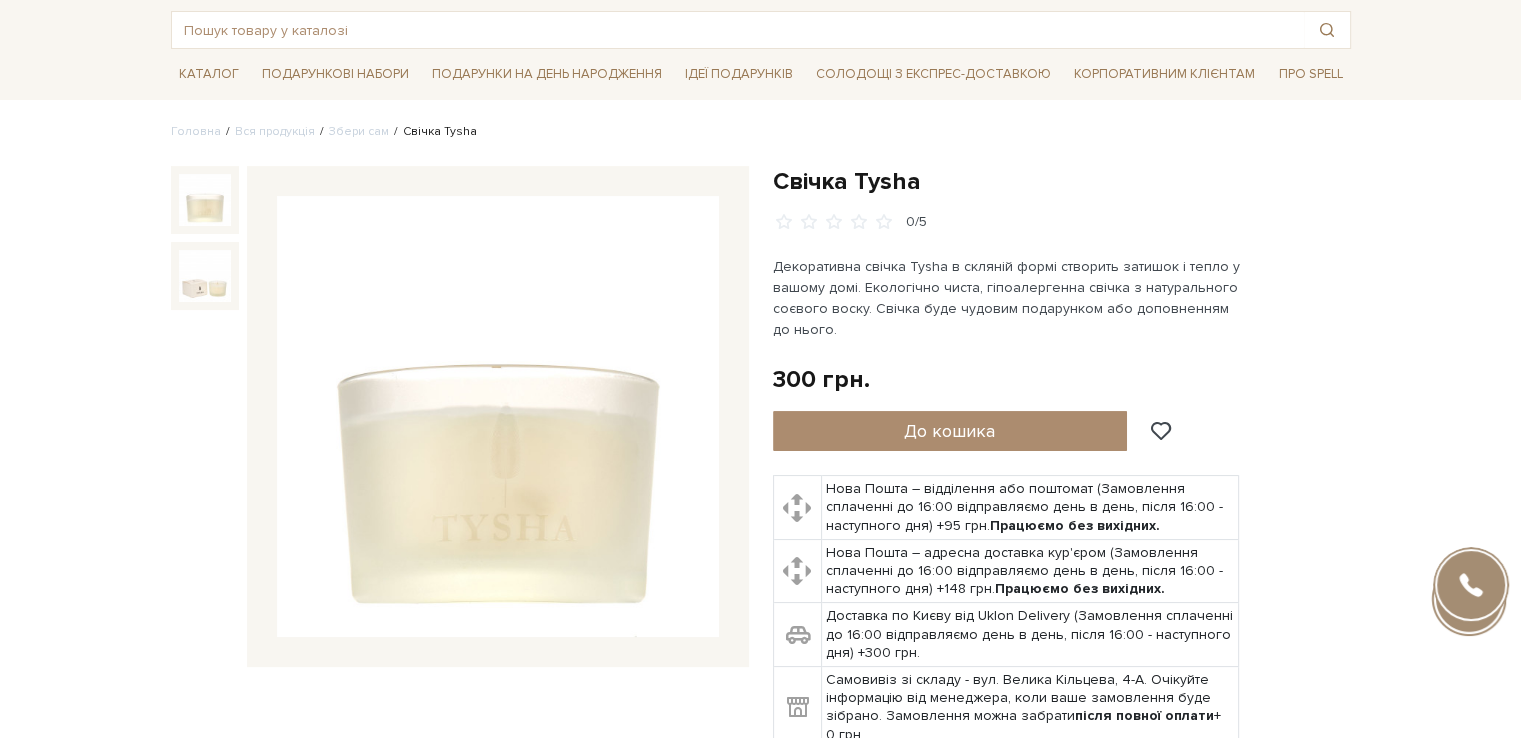 scroll, scrollTop: 0, scrollLeft: 0, axis: both 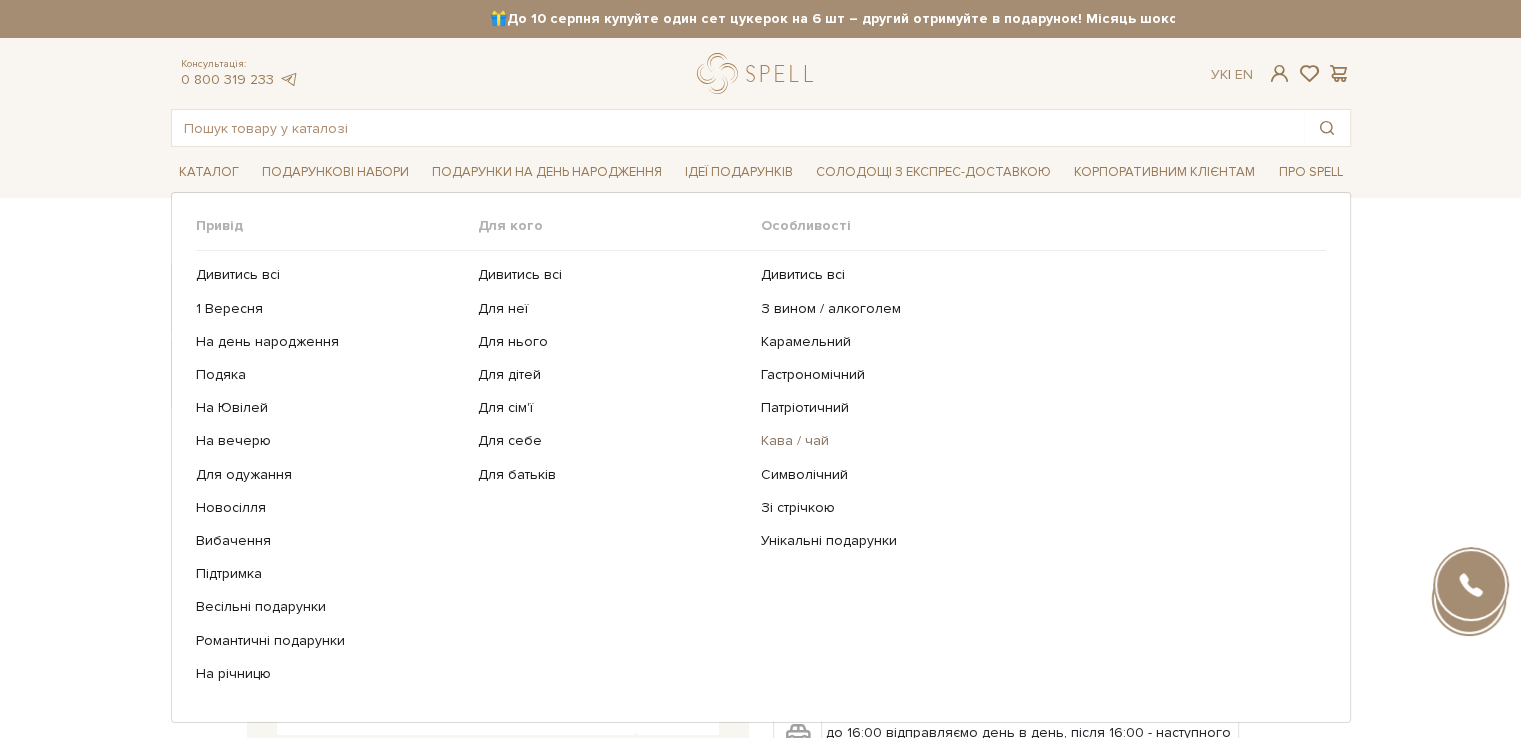 click on "Кава / чай" at bounding box center [1036, 441] 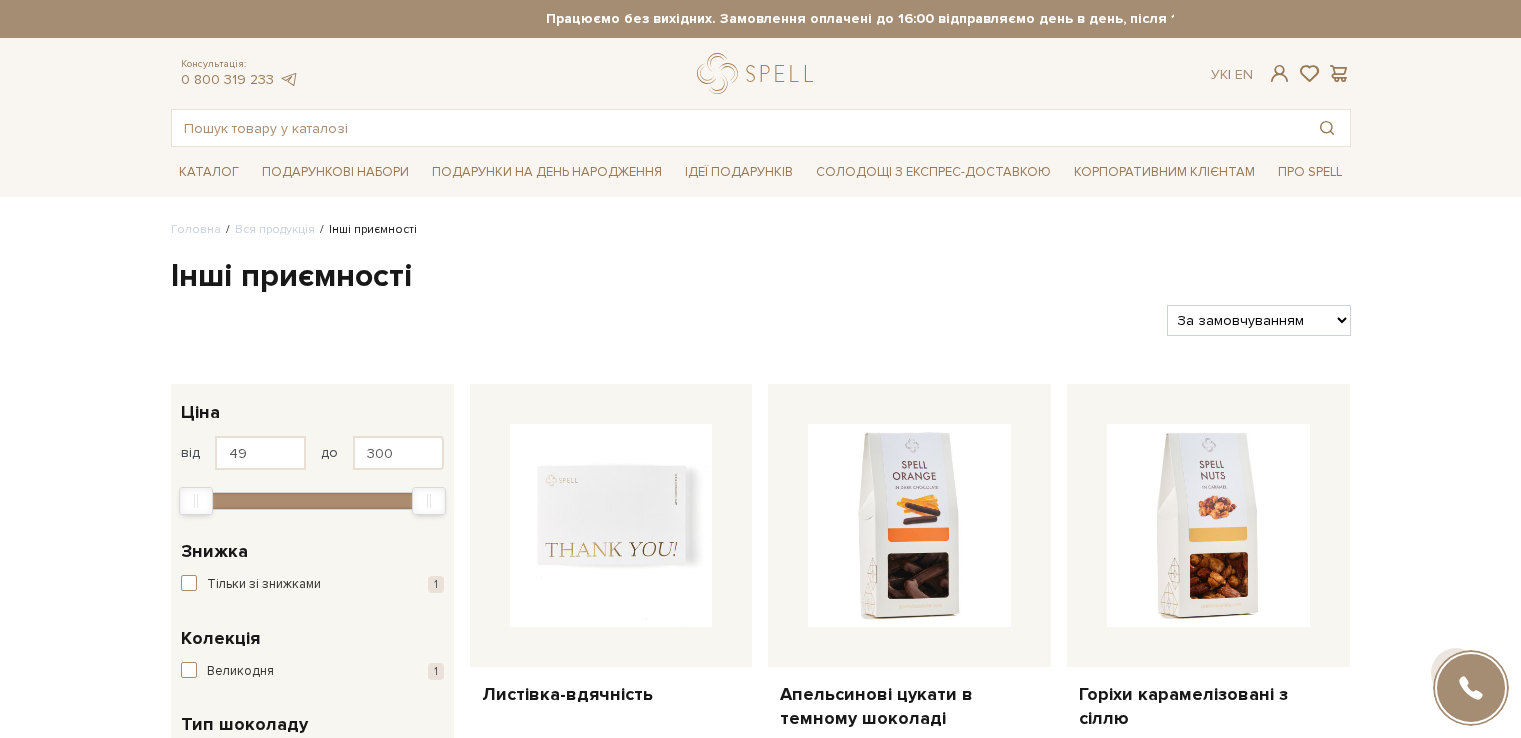 scroll, scrollTop: 472, scrollLeft: 0, axis: vertical 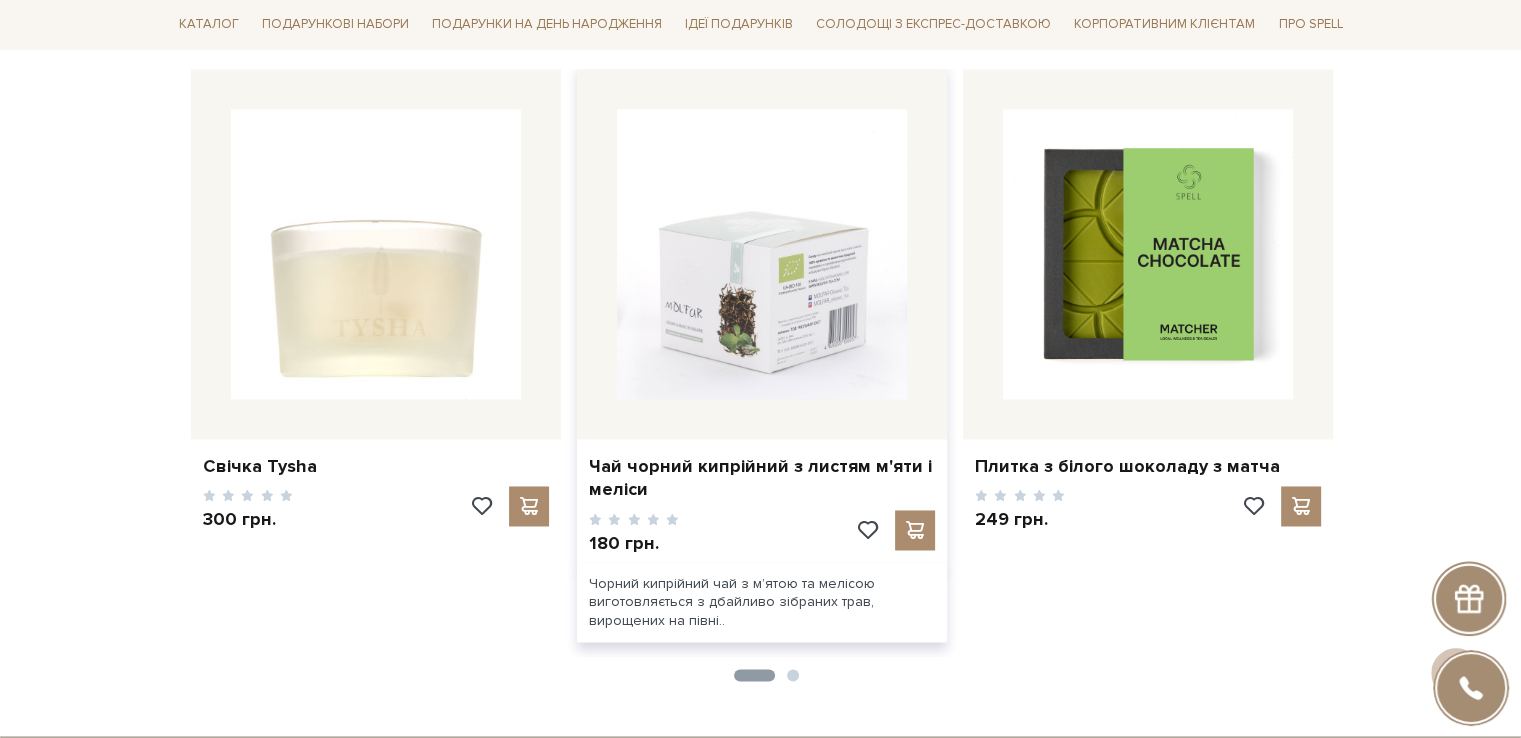 click at bounding box center (762, 254) 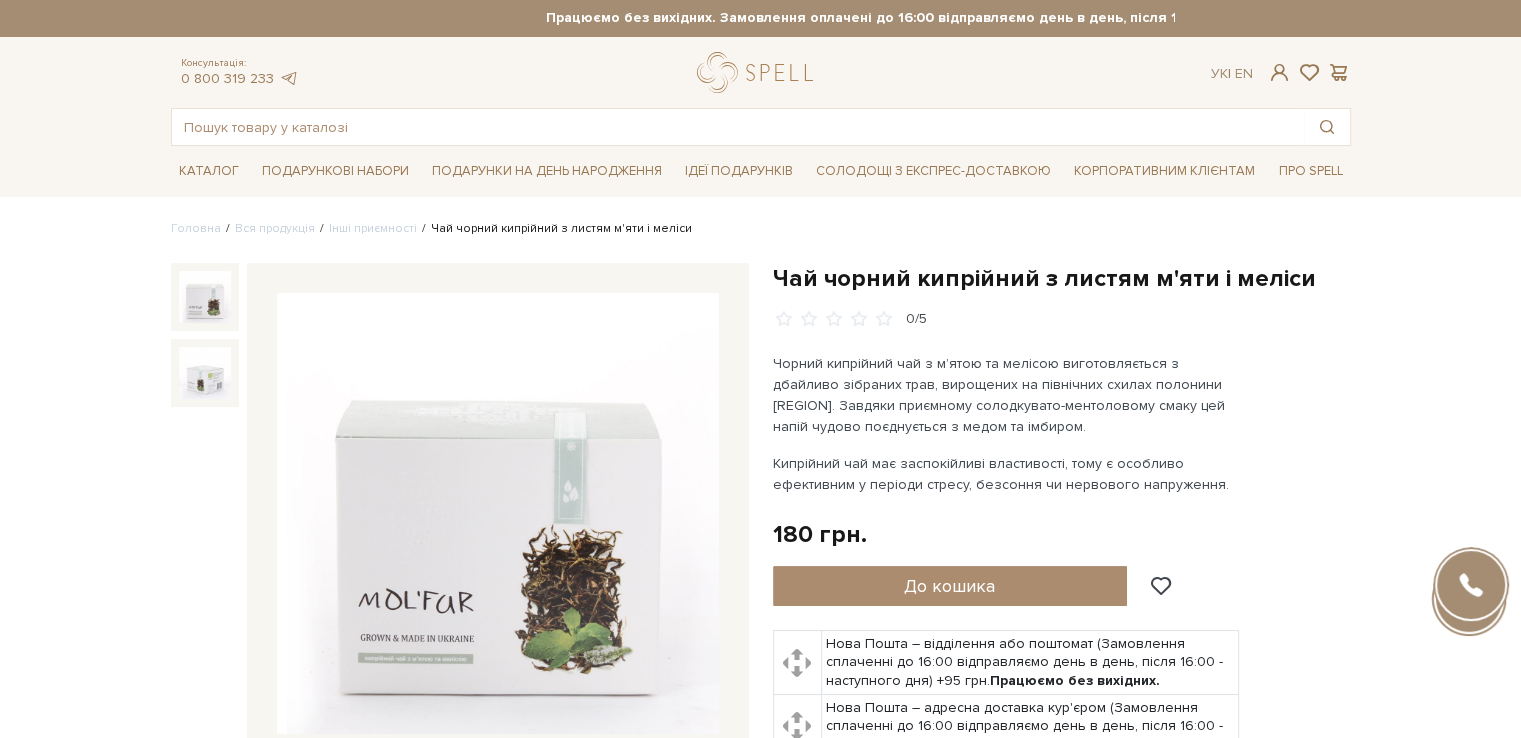 scroll, scrollTop: 400, scrollLeft: 0, axis: vertical 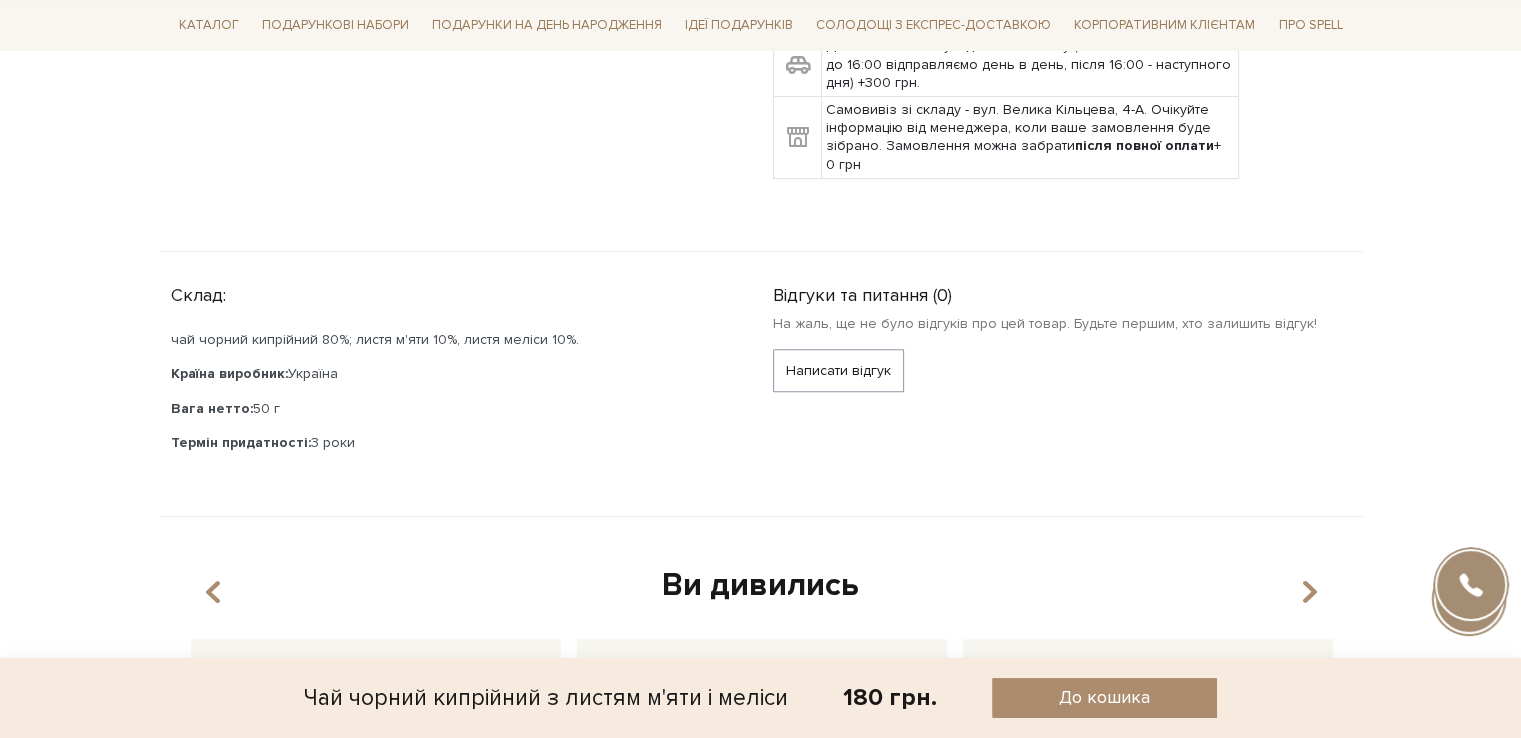 click on "Країна виробник:" at bounding box center (229, 373) 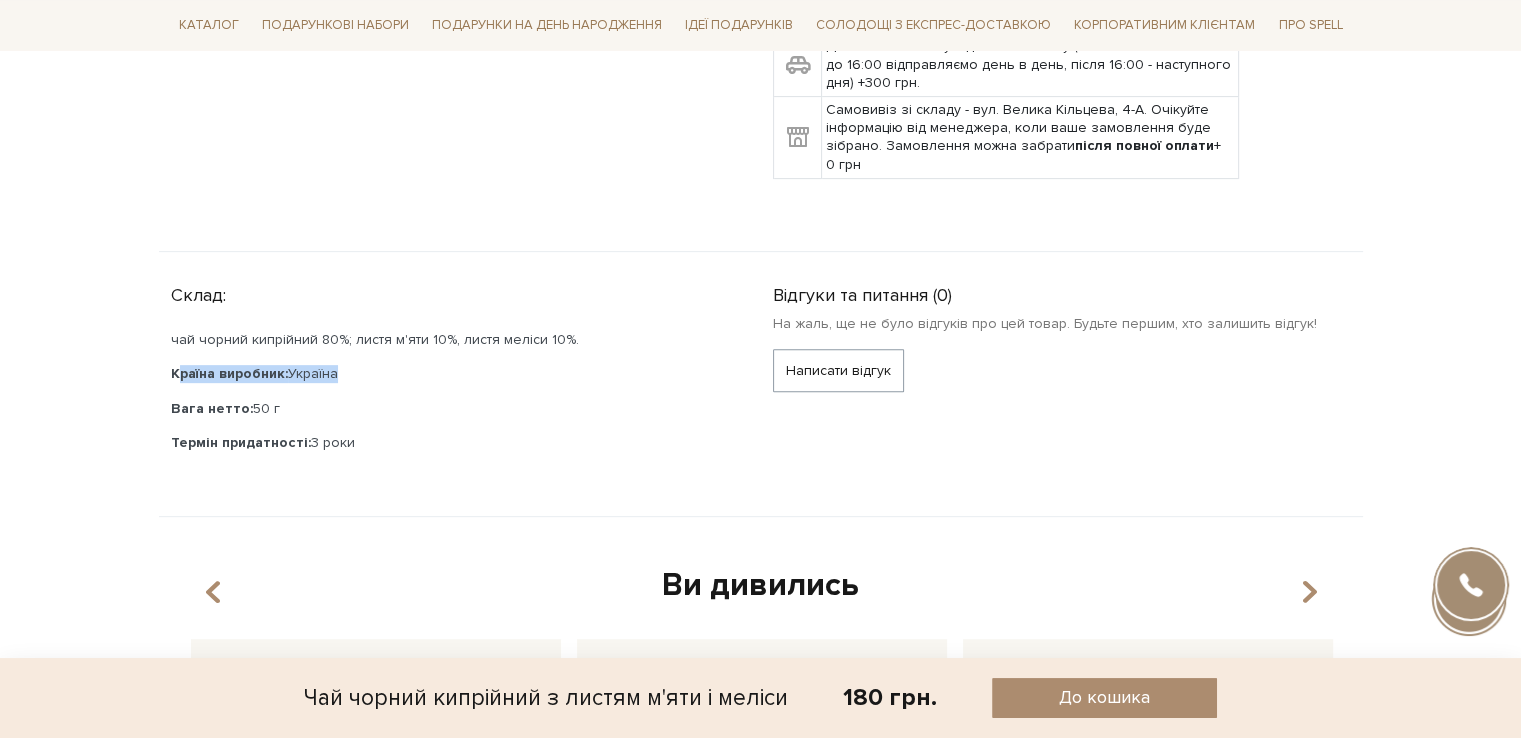 drag, startPoint x: 183, startPoint y: 364, endPoint x: 331, endPoint y: 369, distance: 148.08444 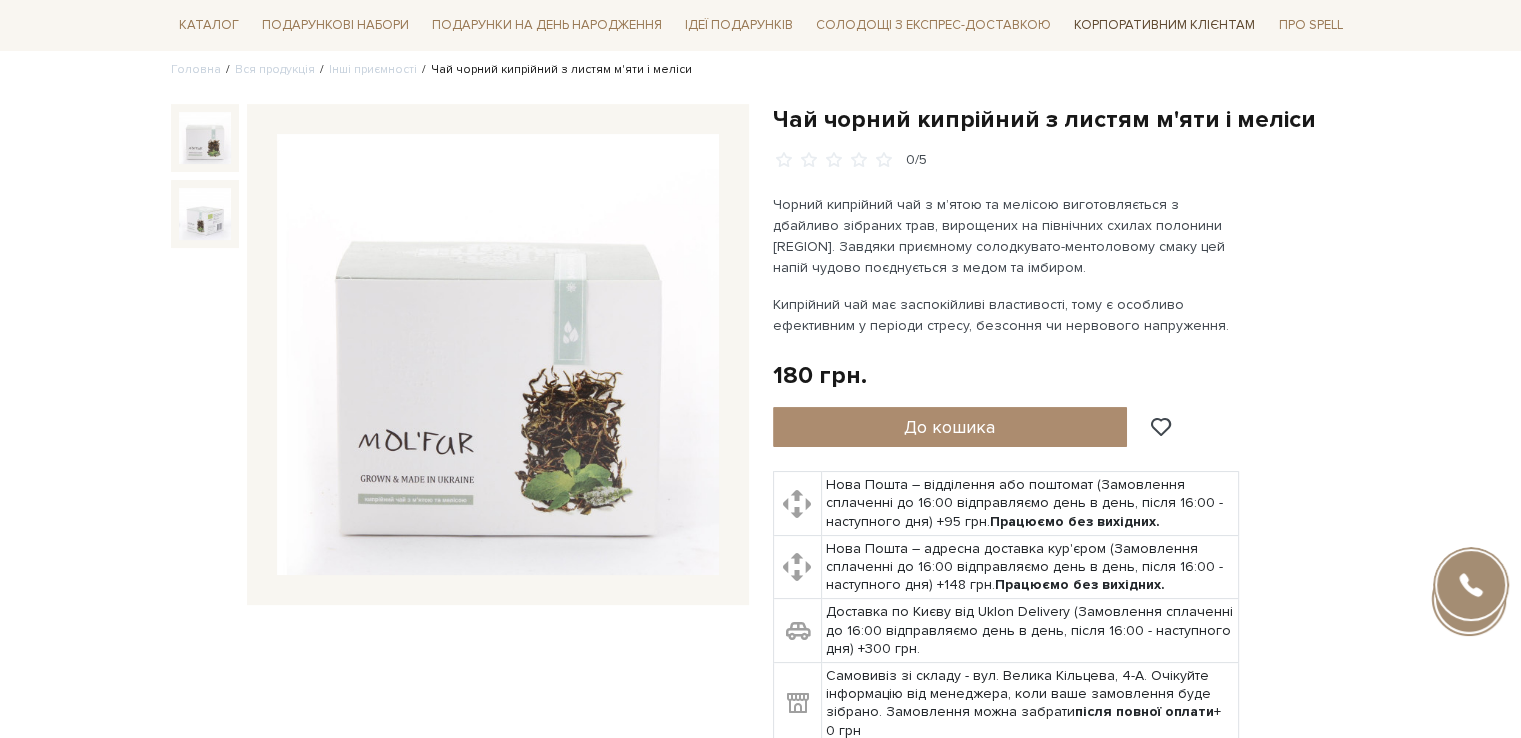 scroll, scrollTop: 126, scrollLeft: 0, axis: vertical 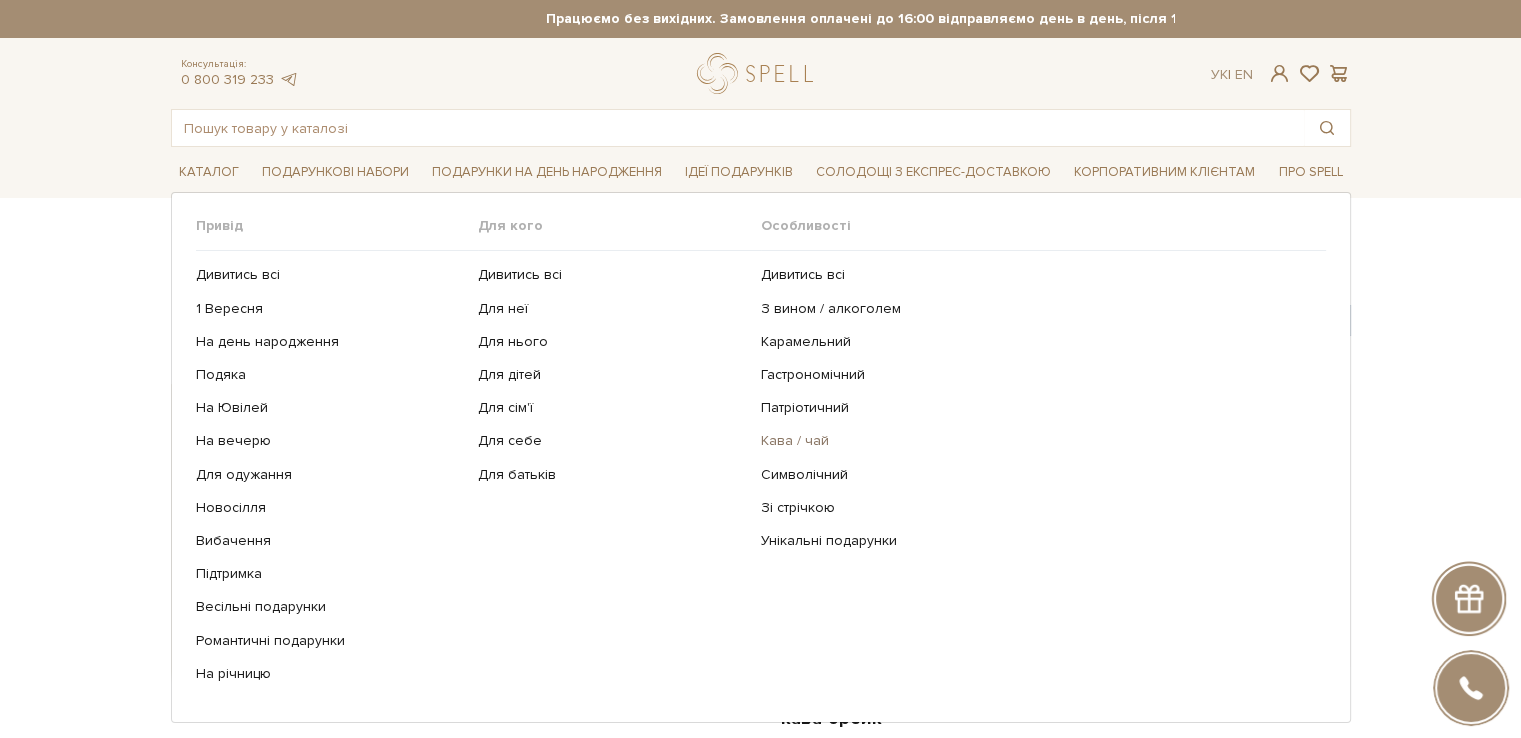 click on "Кава / чай" at bounding box center (1036, 441) 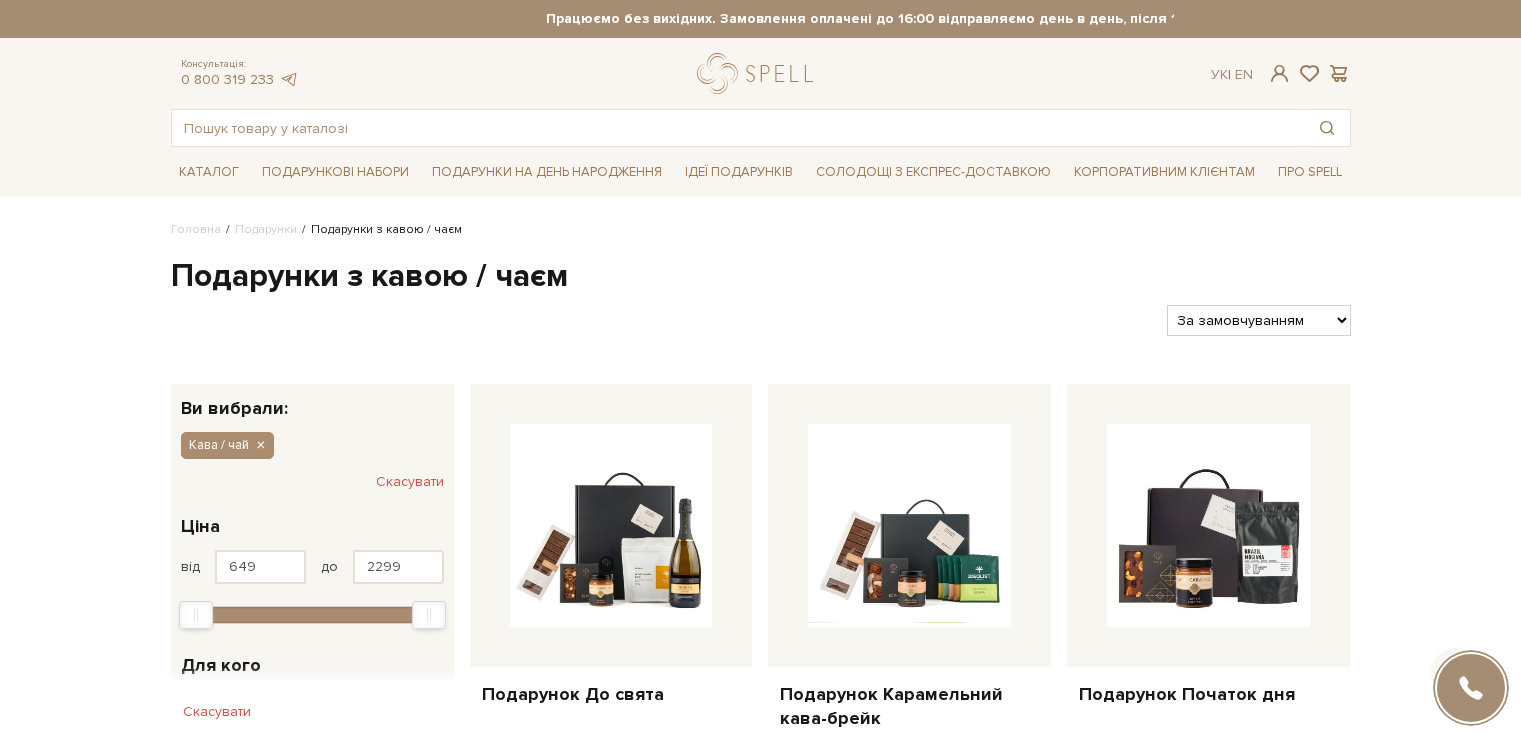 scroll, scrollTop: 400, scrollLeft: 0, axis: vertical 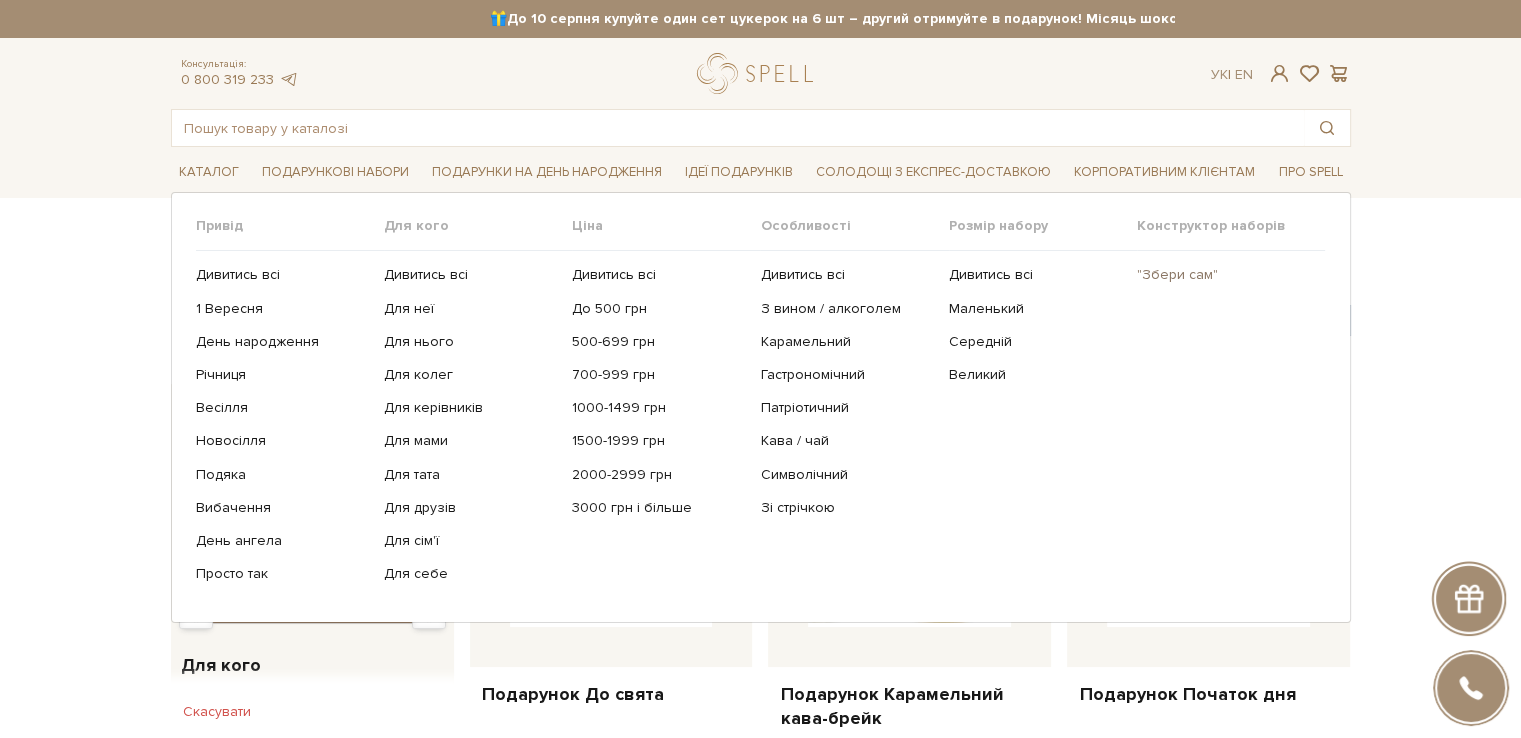click on ""Збери сам"" at bounding box center [1223, 275] 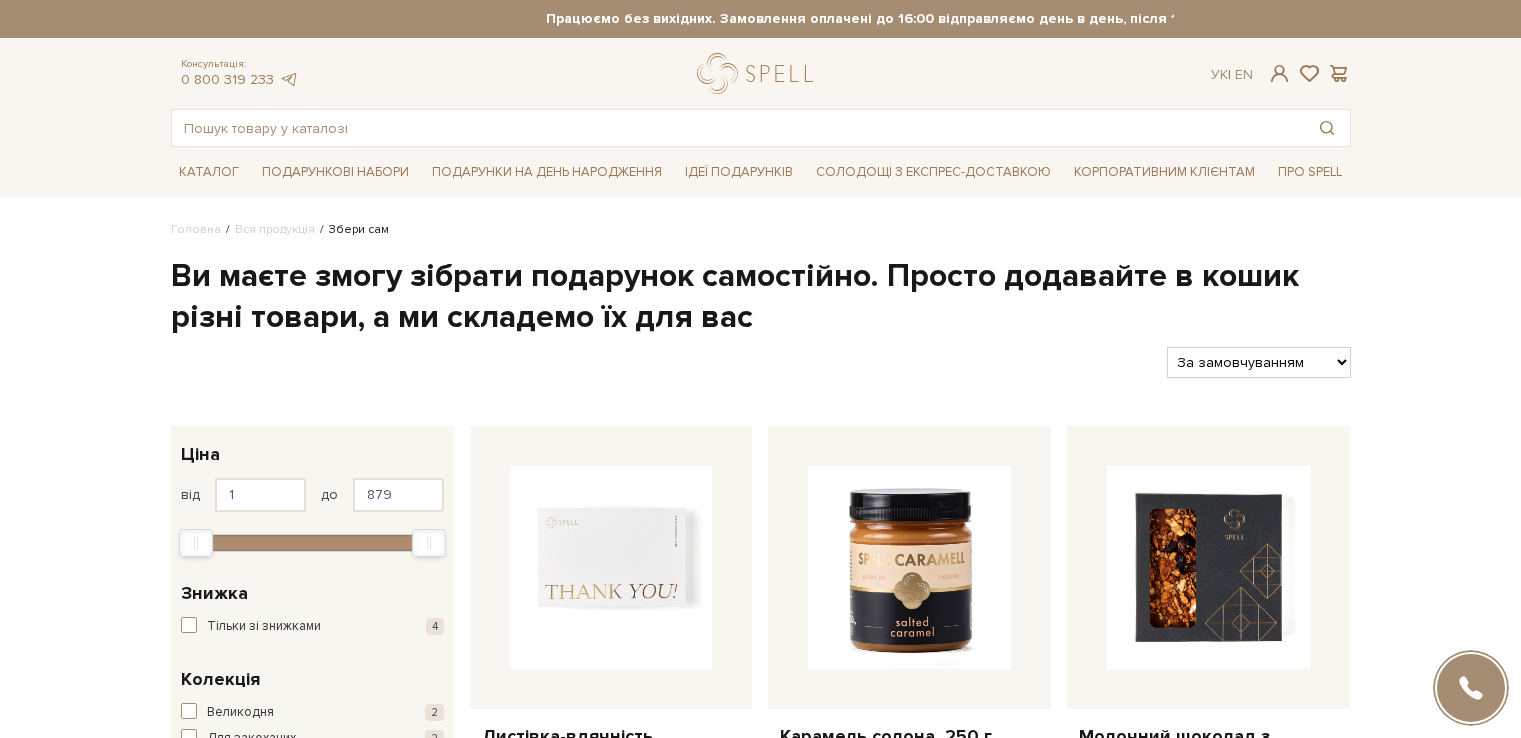 scroll, scrollTop: 300, scrollLeft: 0, axis: vertical 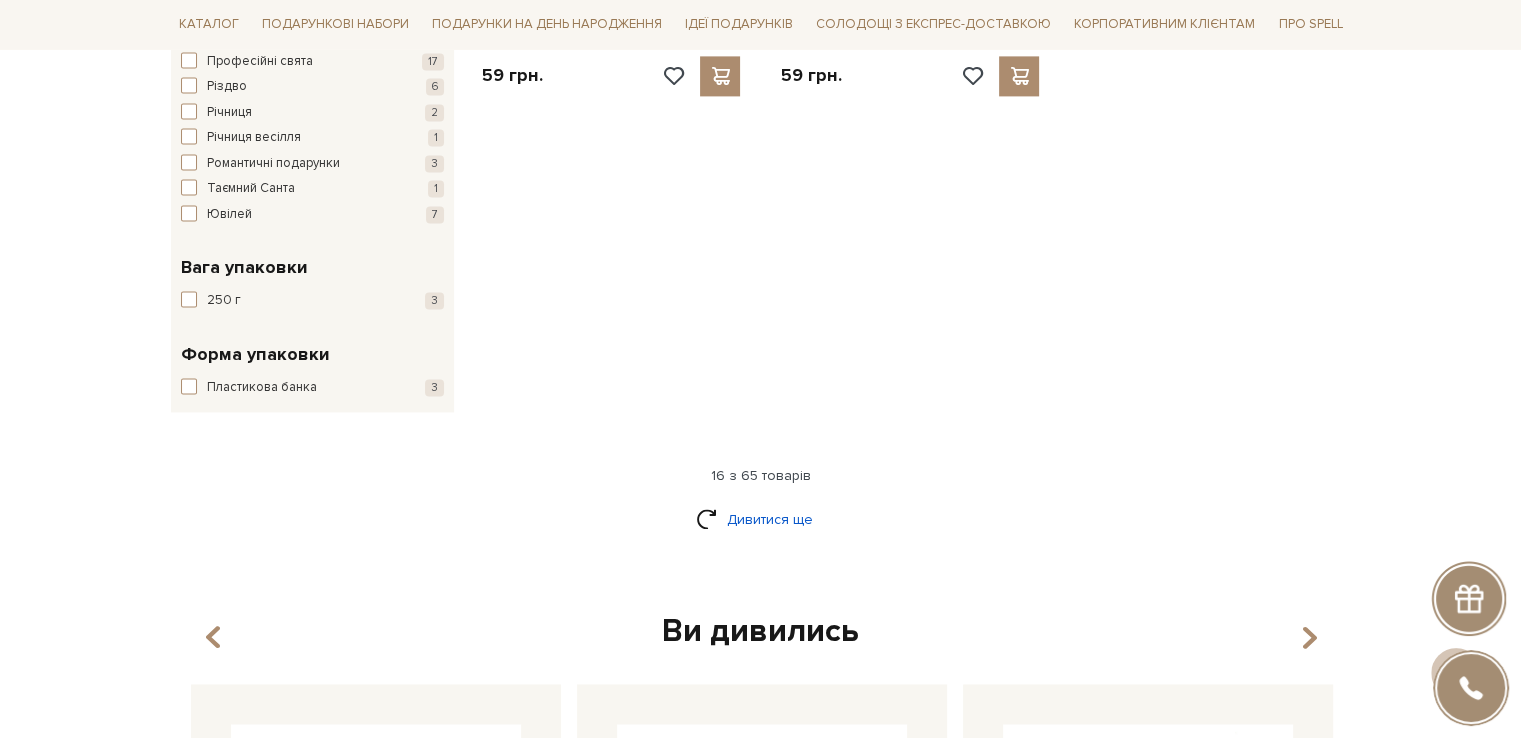 click on "Дивитися ще" at bounding box center [761, 519] 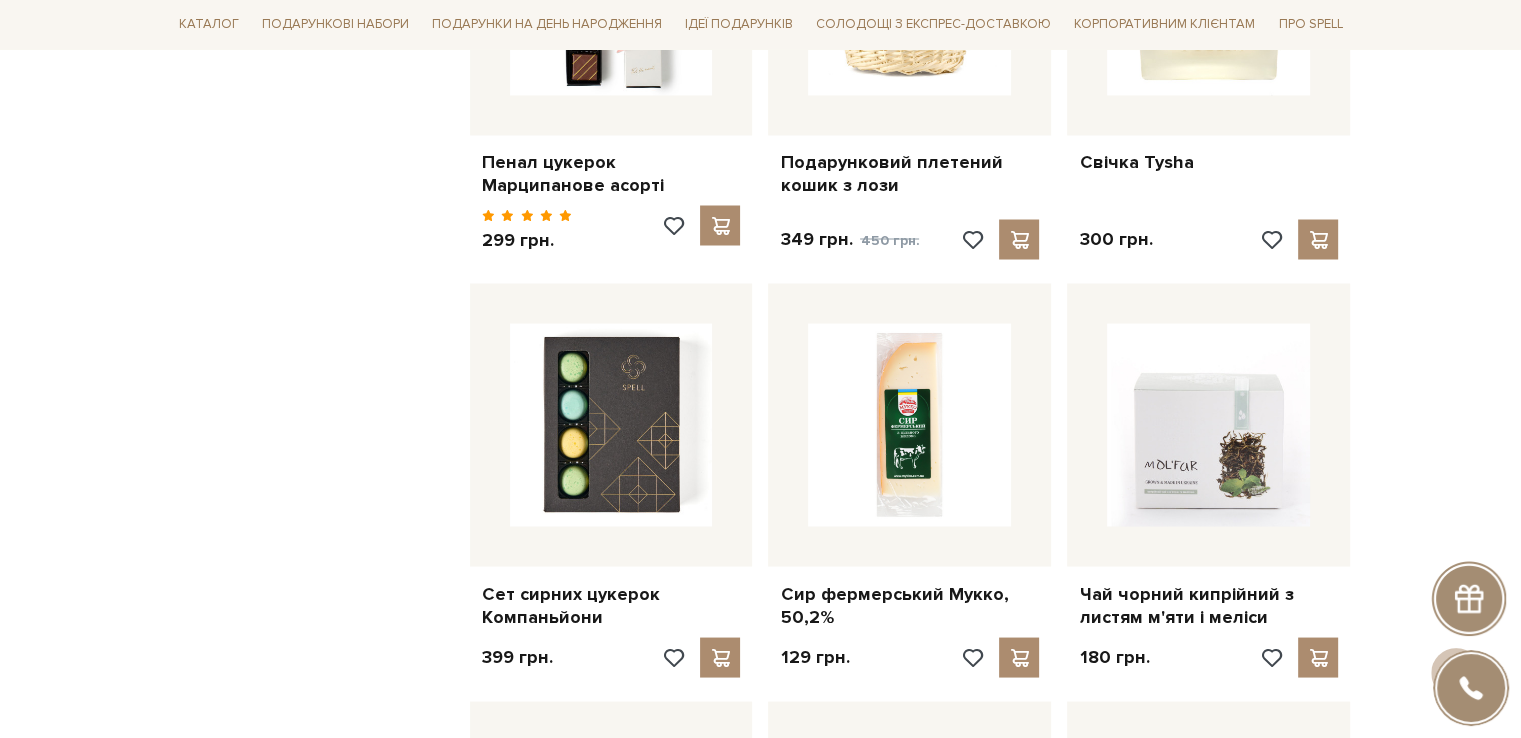 scroll, scrollTop: 3800, scrollLeft: 0, axis: vertical 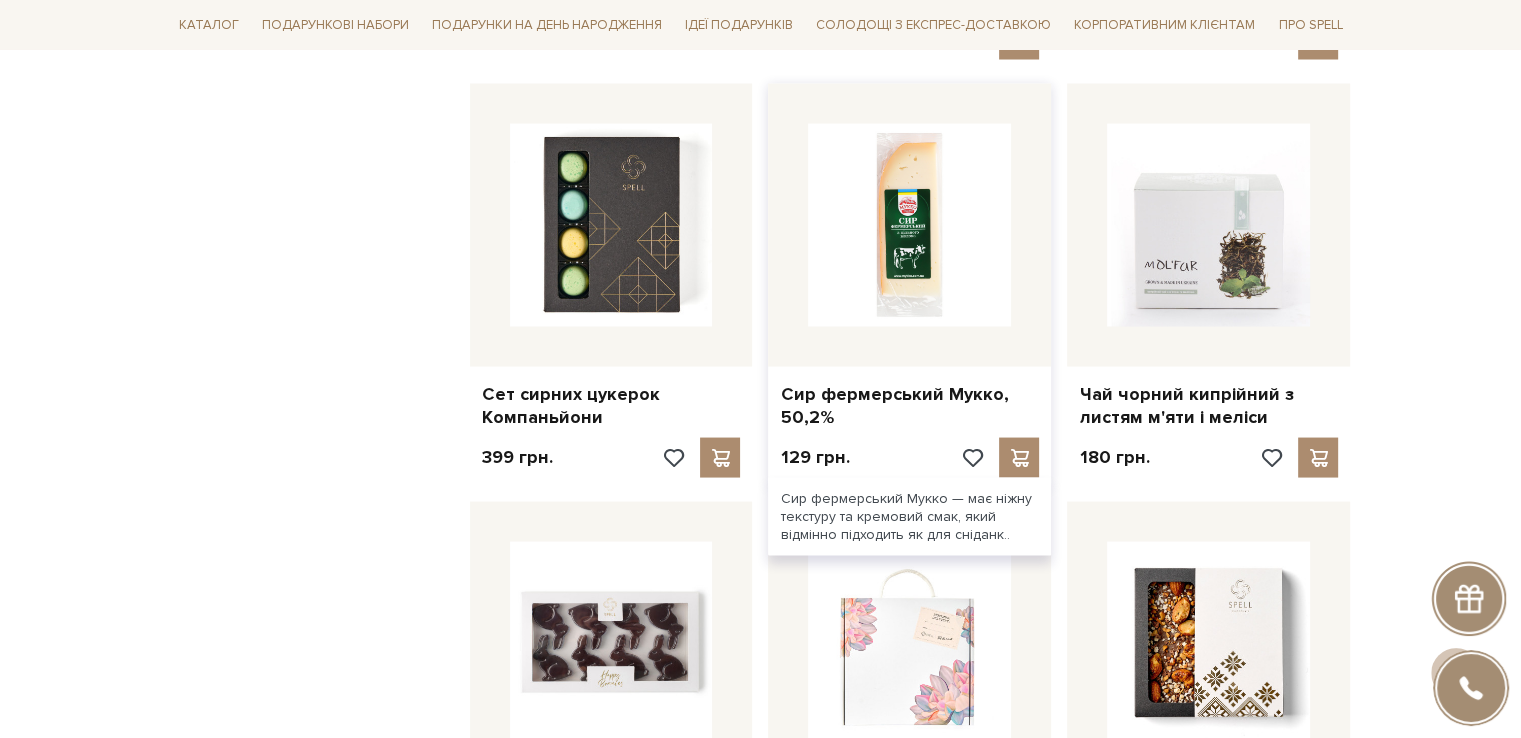 click on "Сир фермерський Мукко —  має ніжну текстуру та кремовий смак, який відмінно підходить як для сніданк.." at bounding box center [909, 516] 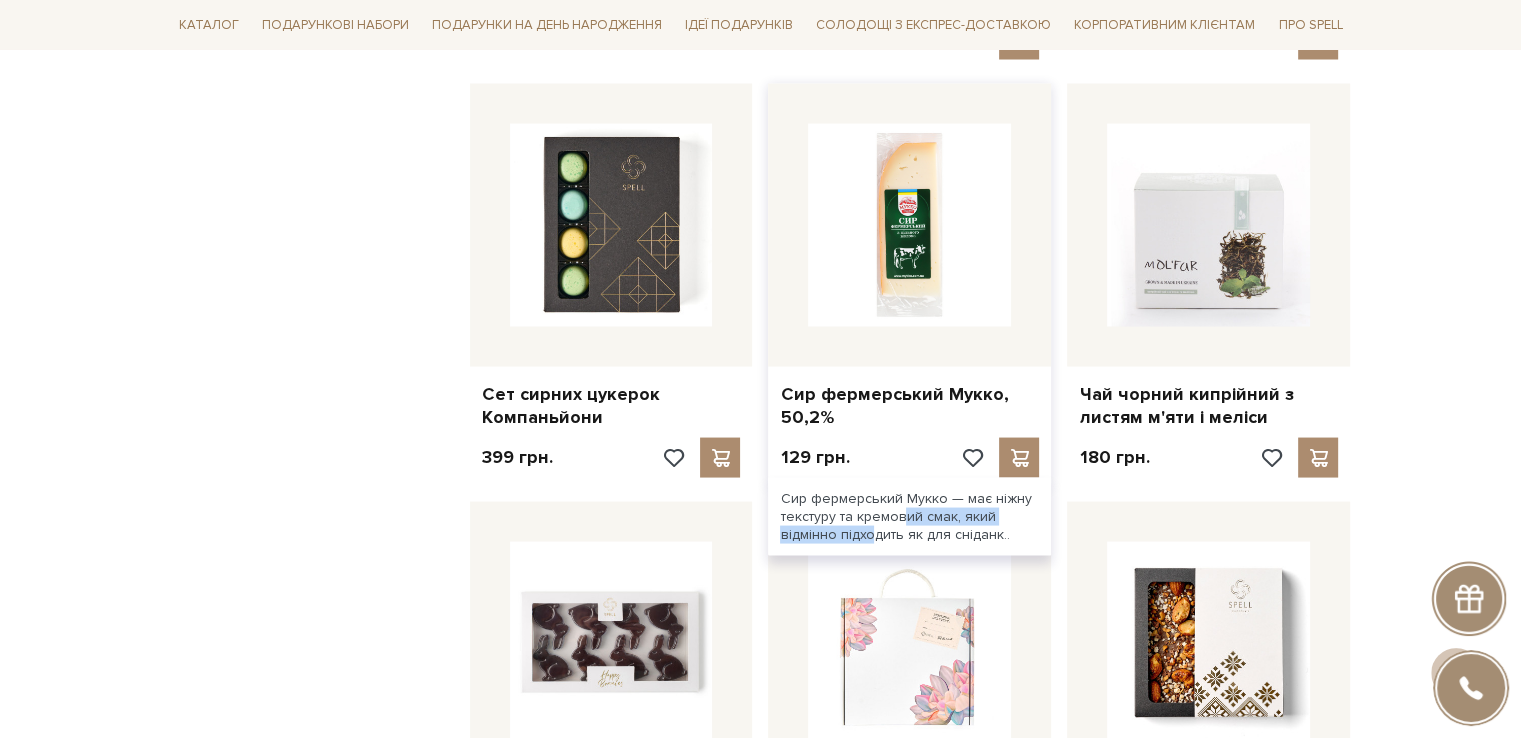 drag, startPoint x: 800, startPoint y: 473, endPoint x: 988, endPoint y: 473, distance: 188 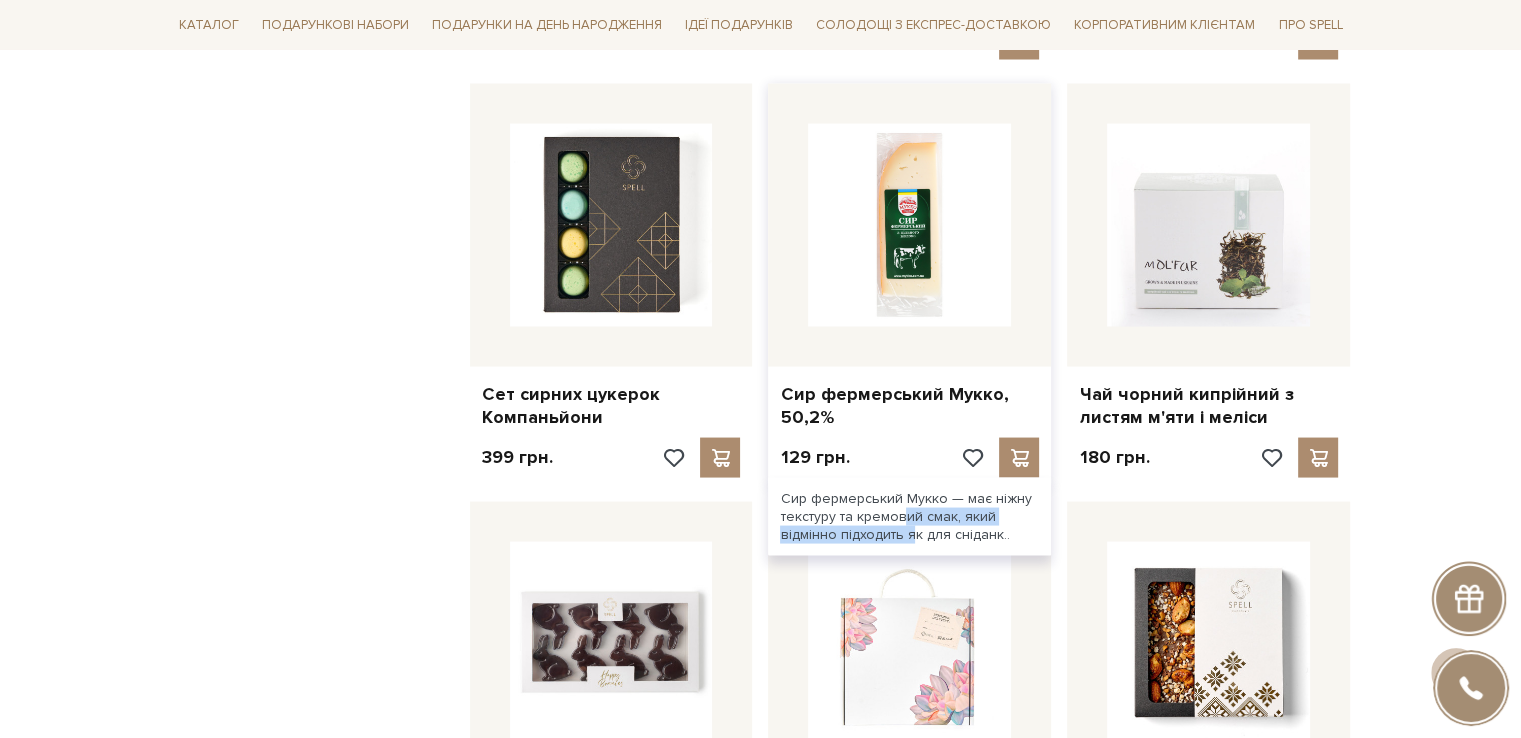 click on "Сир фермерський Мукко —  має ніжну текстуру та кремовий смак, який відмінно підходить як для сніданк.." at bounding box center (909, 516) 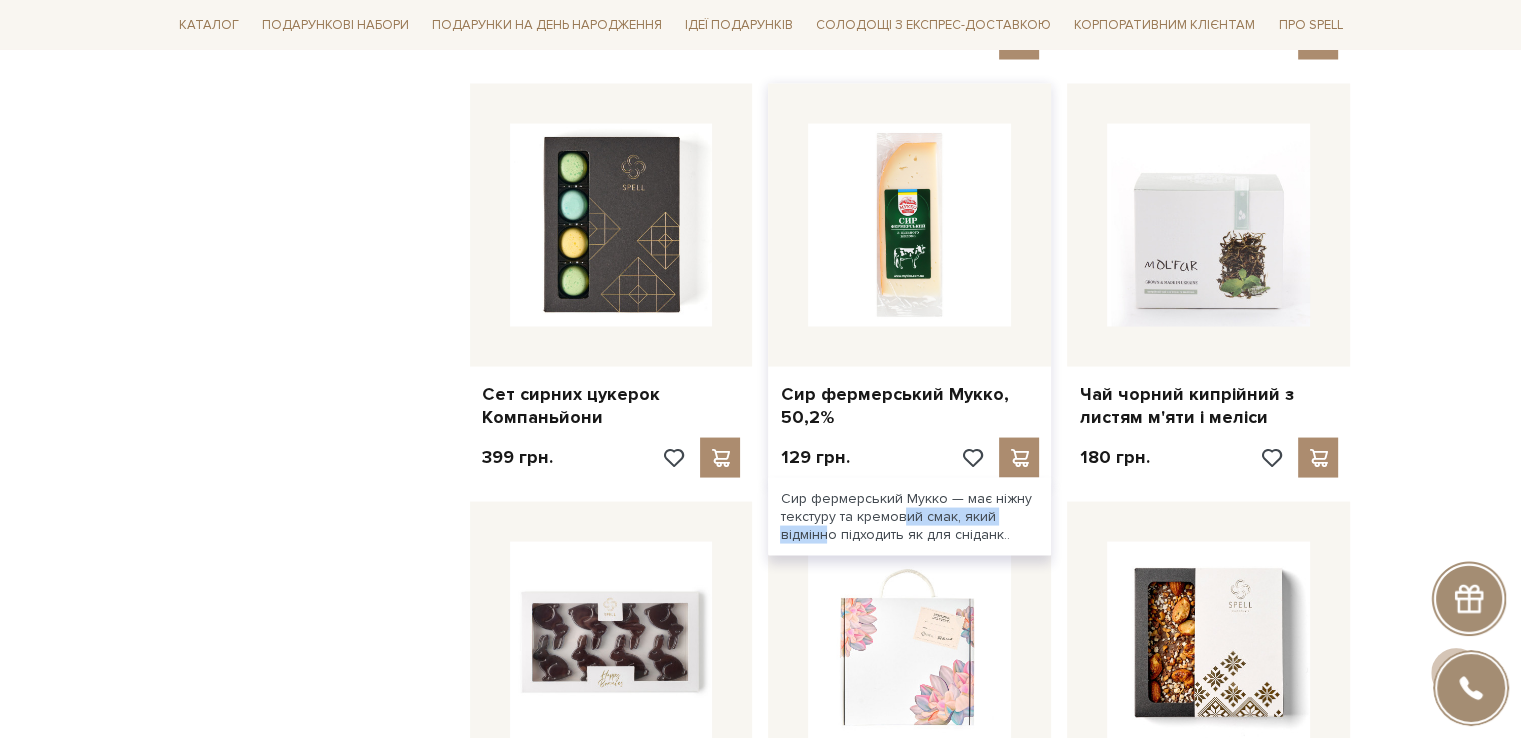 drag, startPoint x: 919, startPoint y: 477, endPoint x: 792, endPoint y: 481, distance: 127.06297 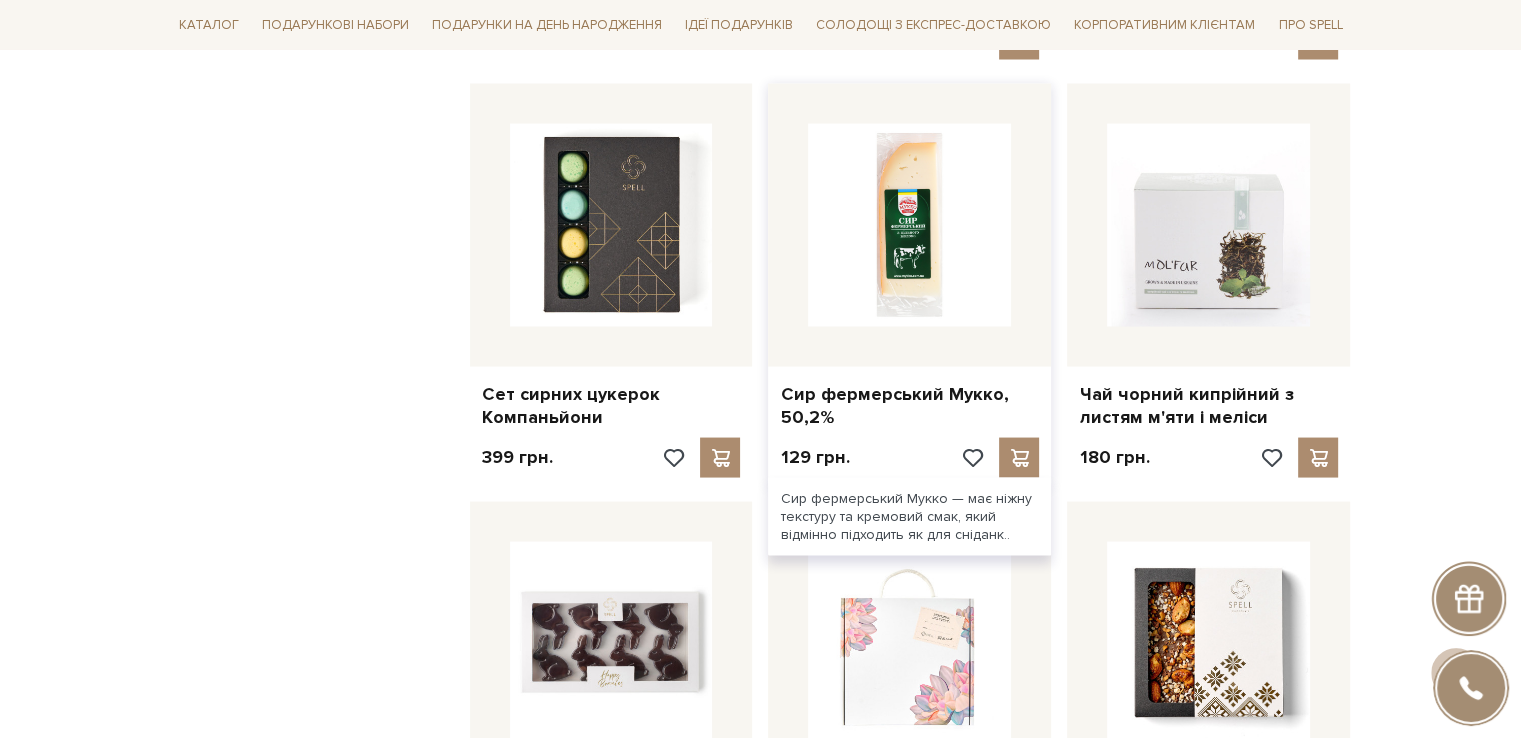 click on "Сир фермерський Мукко —  має ніжну текстуру та кремовий смак, який відмінно підходить як для сніданк.." at bounding box center [909, 516] 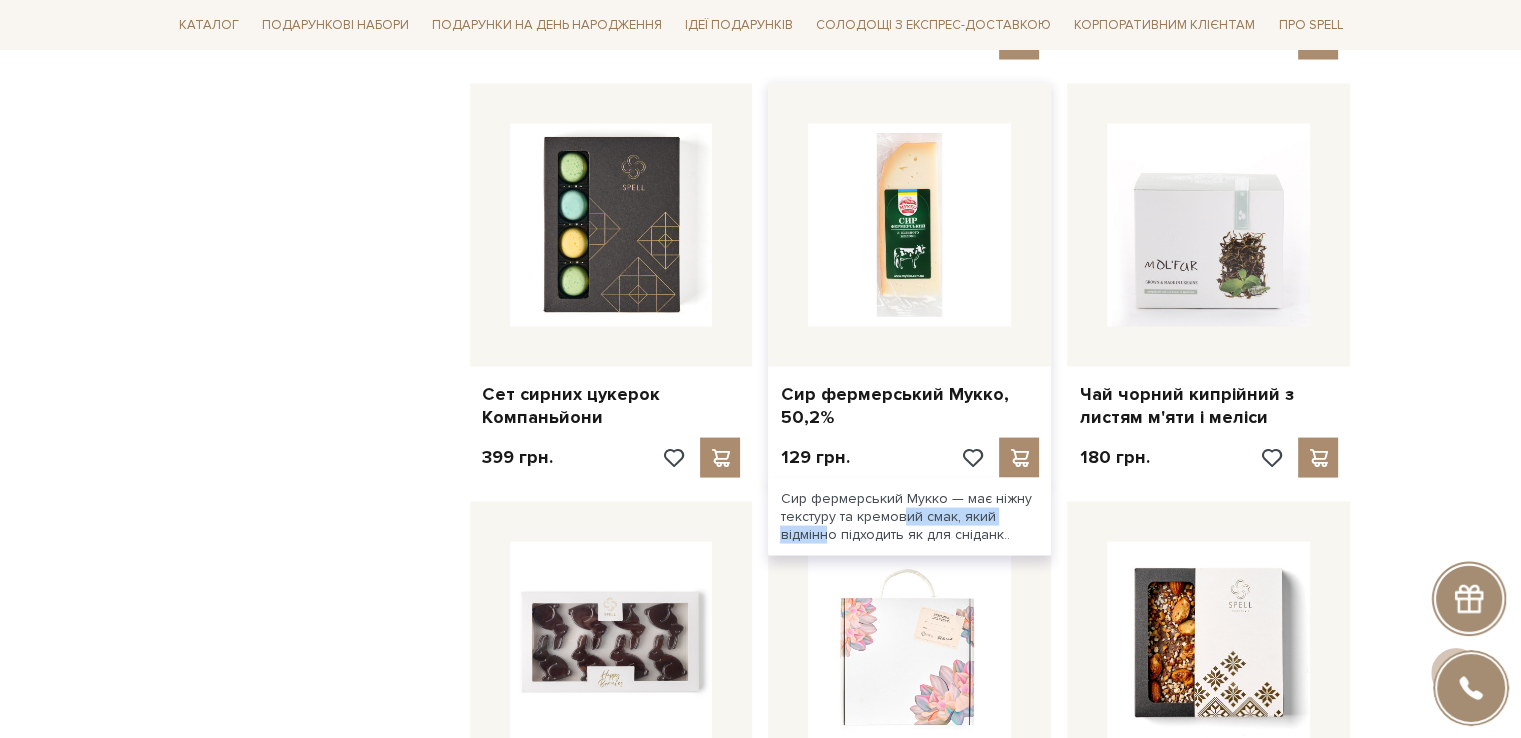 drag, startPoint x: 787, startPoint y: 476, endPoint x: 915, endPoint y: 477, distance: 128.0039 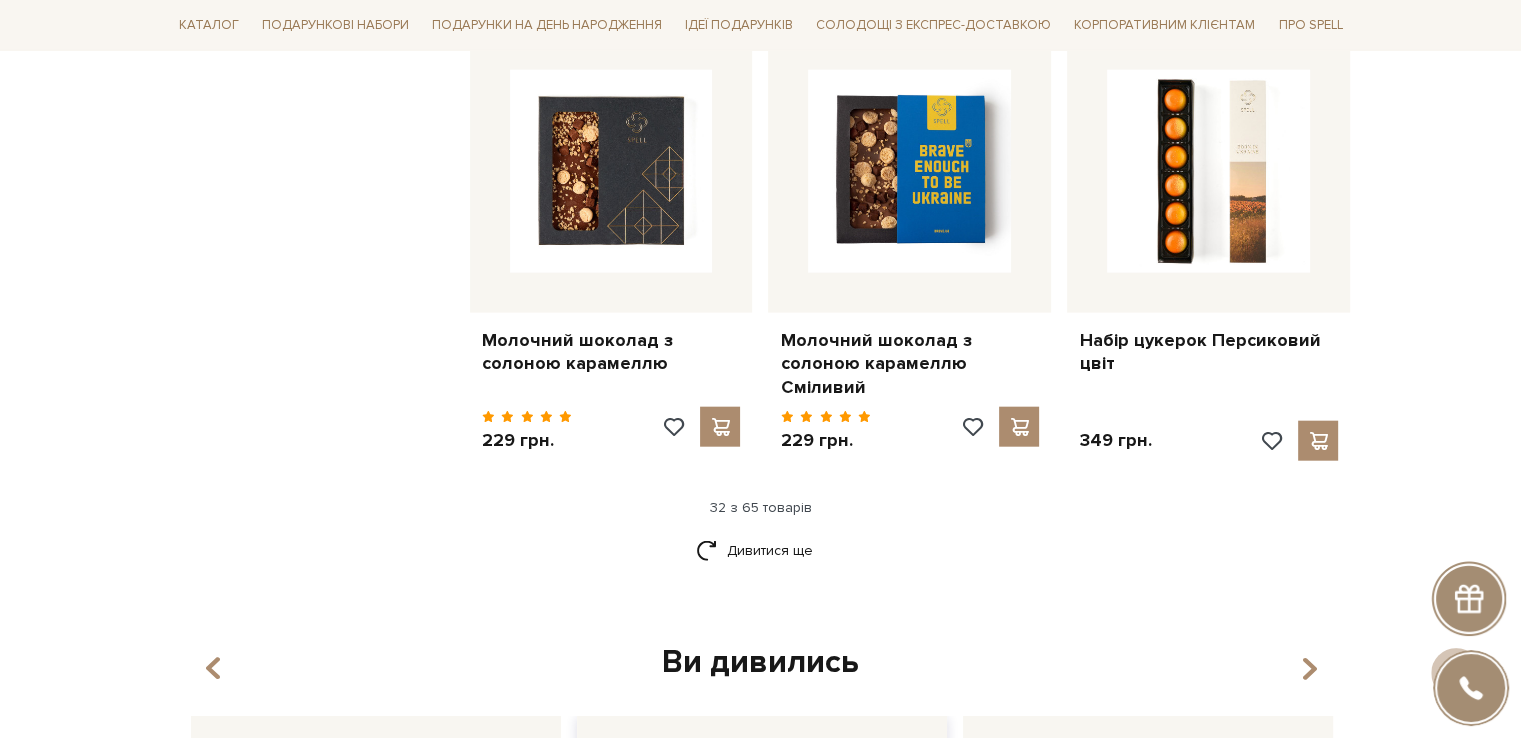 scroll, scrollTop: 4720, scrollLeft: 0, axis: vertical 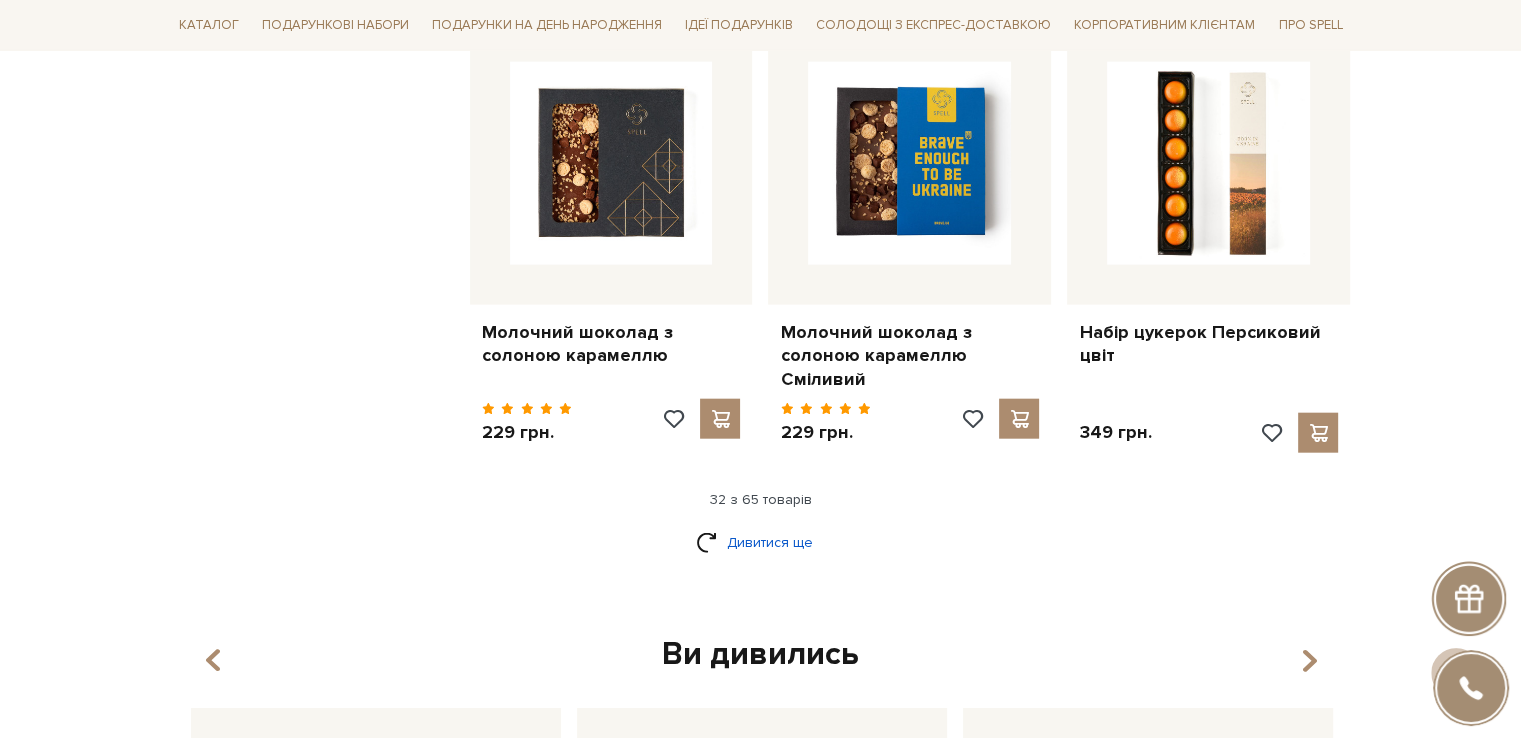 click on "Дивитися ще" at bounding box center [761, 542] 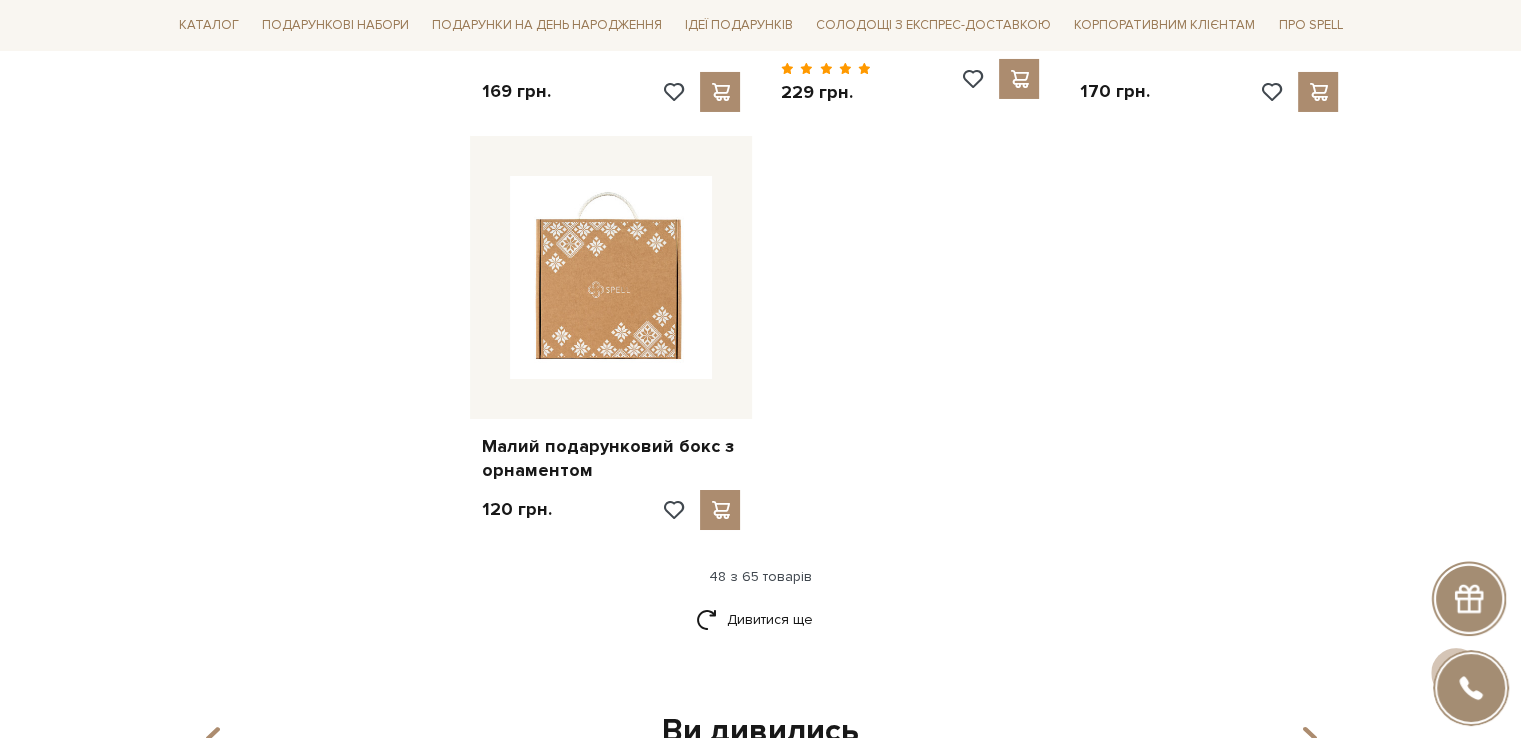 scroll, scrollTop: 7420, scrollLeft: 0, axis: vertical 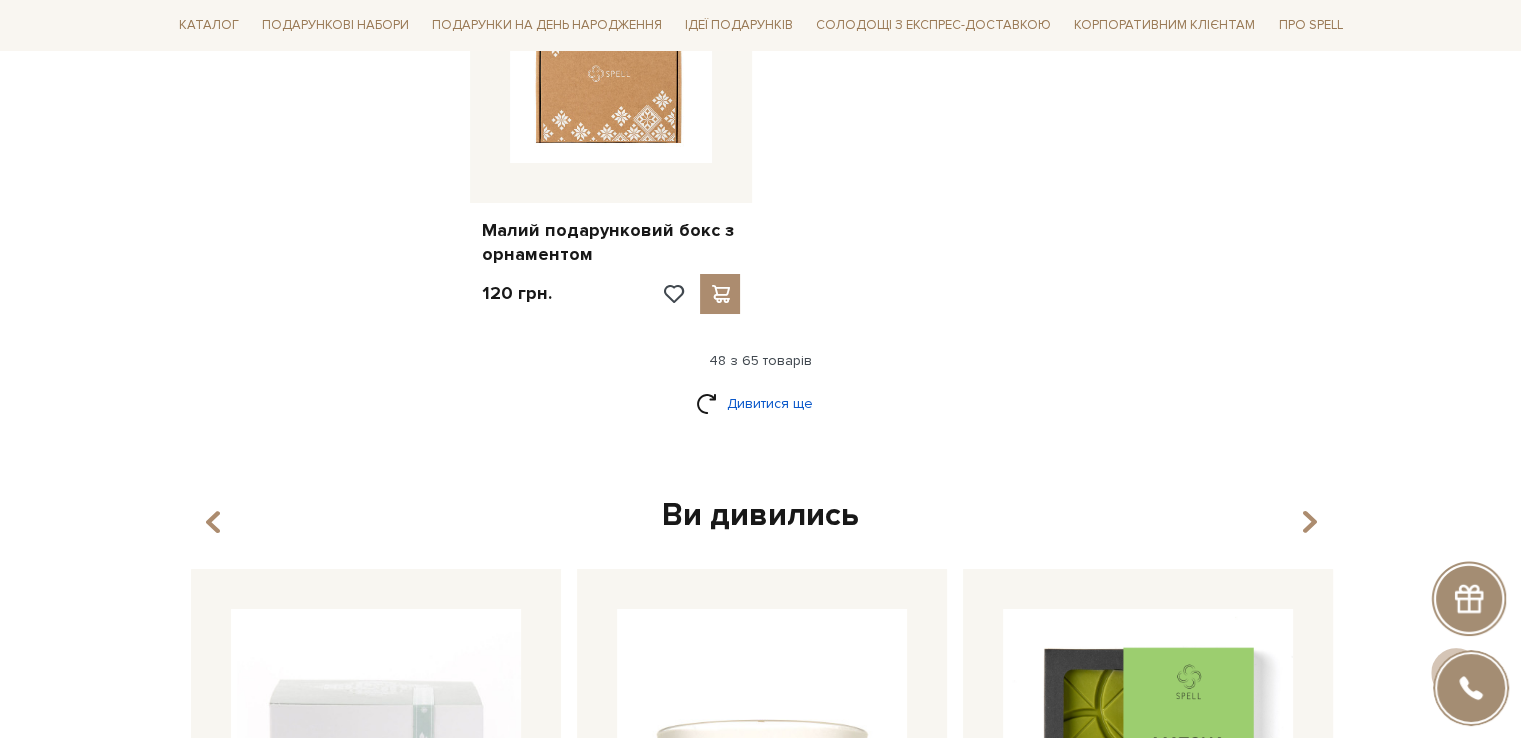 click on "Дивитися ще" at bounding box center (761, 403) 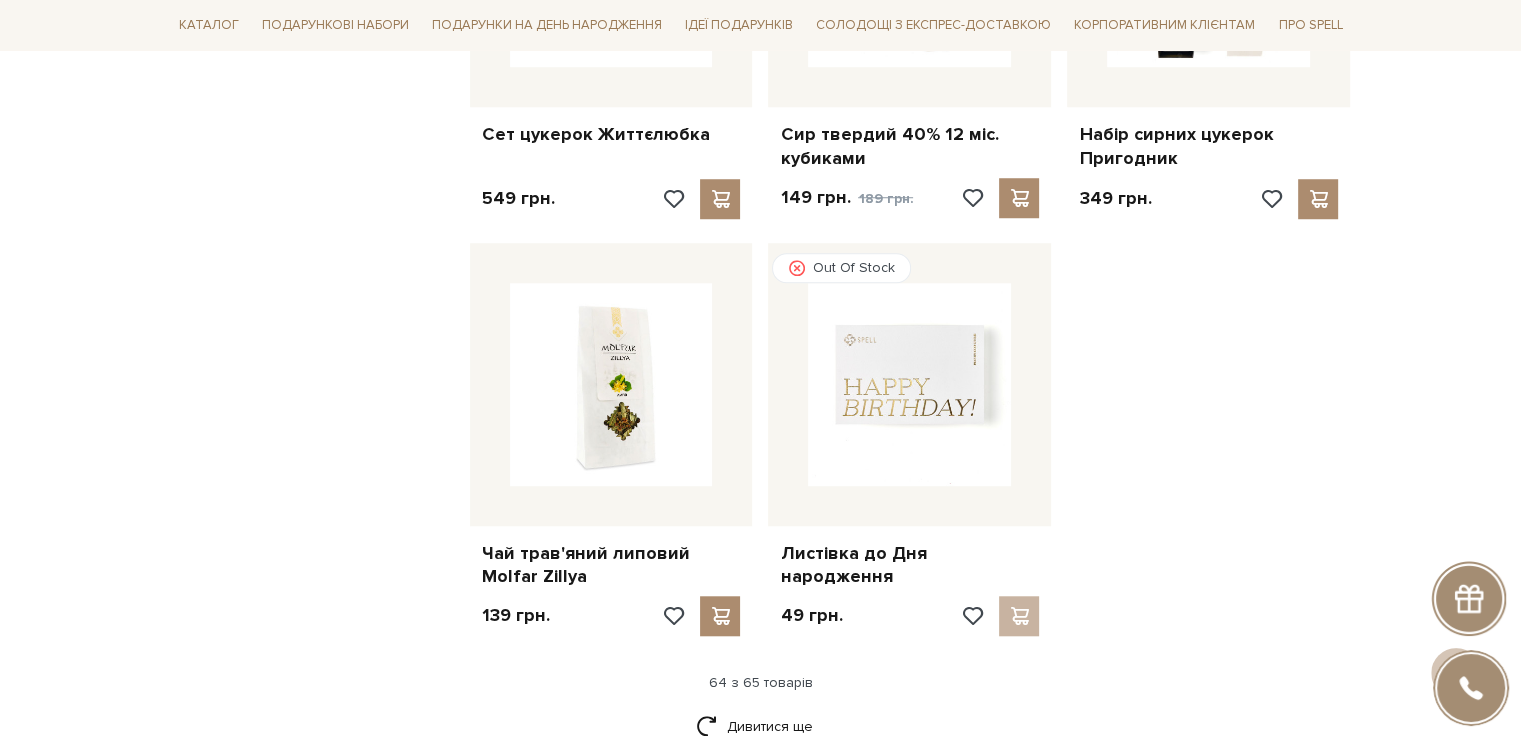 scroll, scrollTop: 9320, scrollLeft: 0, axis: vertical 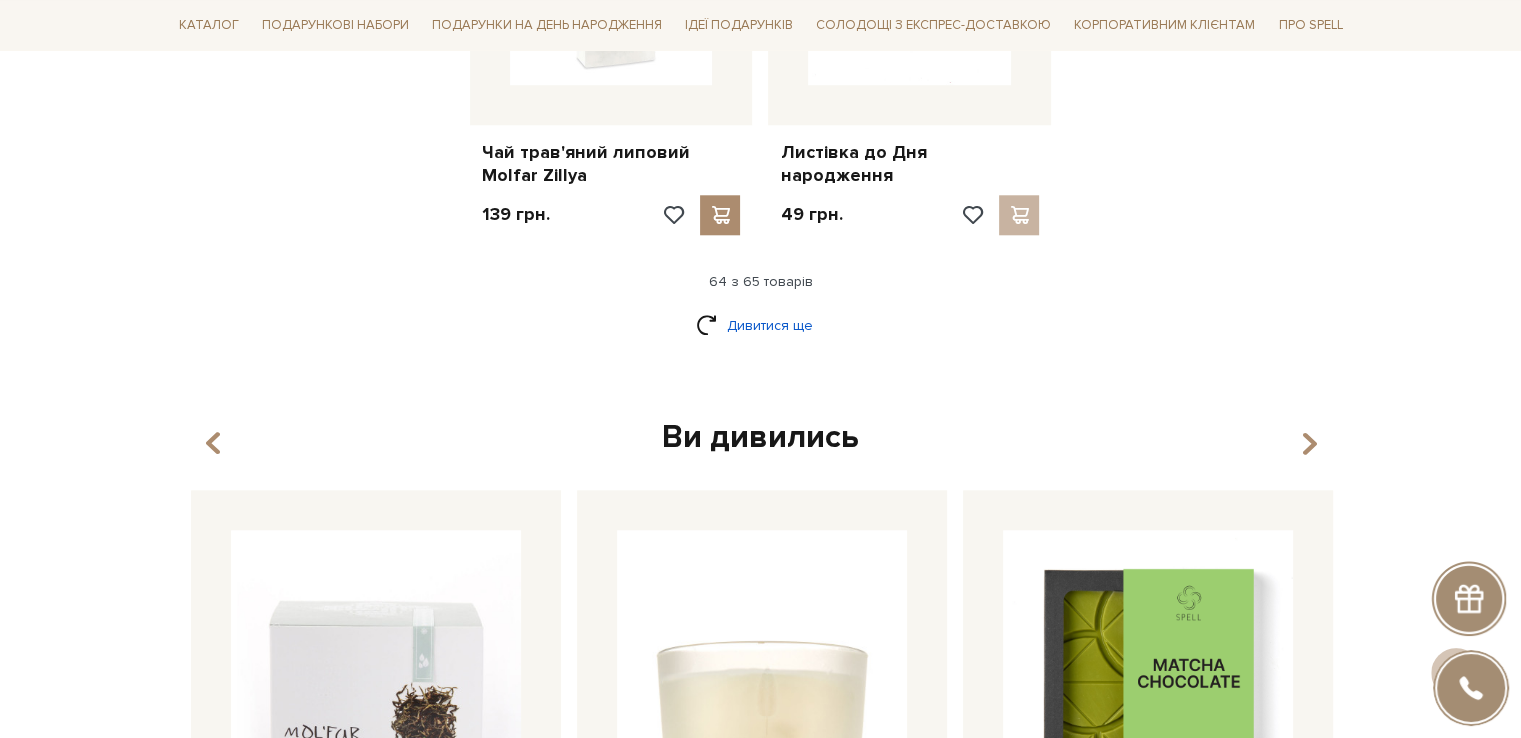 click on "Дивитися ще" at bounding box center [761, 325] 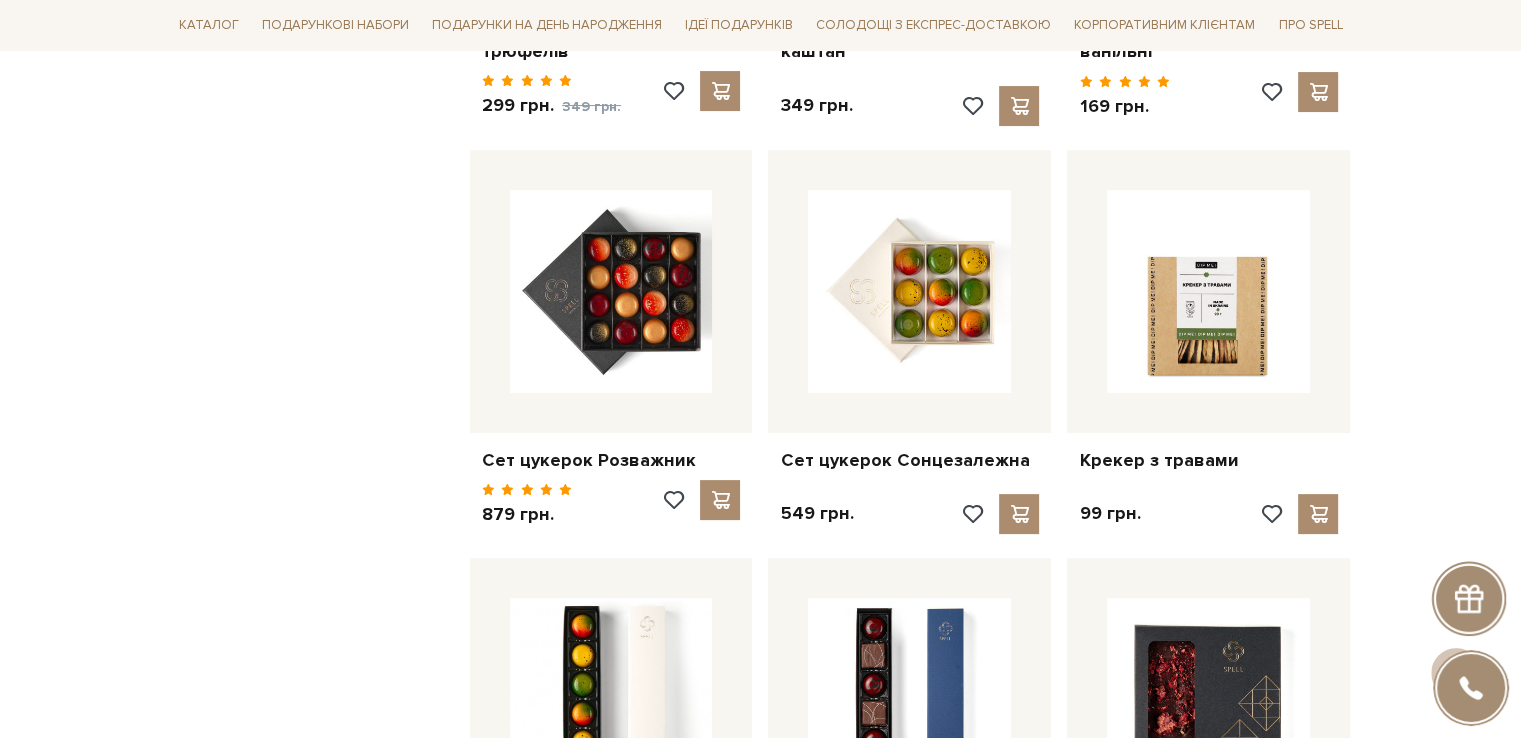 scroll, scrollTop: 8020, scrollLeft: 0, axis: vertical 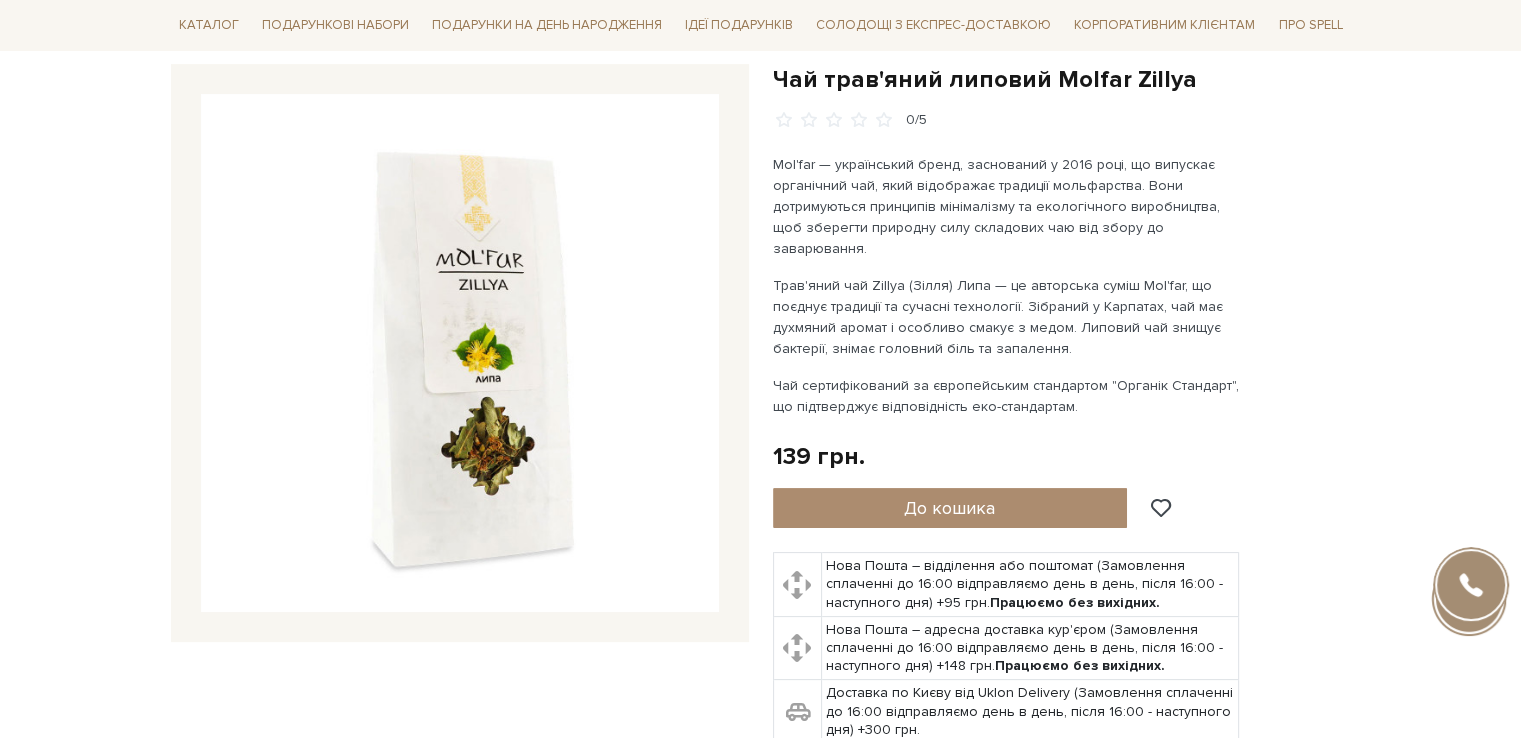 click on "Чай трав'яний липовий Molfar Zillya" at bounding box center [1062, 457] 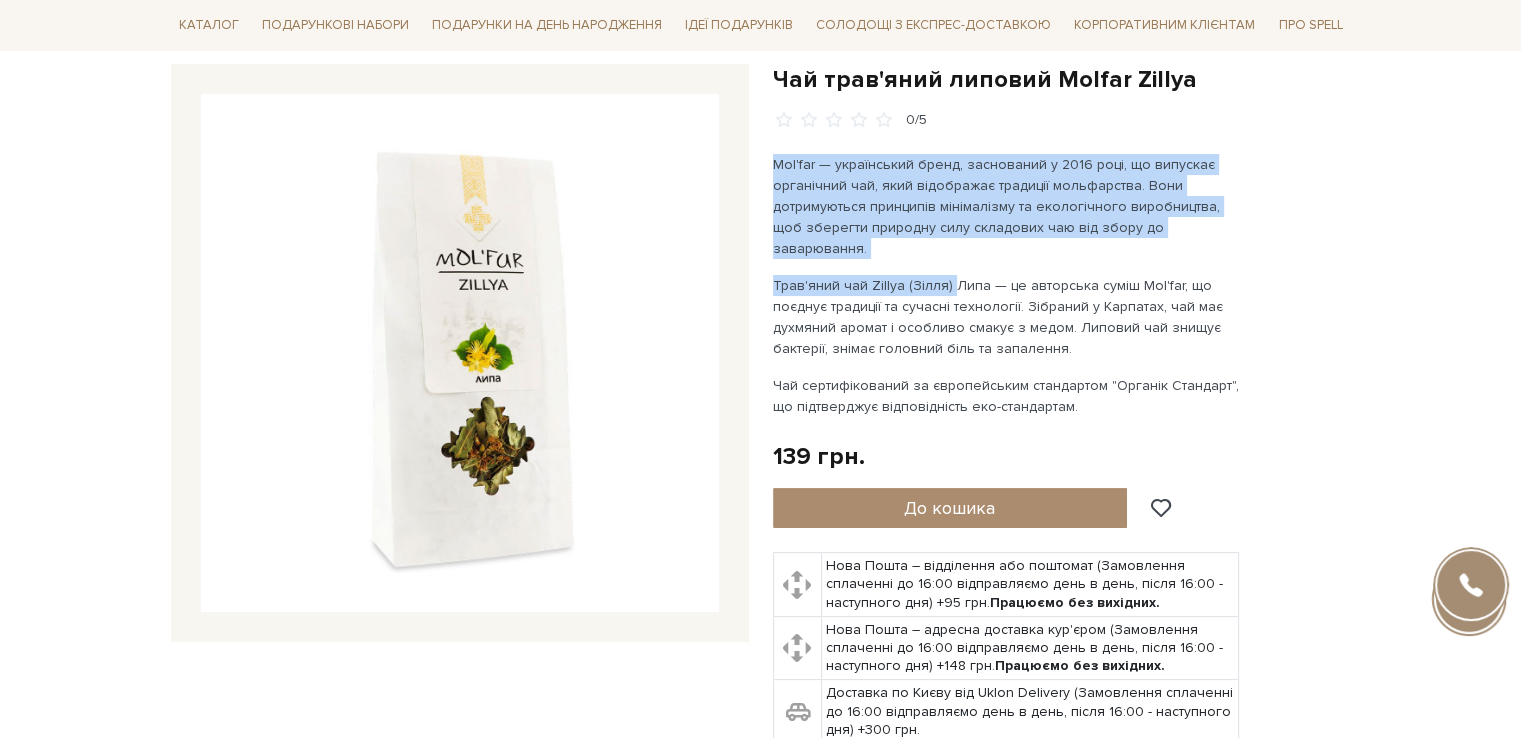 drag, startPoint x: 804, startPoint y: 161, endPoint x: 947, endPoint y: 253, distance: 170.03824 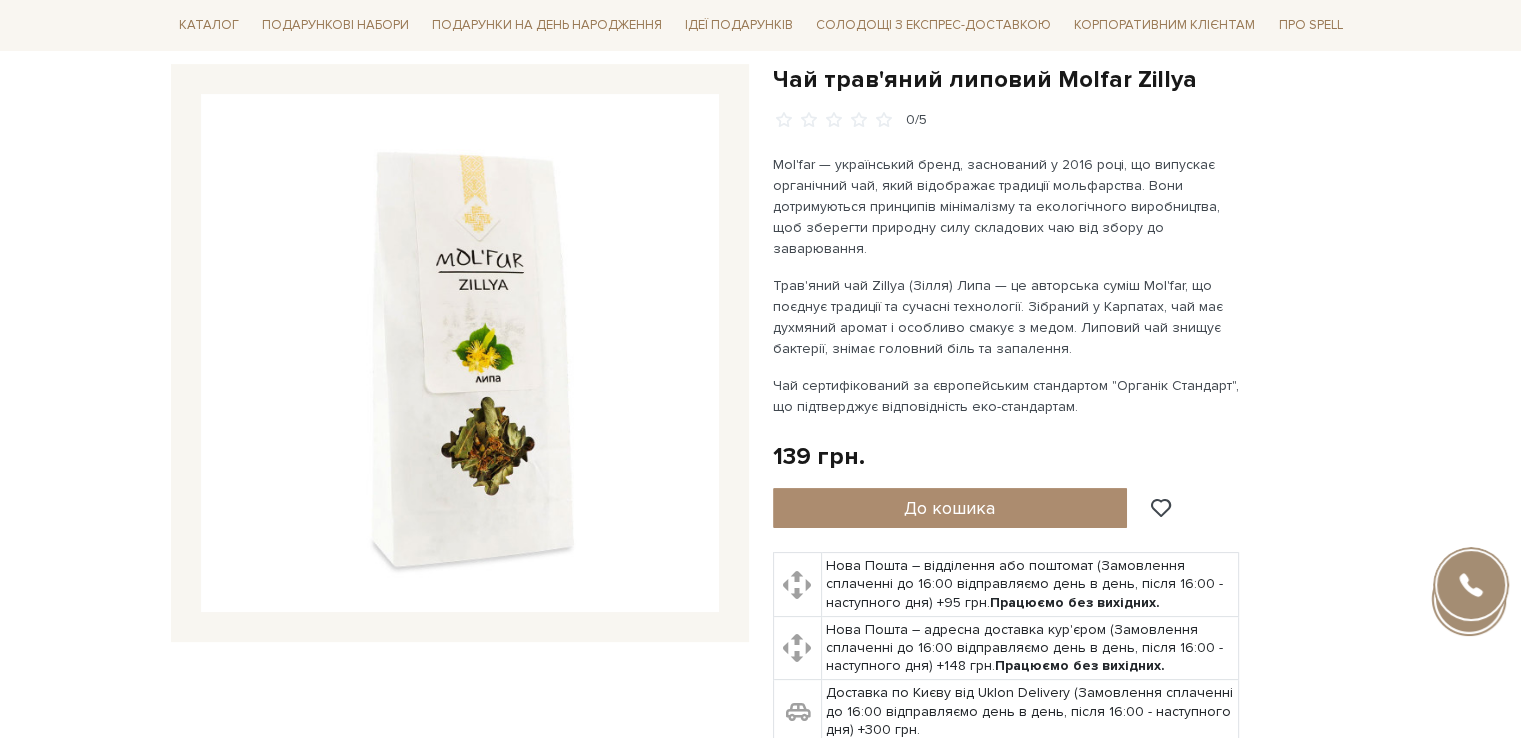 click on "Трав'яний чай Zillya (Зілля) Липа — це авторська суміш Mol'far, що поєднує традиції та сучасні технології. Зібраний у Карпатах, чай має духмяний аромат і особливо смакує з медом. Липовий чай знищує бактерії, знімає головний біль та запалення." at bounding box center [1007, 317] 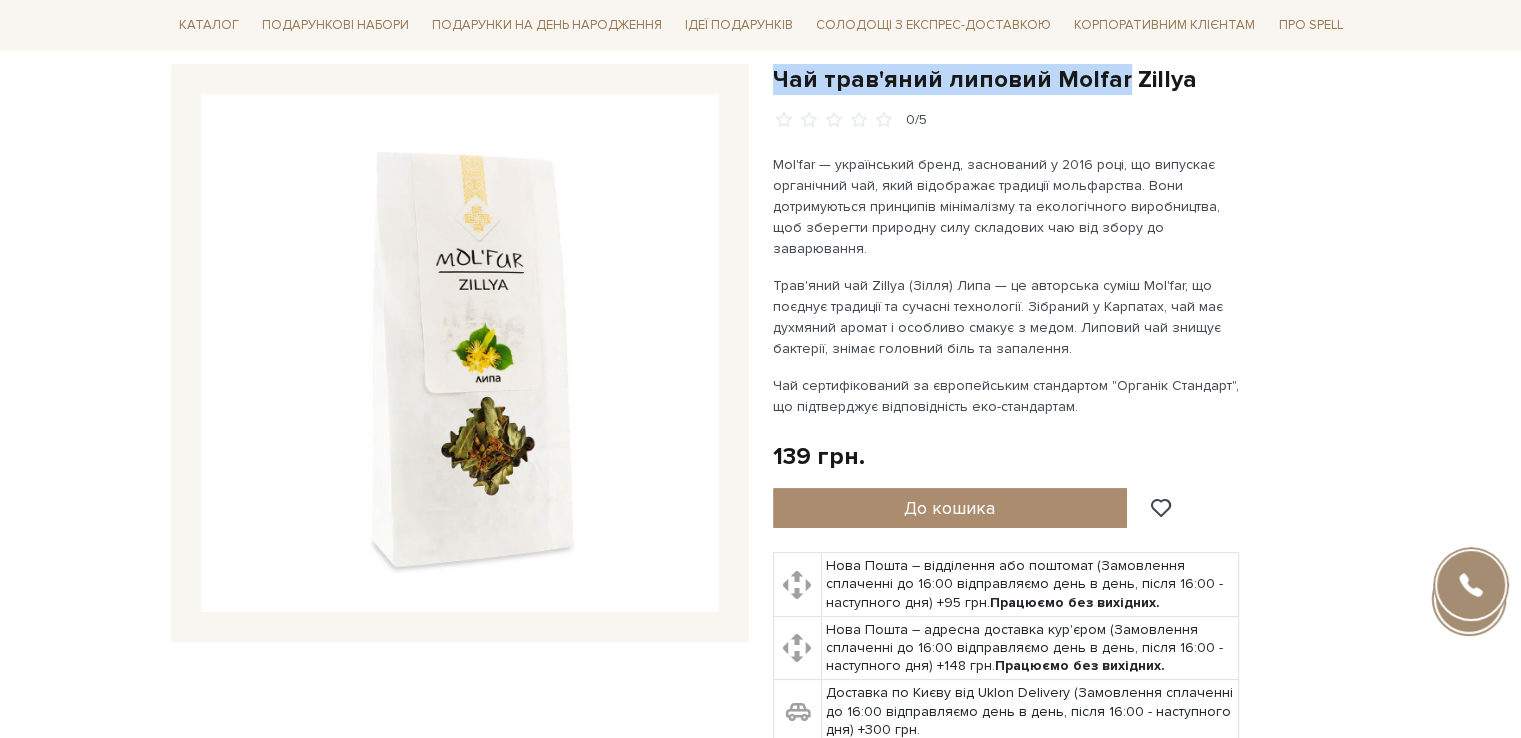 drag, startPoint x: 789, startPoint y: 78, endPoint x: 1082, endPoint y: 85, distance: 293.08362 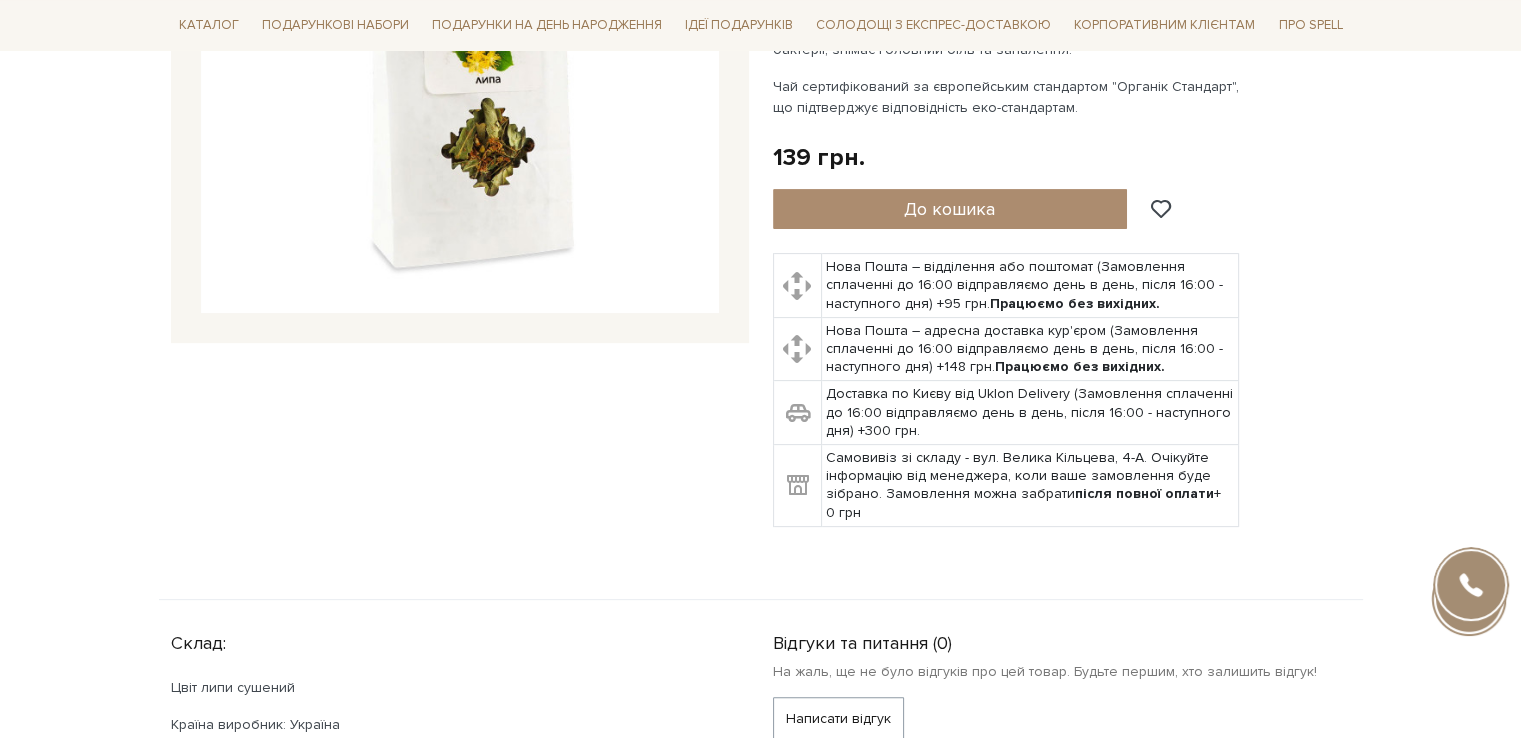 scroll, scrollTop: 500, scrollLeft: 0, axis: vertical 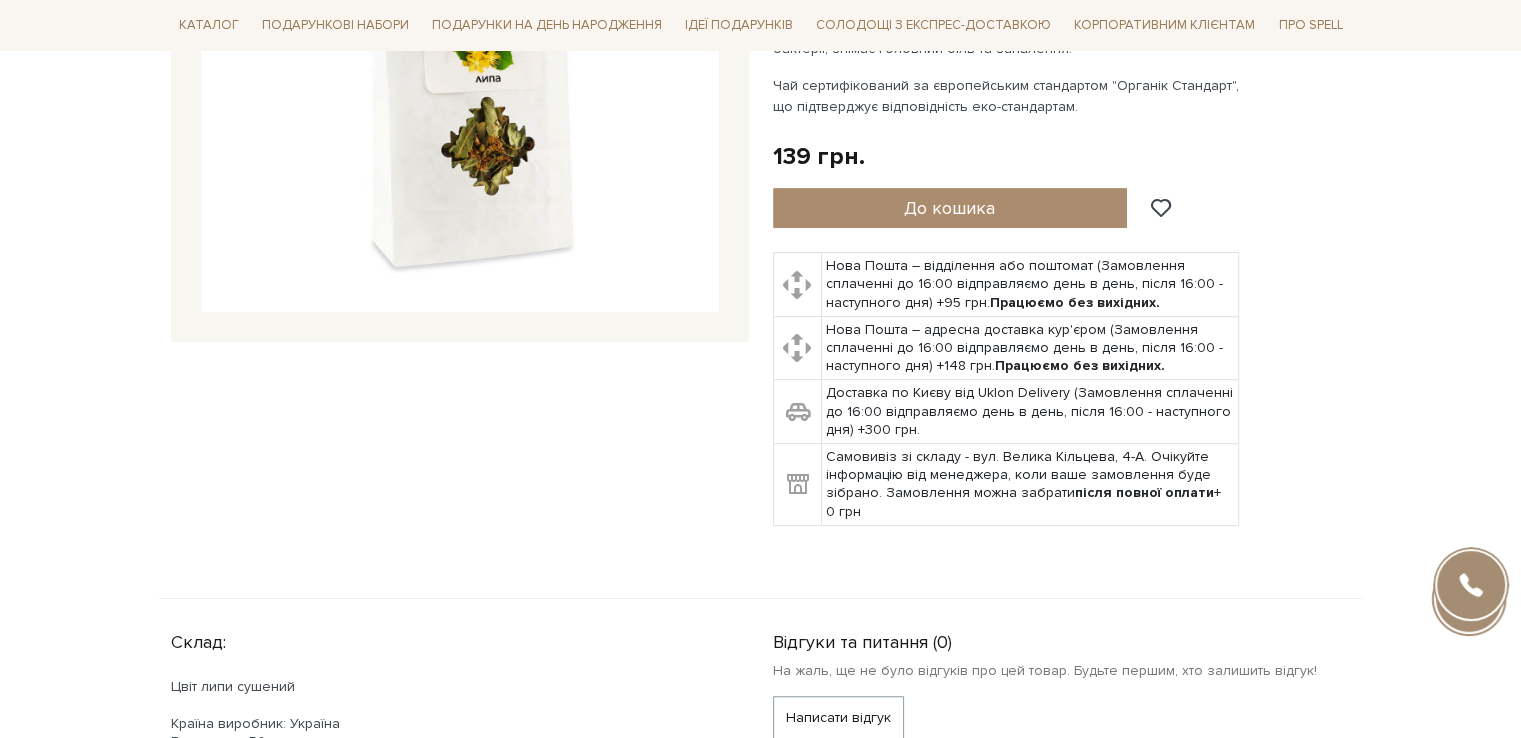 click on "Подарункові набори
SALE
Корпоративним клієнтам
Доставка і оплата
Консультація: 0 800 319 233
Передзвонити мені
Ук                 |
En
|
🎁До 10 серпня купуйте один сет цукерок на 6 шт – другий отримуйте в подарунок! Місяць шоколаду в Spell:  обрати свій сет >>
обрати свій сет >>
| |" at bounding box center [760, 1171] 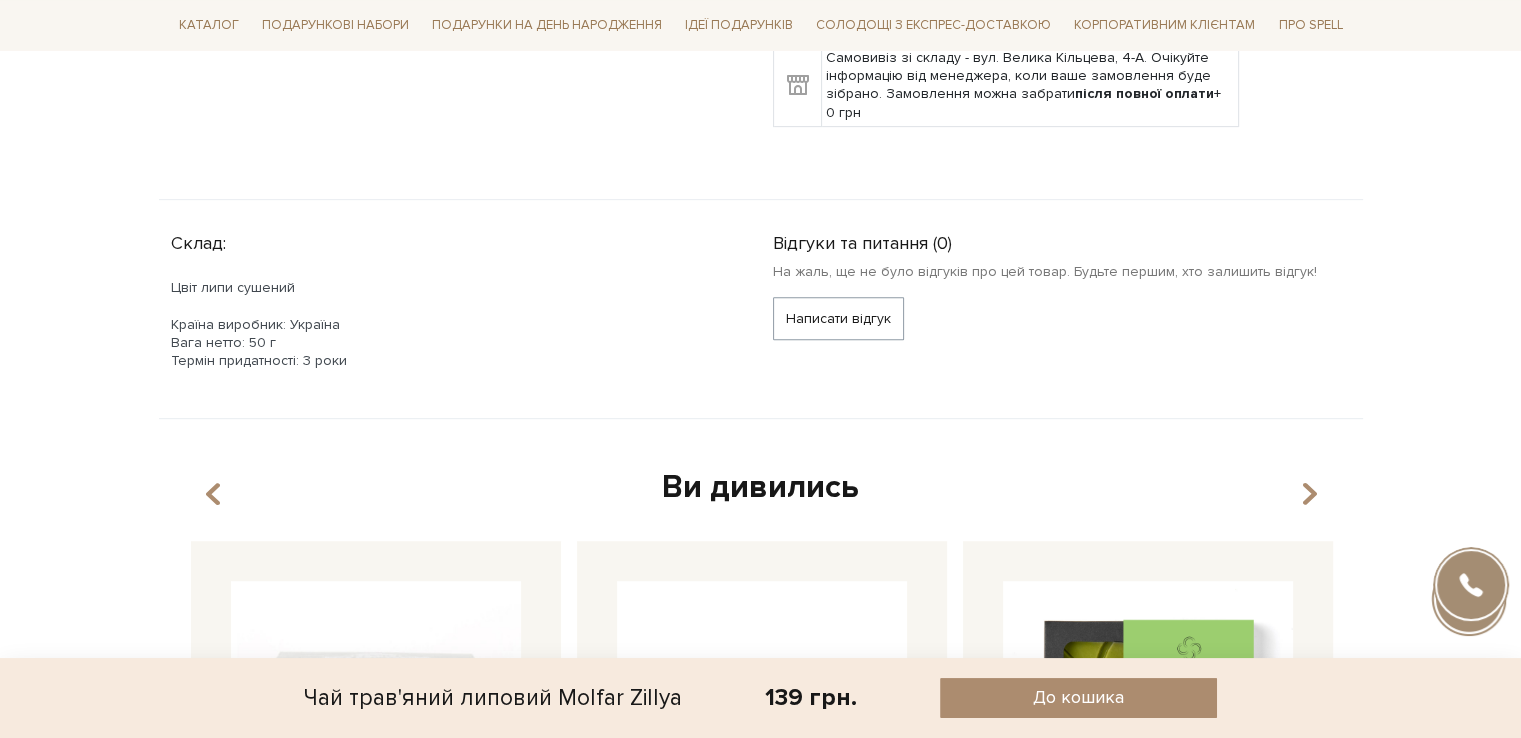 scroll, scrollTop: 900, scrollLeft: 0, axis: vertical 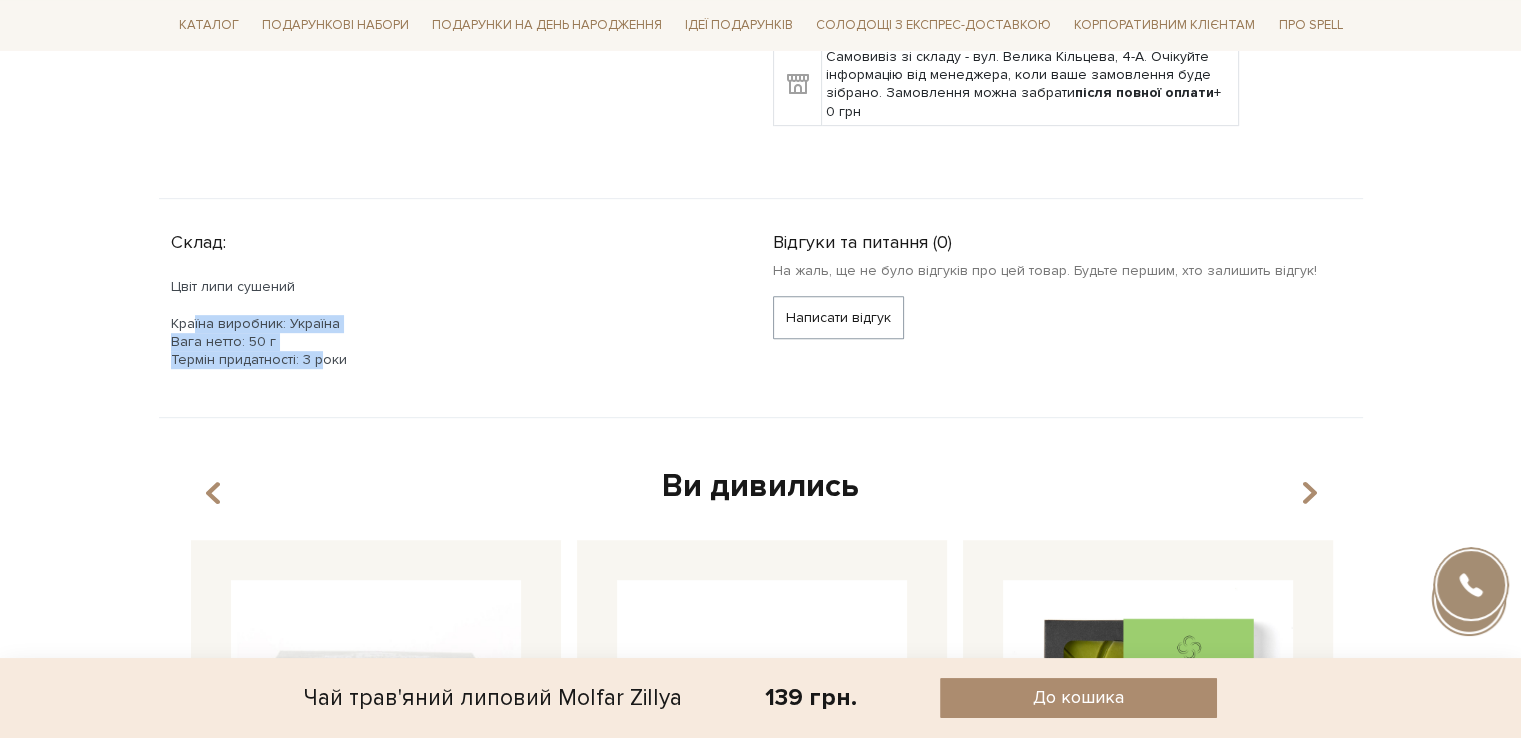 drag, startPoint x: 191, startPoint y: 296, endPoint x: 318, endPoint y: 338, distance: 133.76472 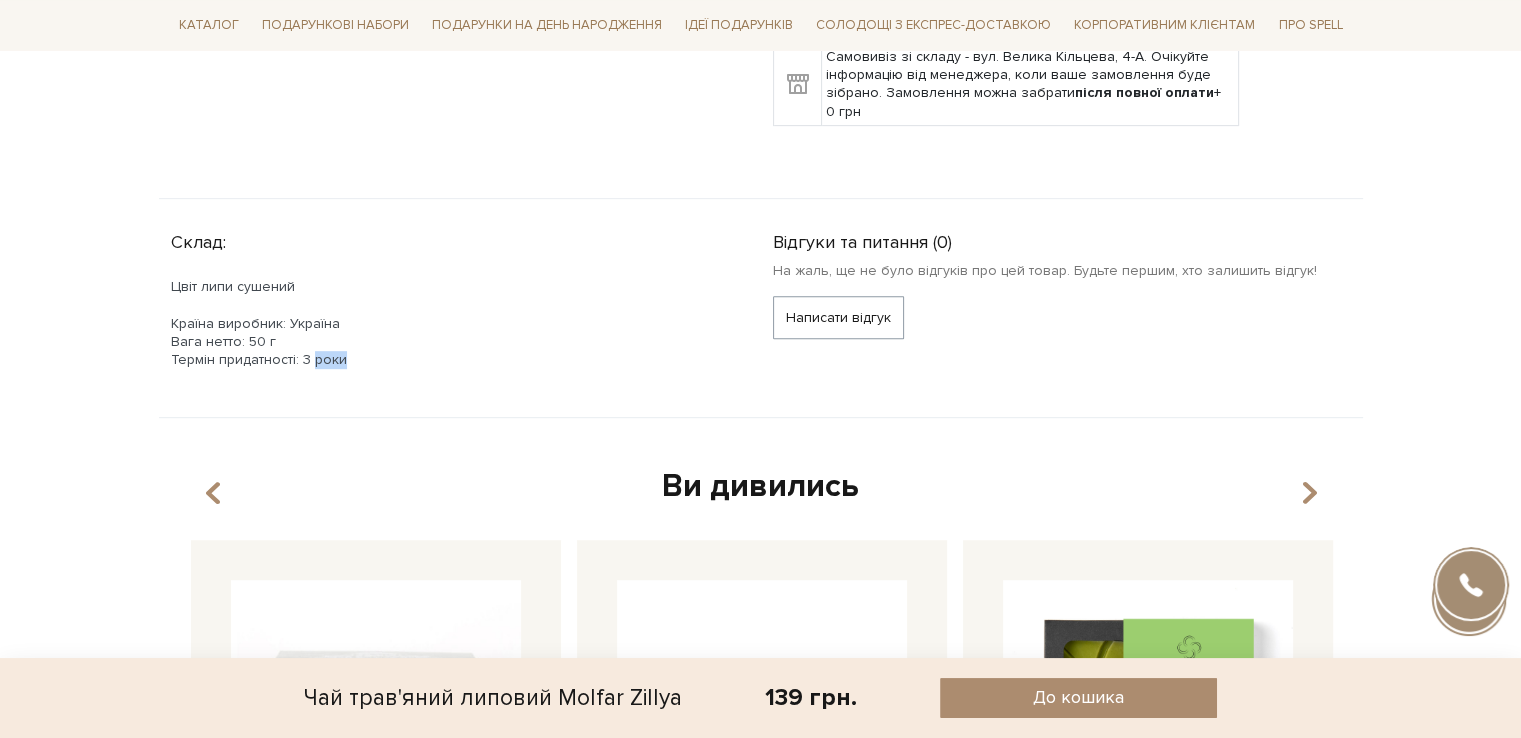 click on "Термін придатності: 3 роки" at bounding box center (448, 360) 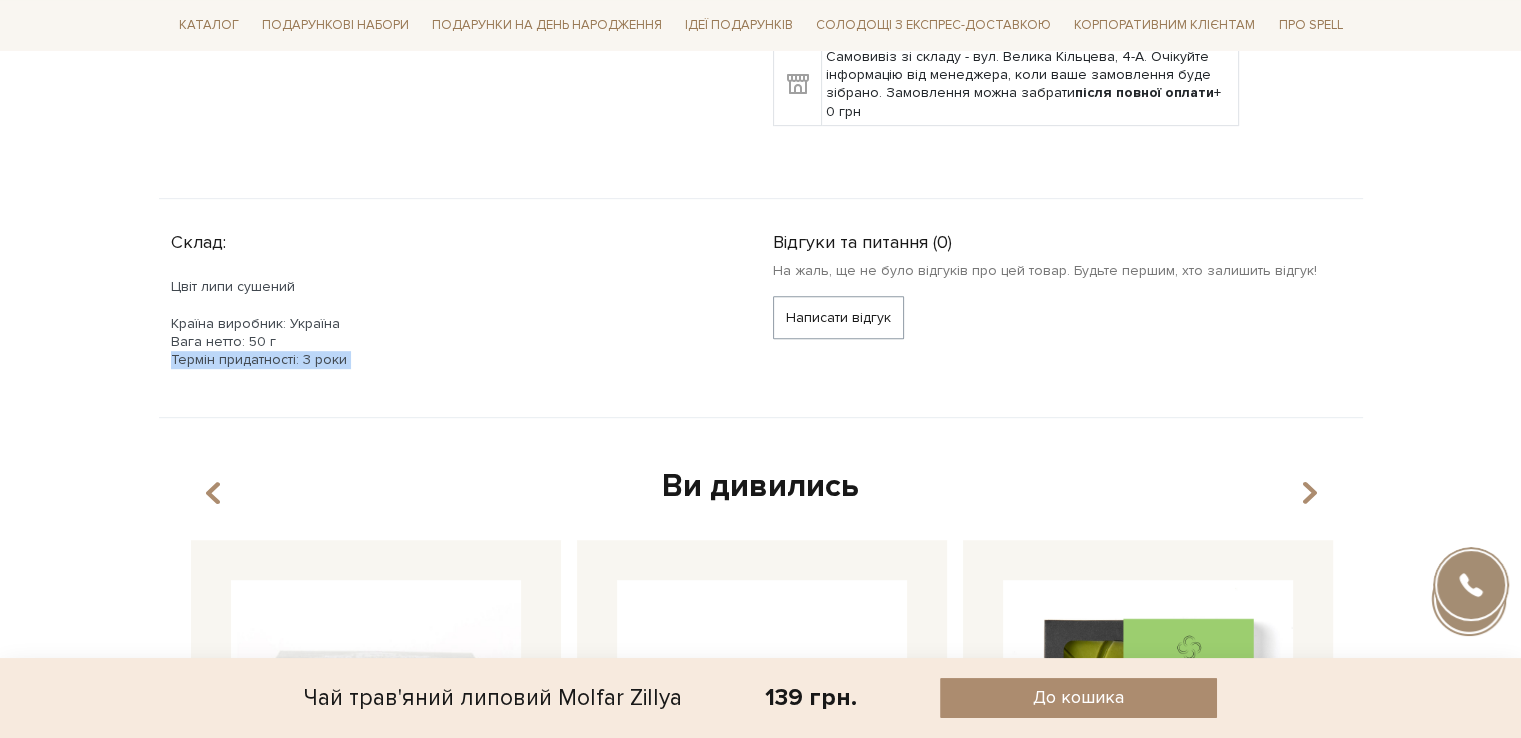 click on "Термін придатності: 3 роки" at bounding box center [448, 360] 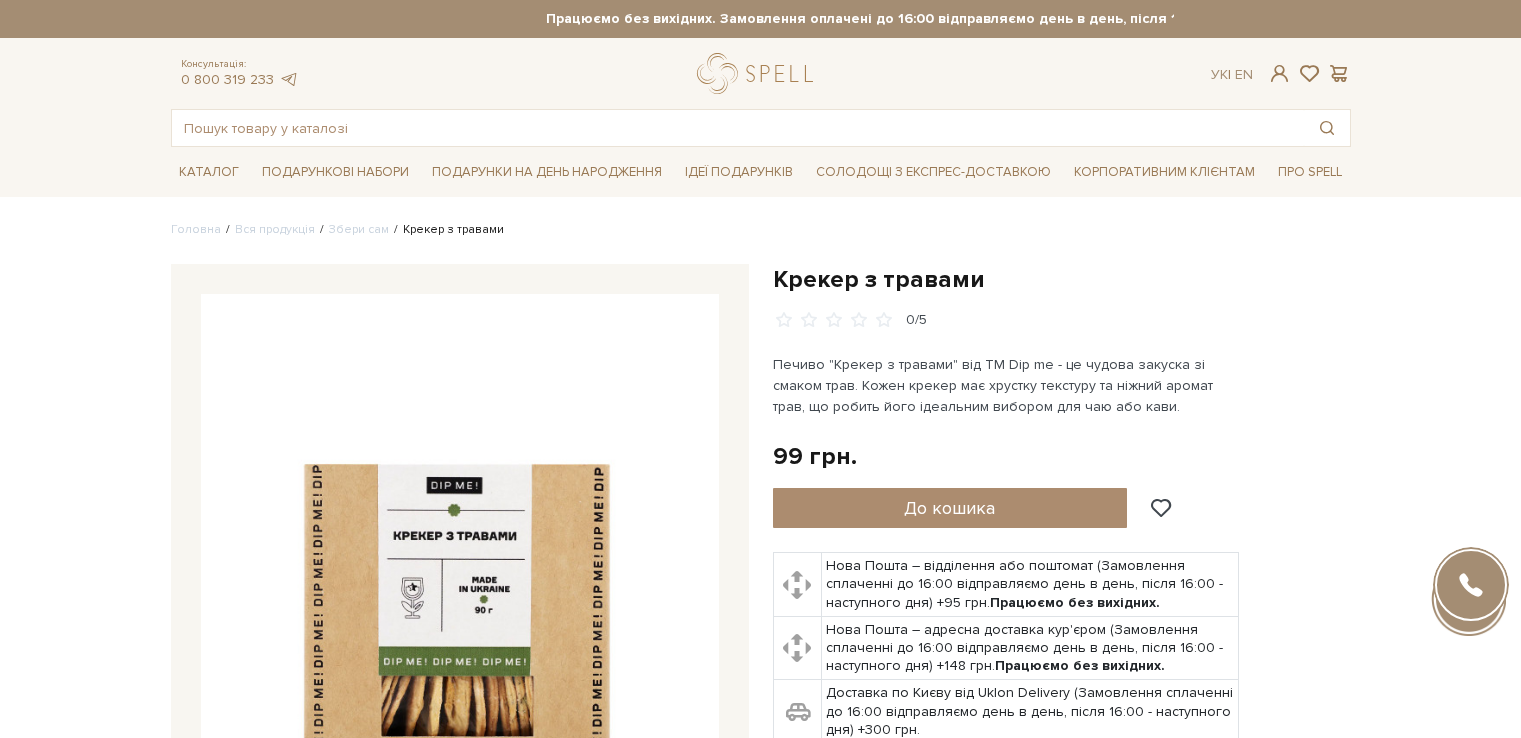 scroll, scrollTop: 0, scrollLeft: 0, axis: both 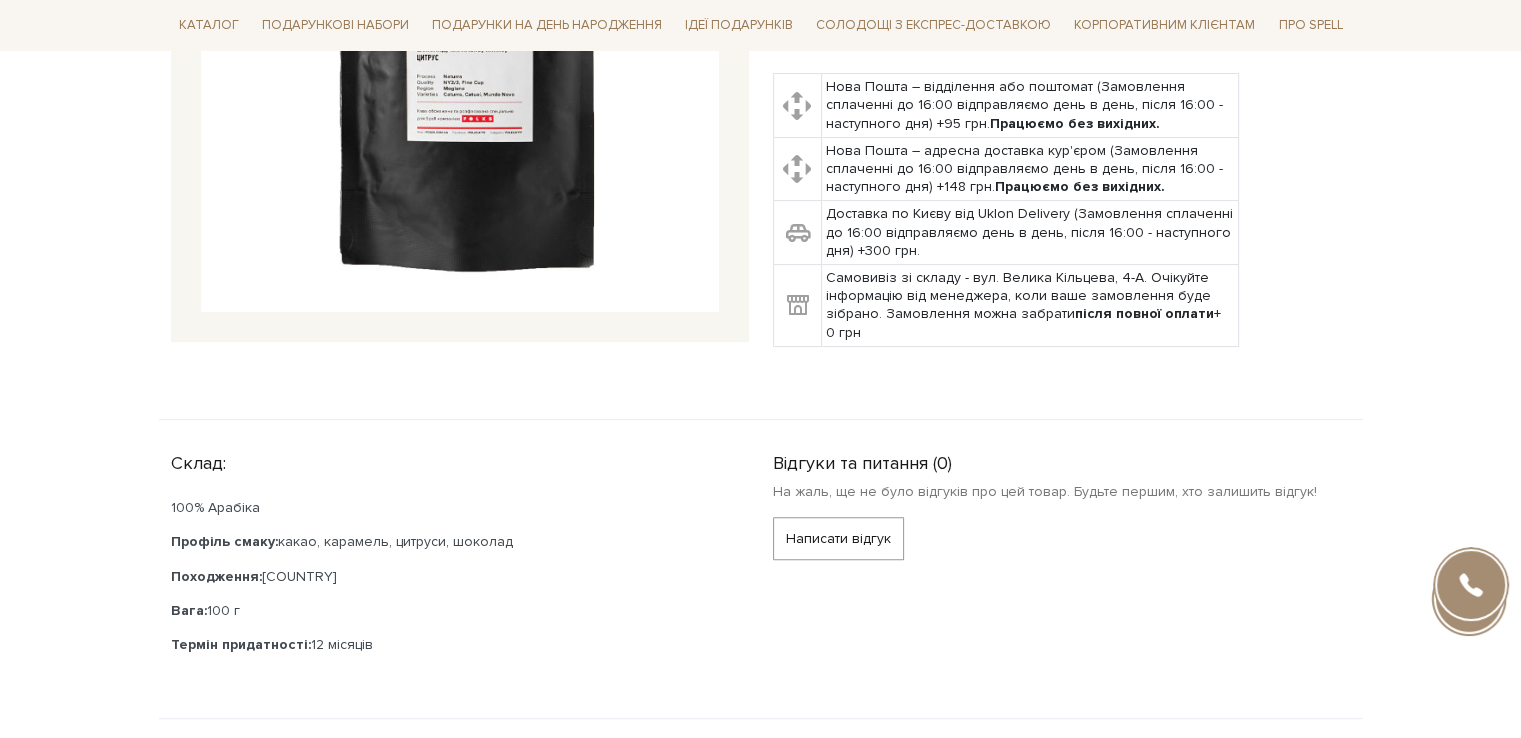 click on "Походження:  [COUNTRY]" at bounding box center [448, 577] 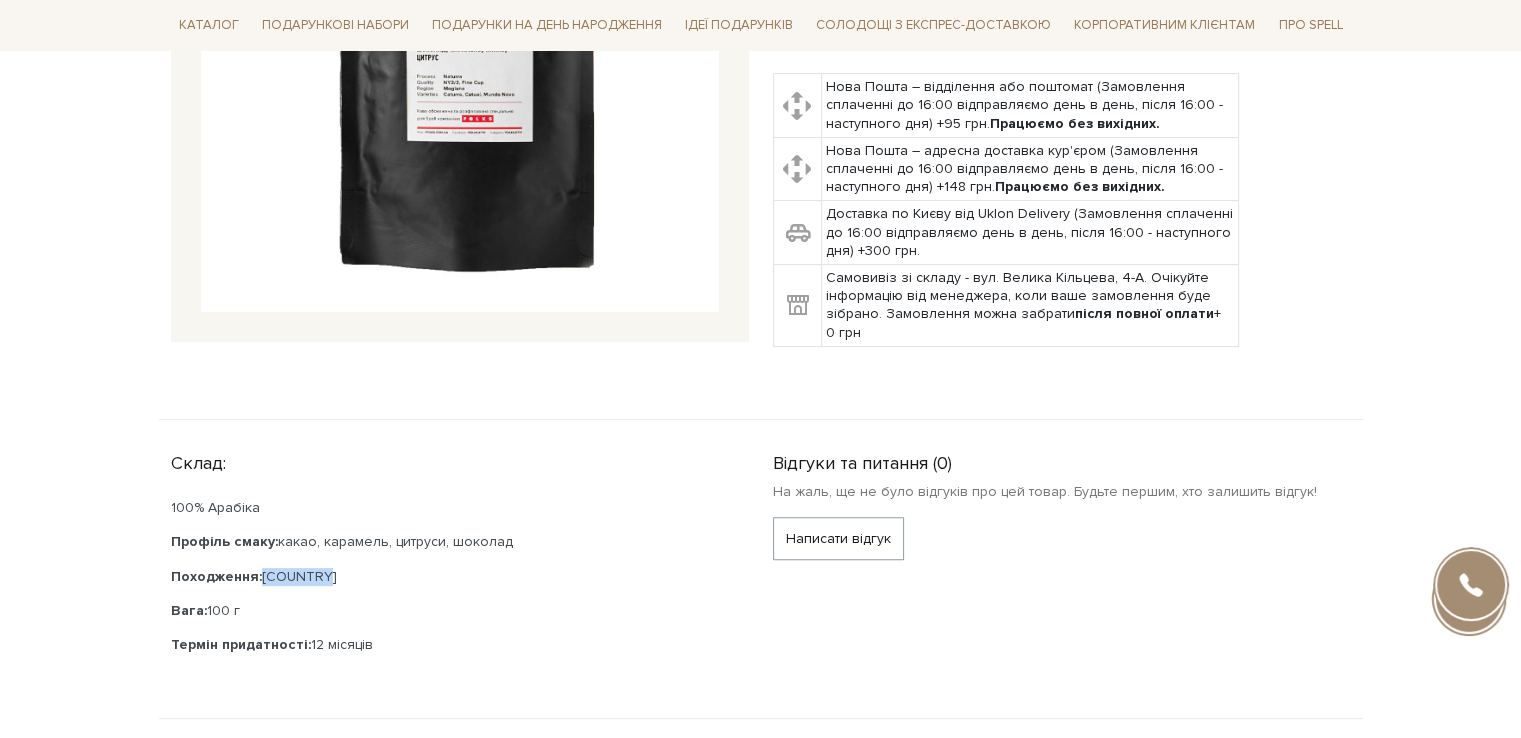 click on "Походження:  [COUNTRY]" at bounding box center (448, 577) 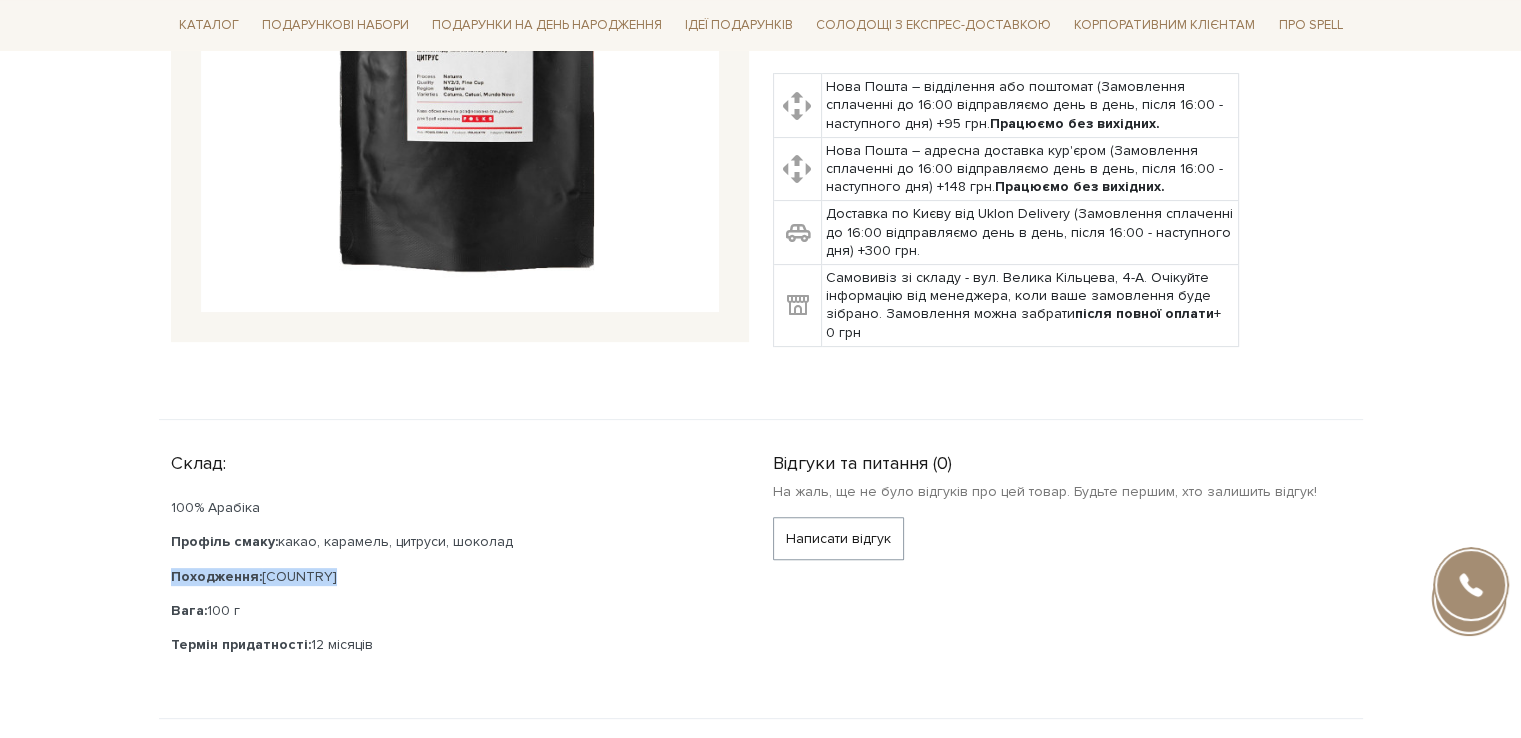 click on "Походження:  [COUNTRY]" at bounding box center [448, 577] 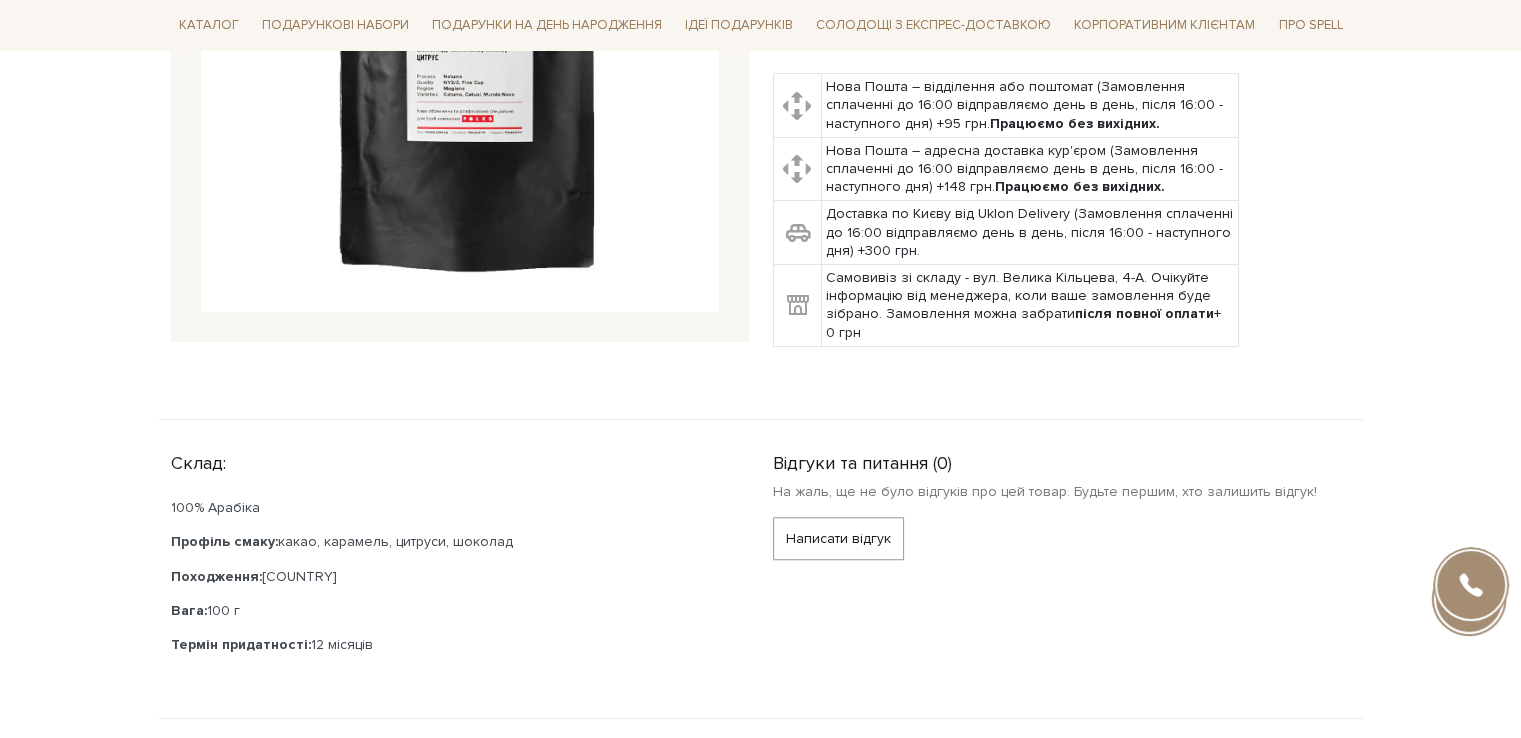 click on "Профіль смаку:  какао, карамель, цитруси, шоколад" at bounding box center (448, 542) 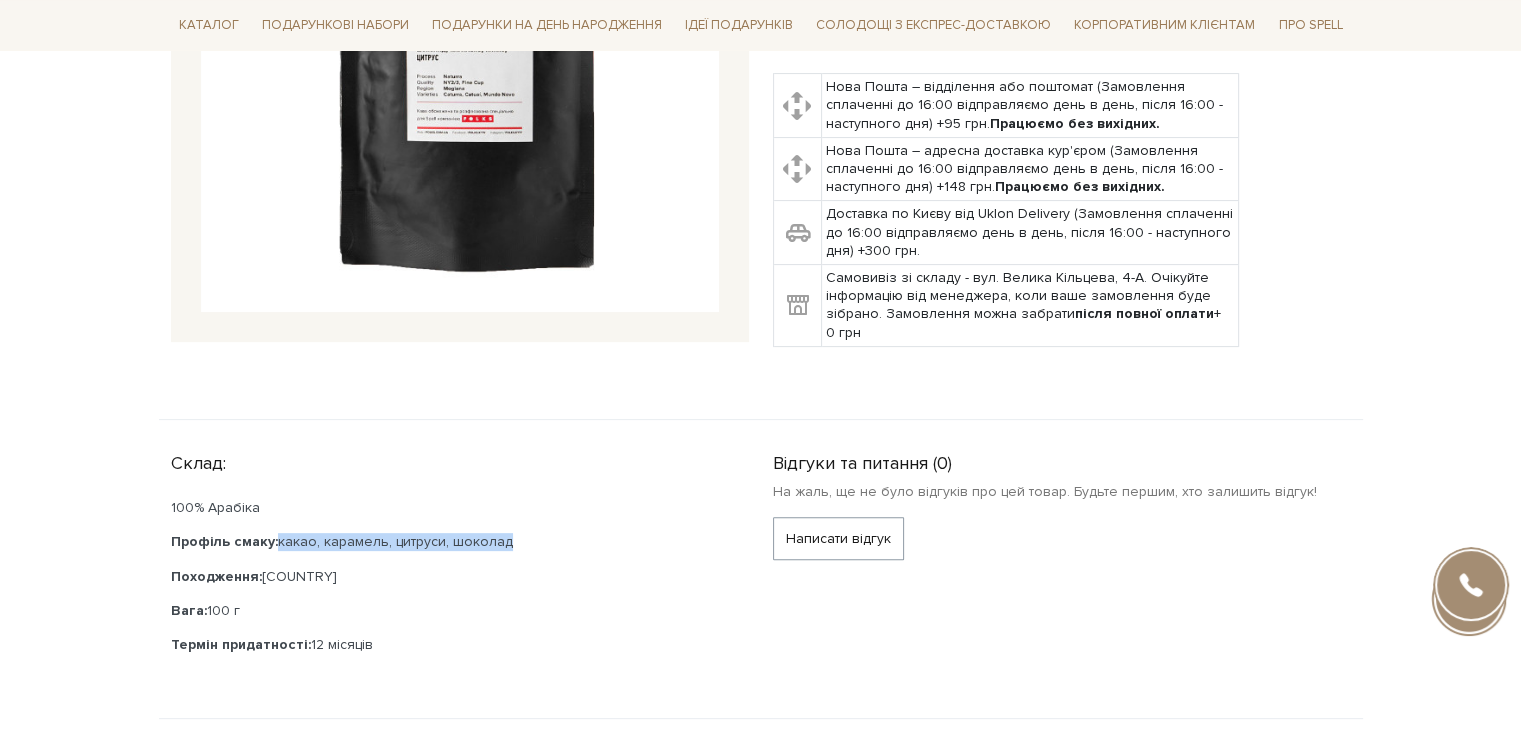 drag, startPoint x: 290, startPoint y: 539, endPoint x: 500, endPoint y: 543, distance: 210.03809 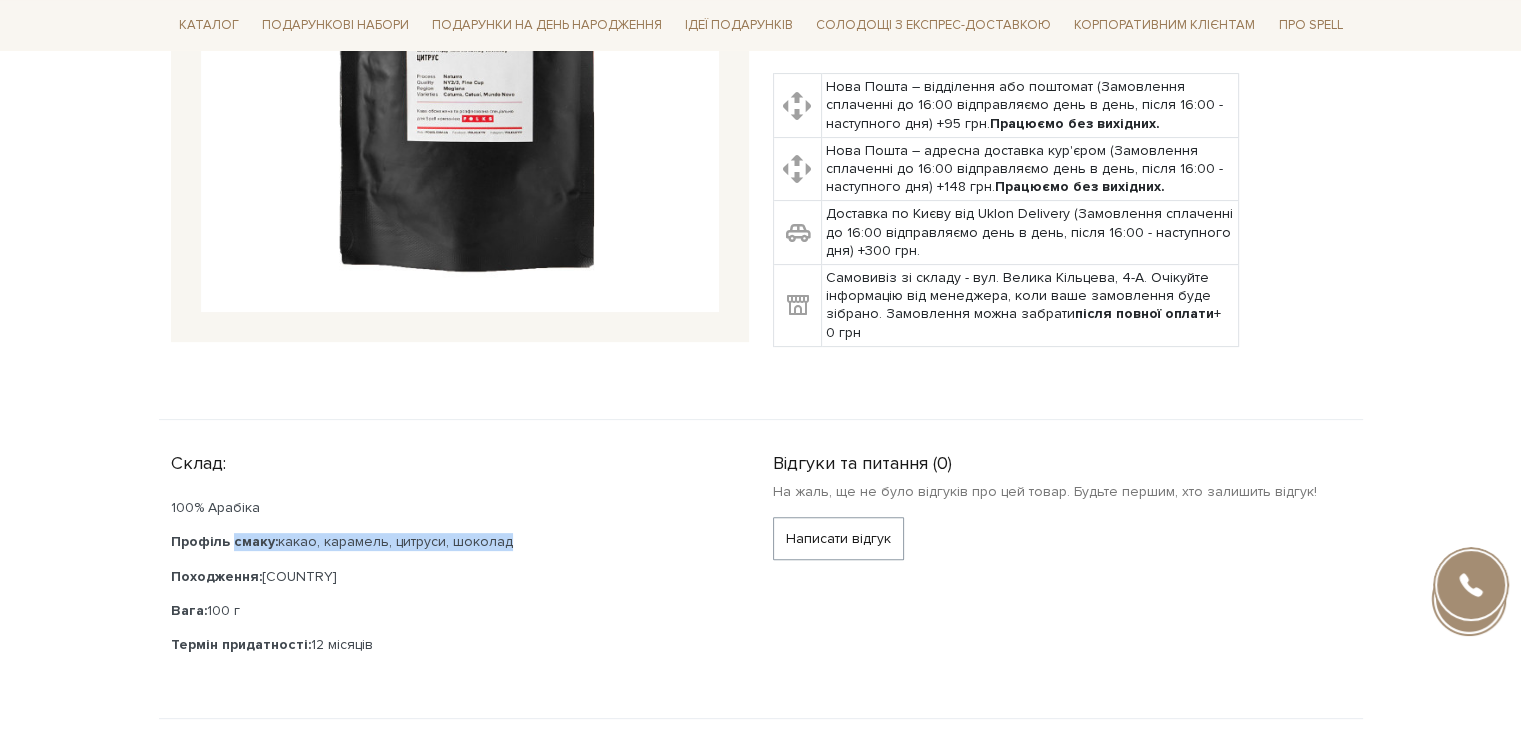 drag, startPoint x: 466, startPoint y: 540, endPoint x: 234, endPoint y: 540, distance: 232 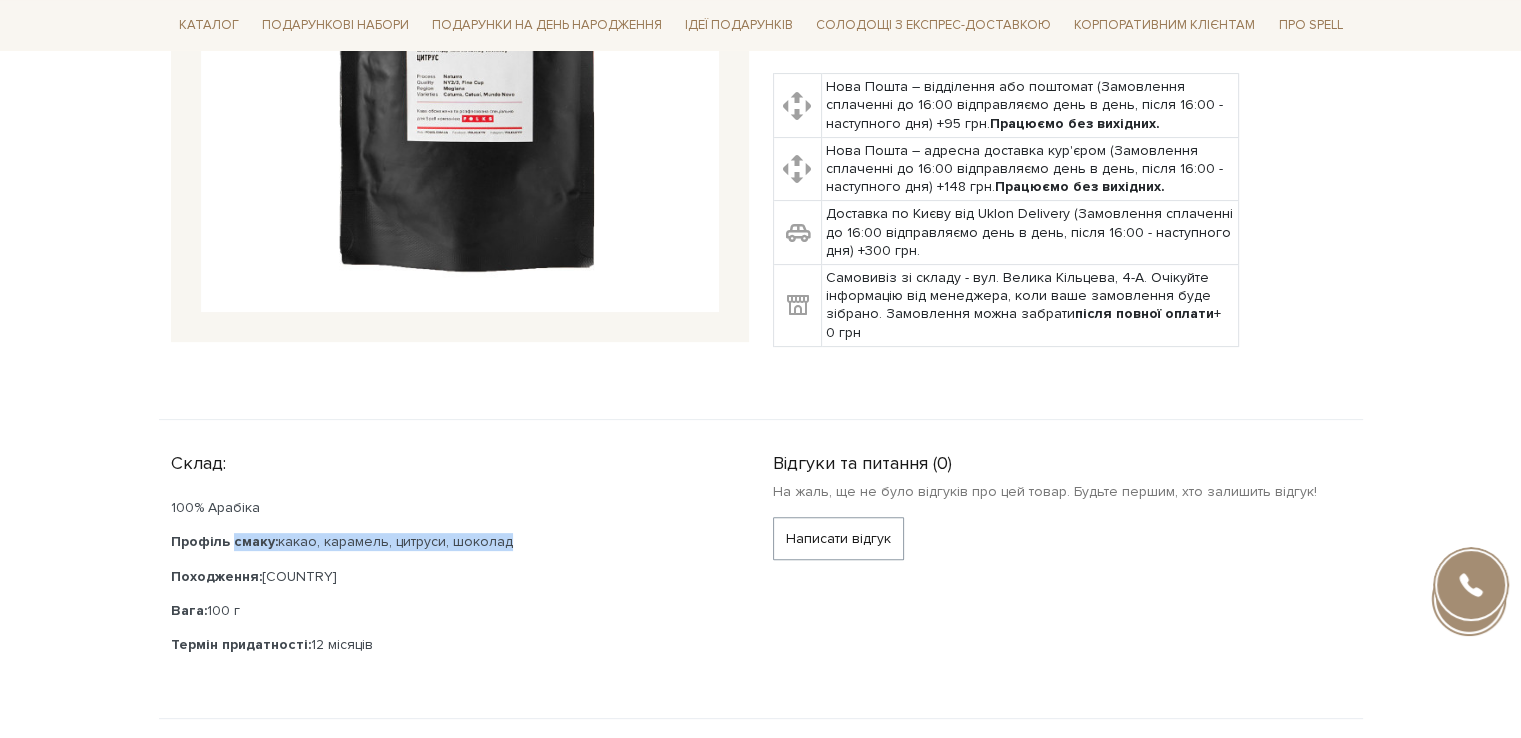 drag, startPoint x: 474, startPoint y: 544, endPoint x: 213, endPoint y: 546, distance: 261.00766 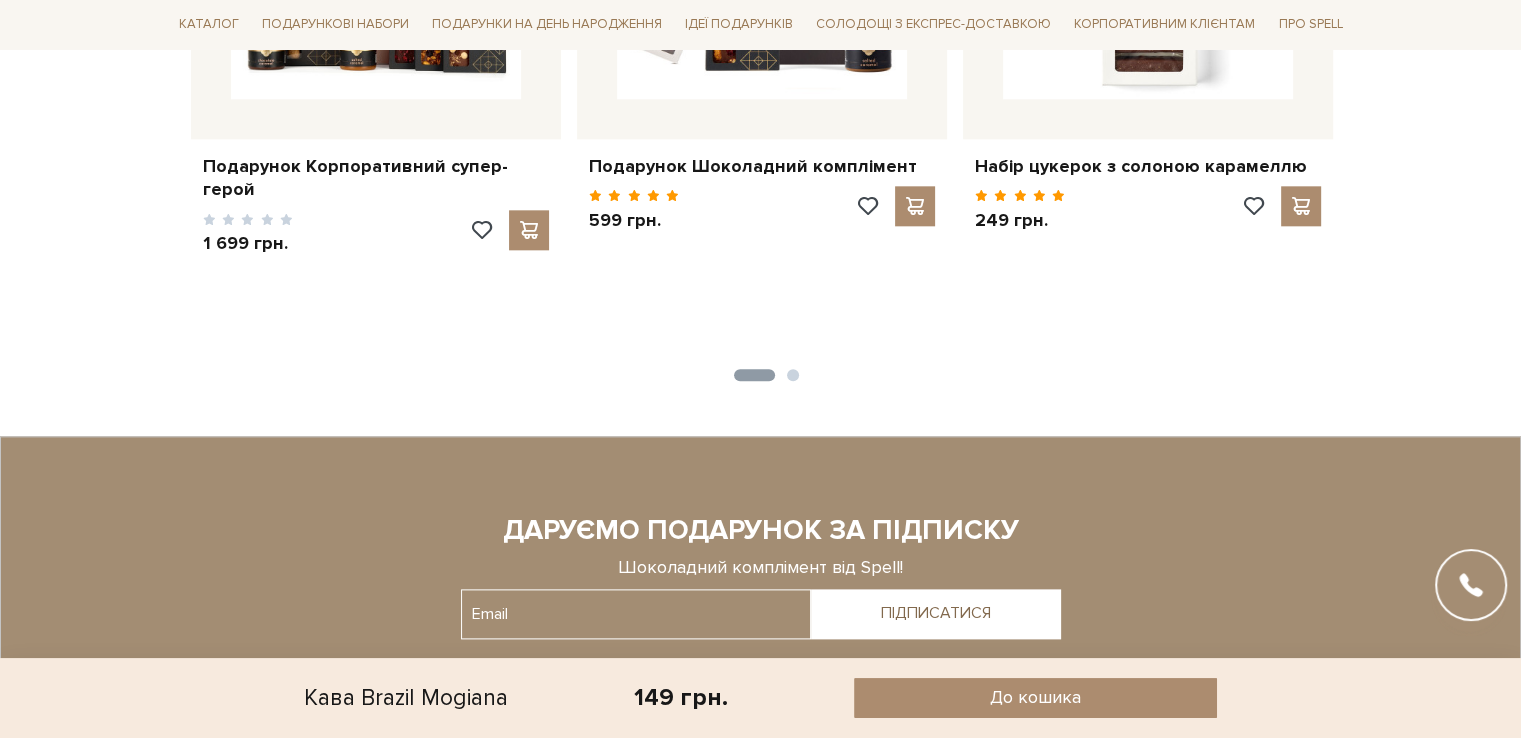 scroll, scrollTop: 2602, scrollLeft: 0, axis: vertical 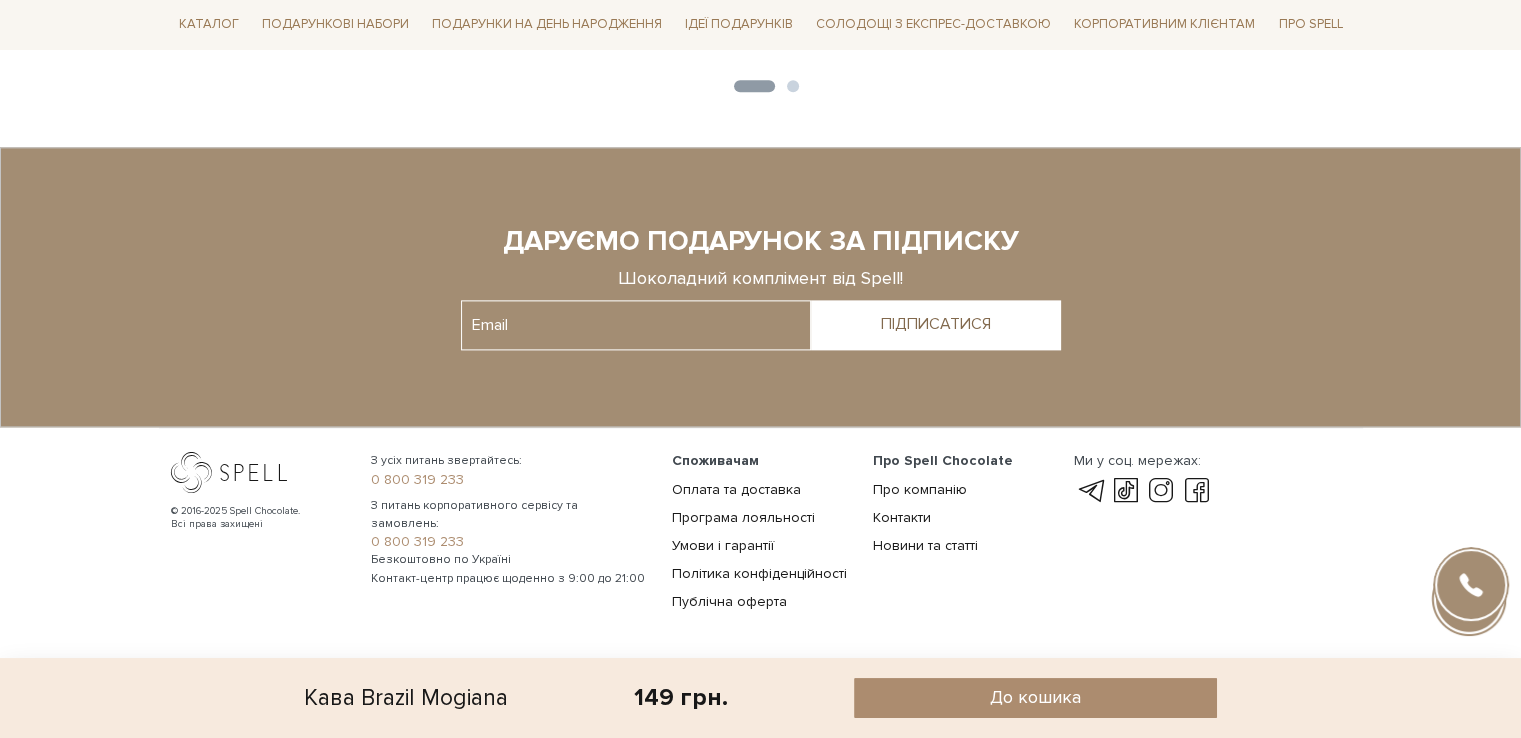 click on "ДАРУЄМО ПОДАРУНОК ЗА ПІДПИСКУ" at bounding box center (761, 241) 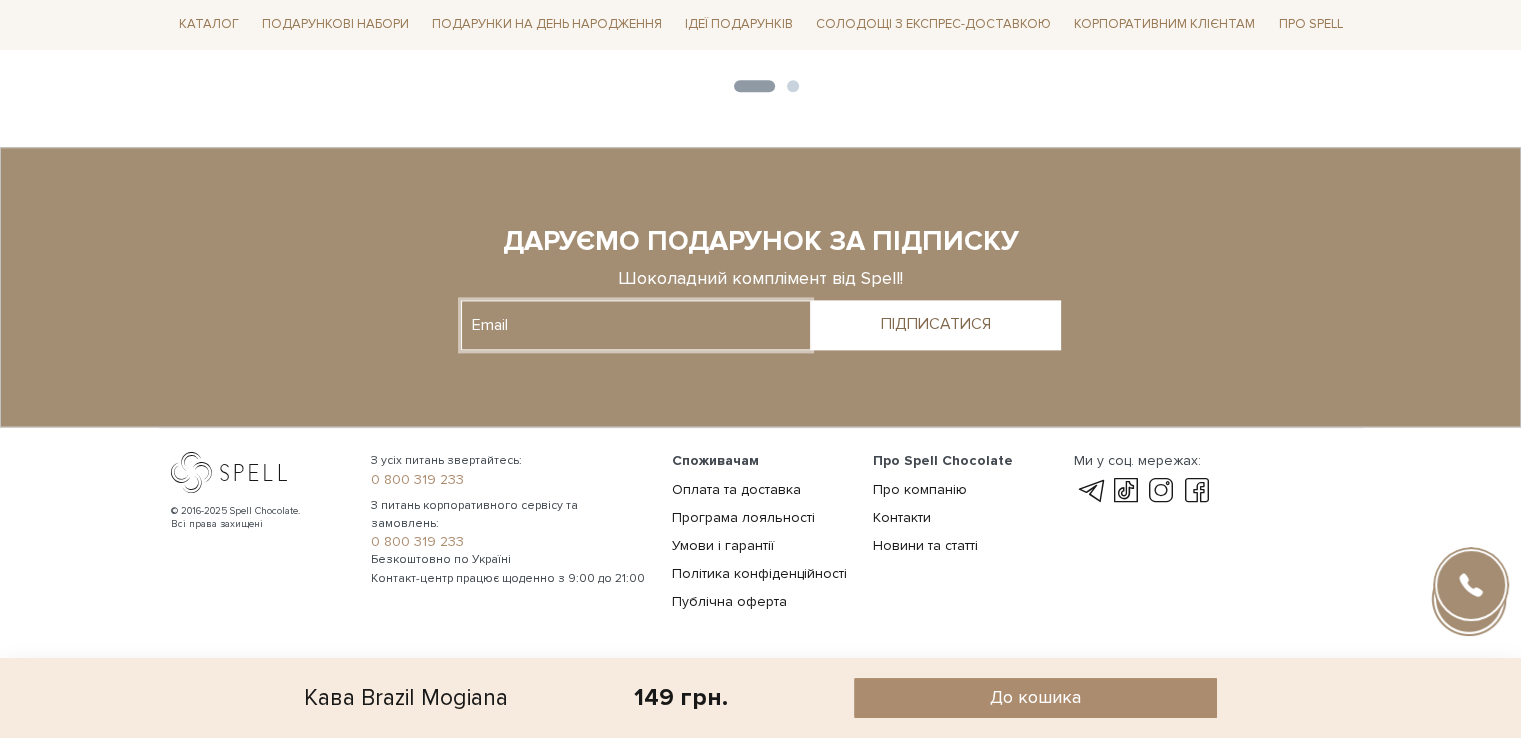 click 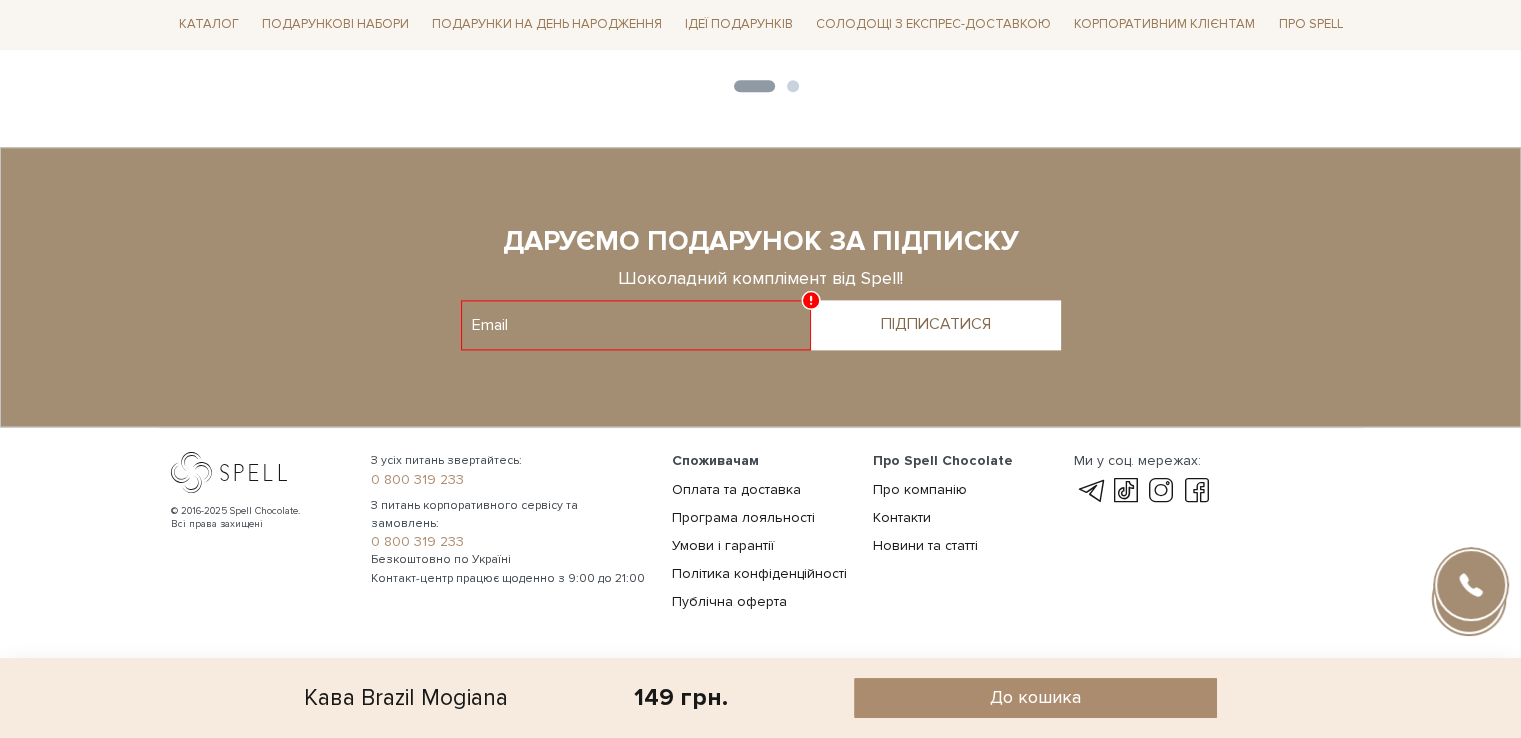 drag, startPoint x: 473, startPoint y: 223, endPoint x: 959, endPoint y: 268, distance: 488.0789 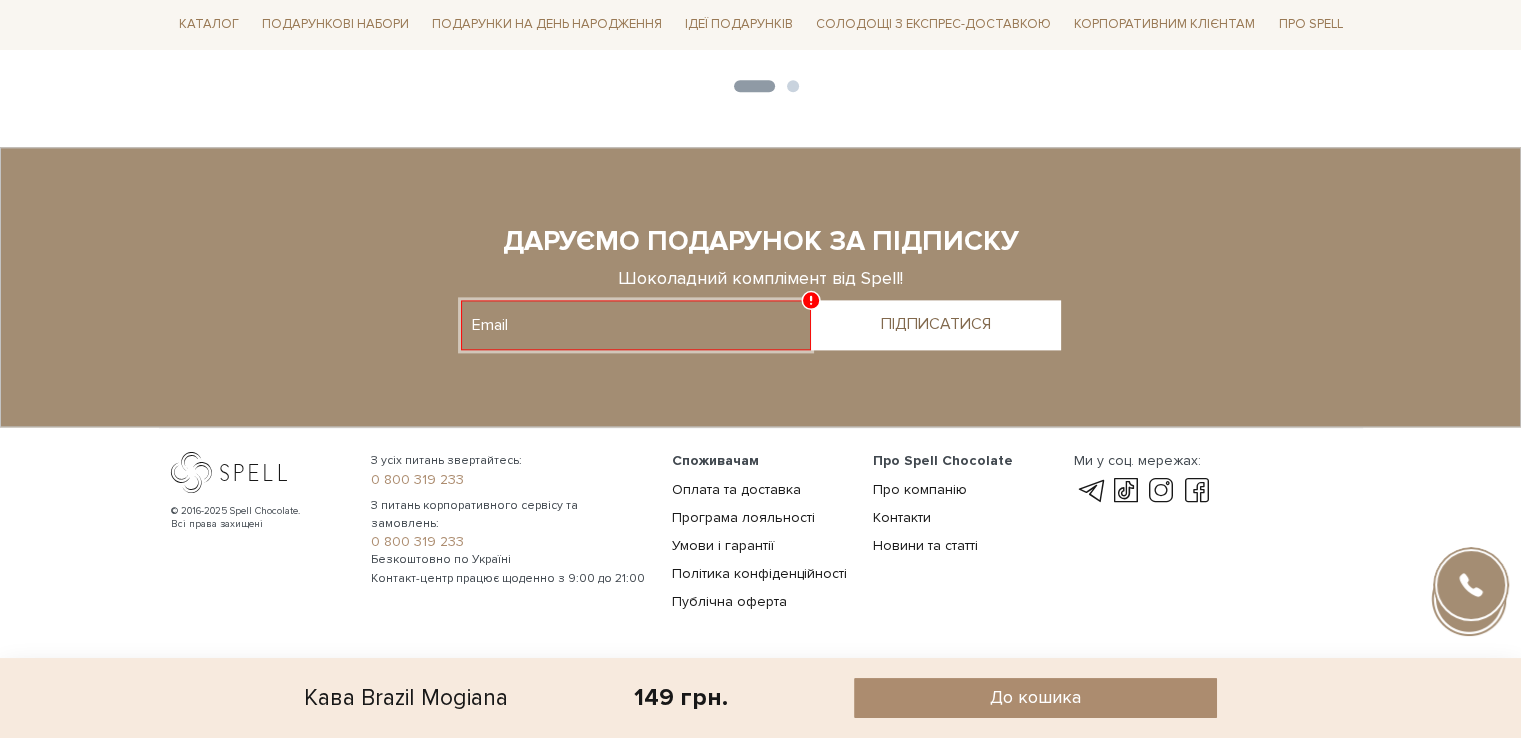 click 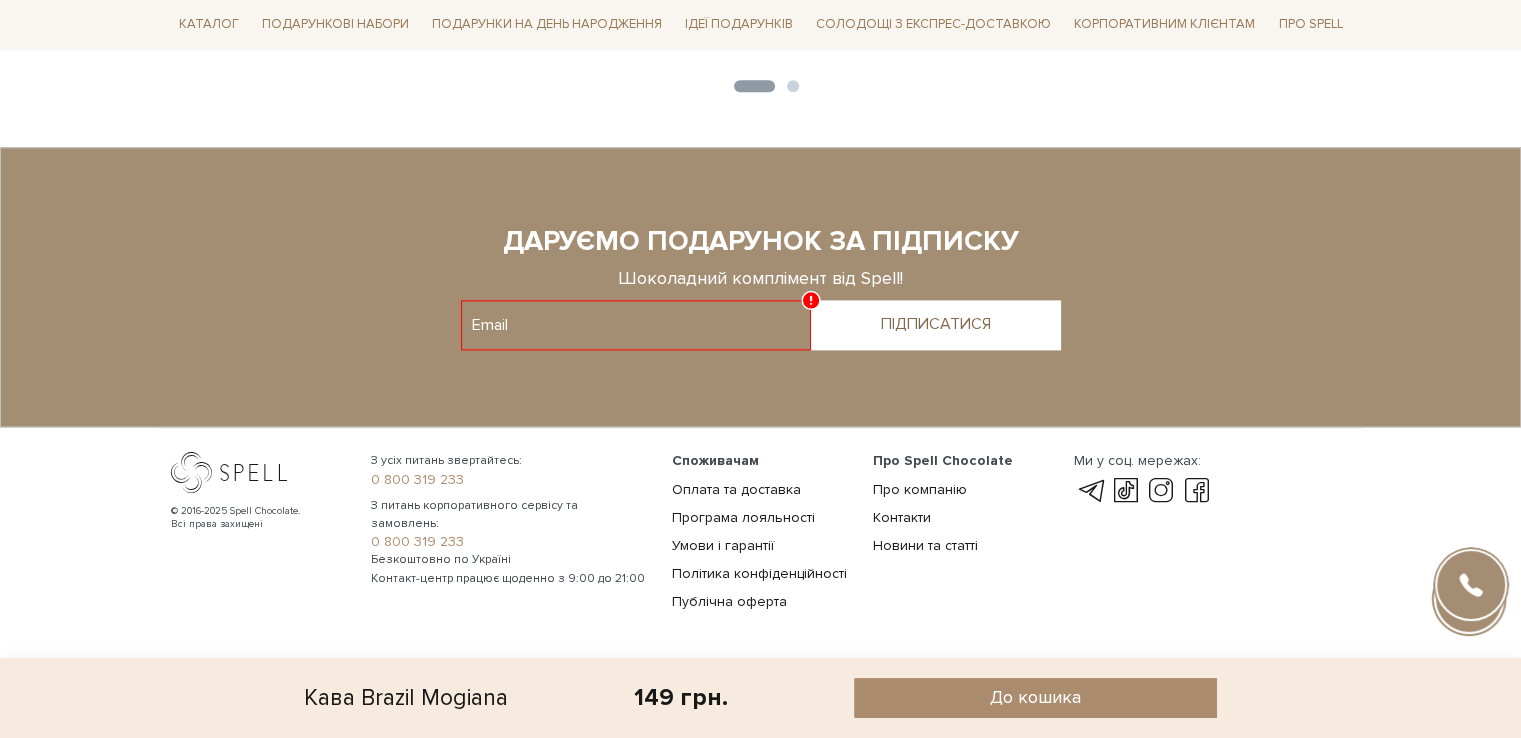 click on "Шоколадний комплімент від Spell!" at bounding box center (761, 279) 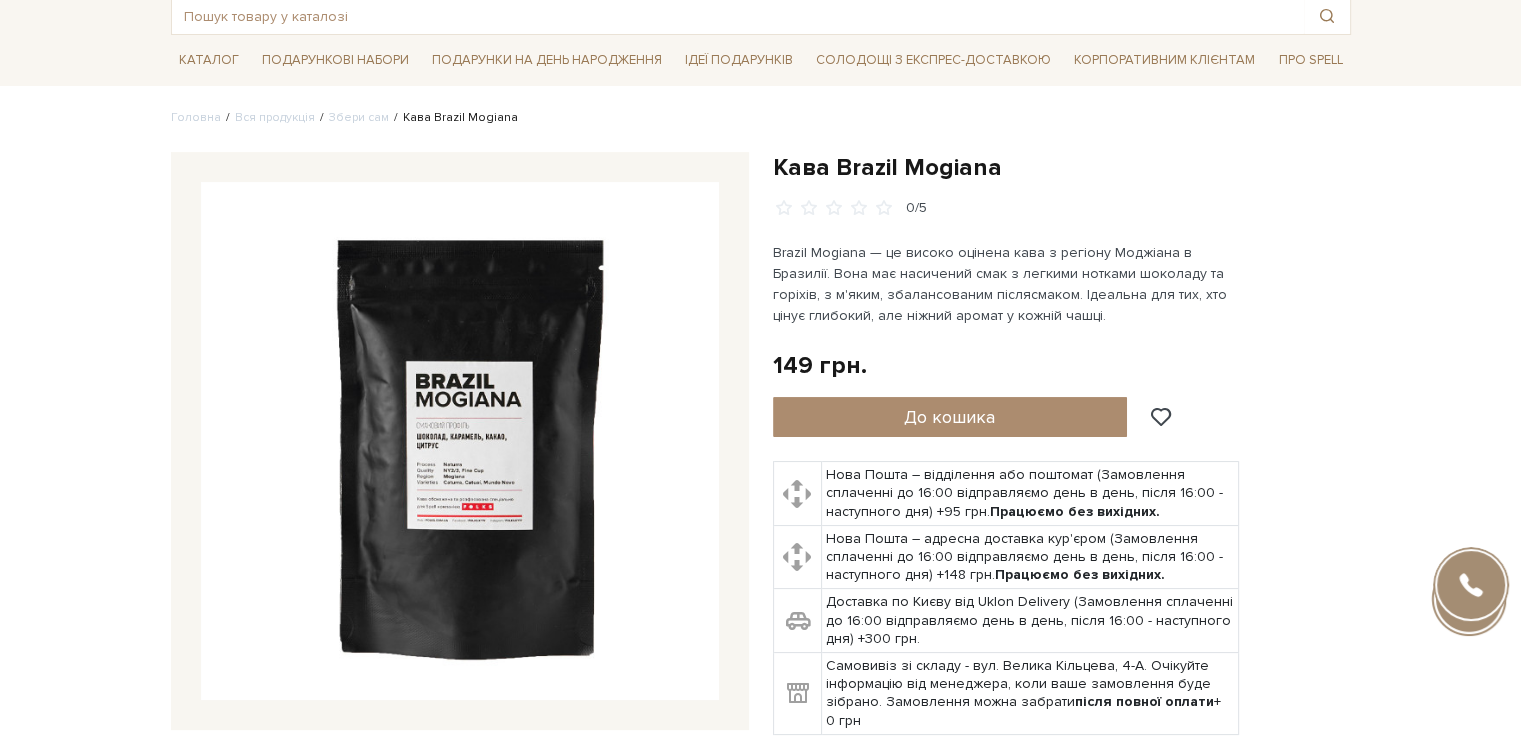 scroll, scrollTop: 0, scrollLeft: 0, axis: both 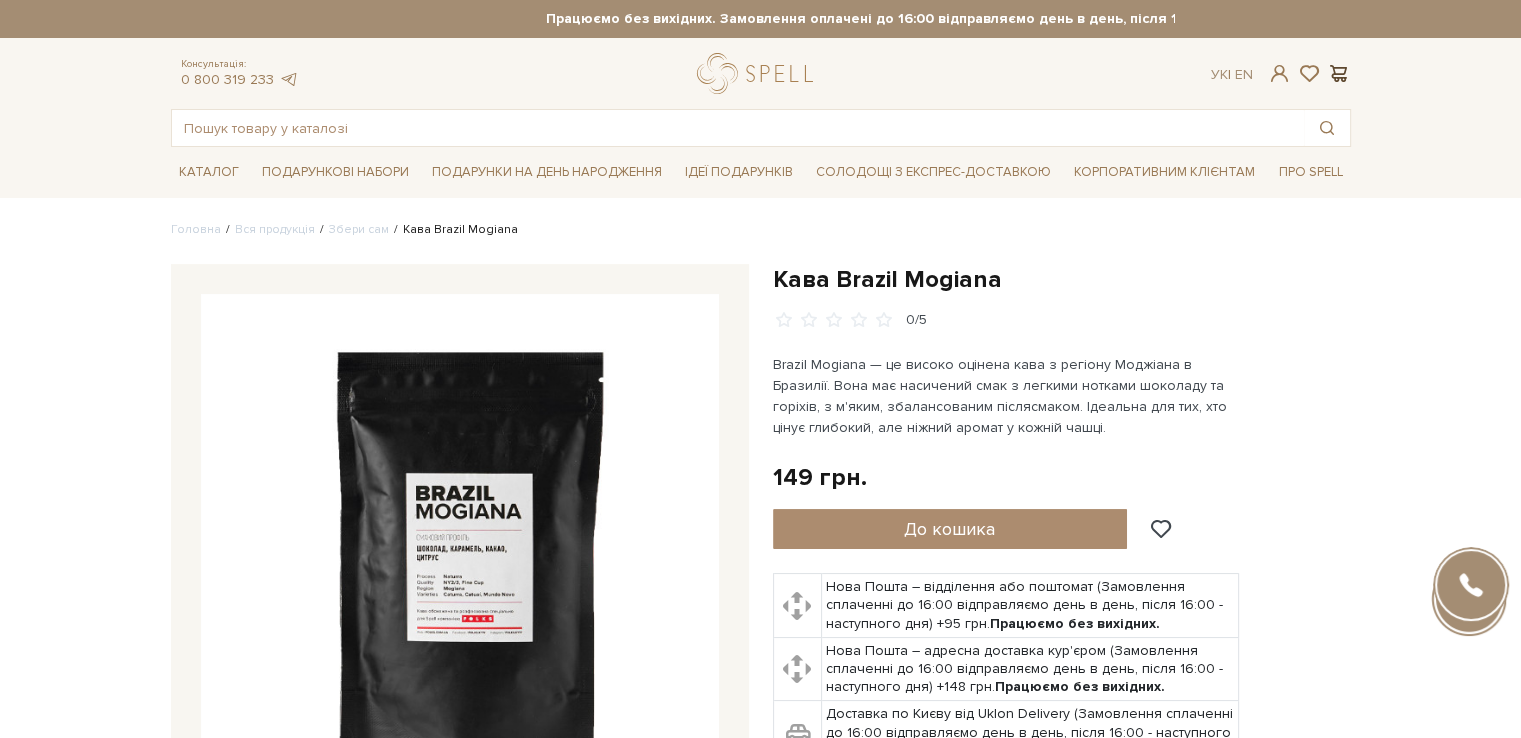 click at bounding box center [1339, 73] 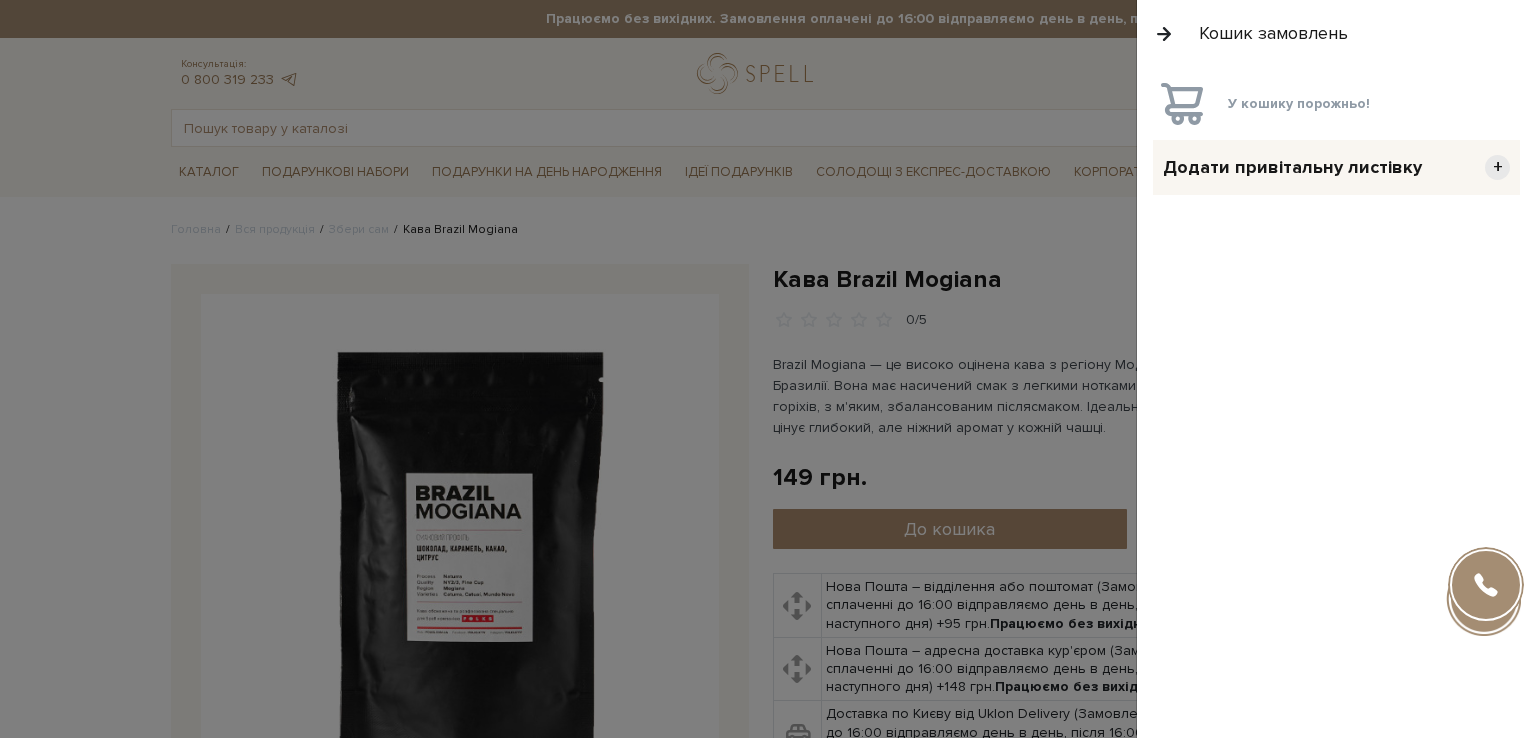 click at bounding box center [1164, 33] 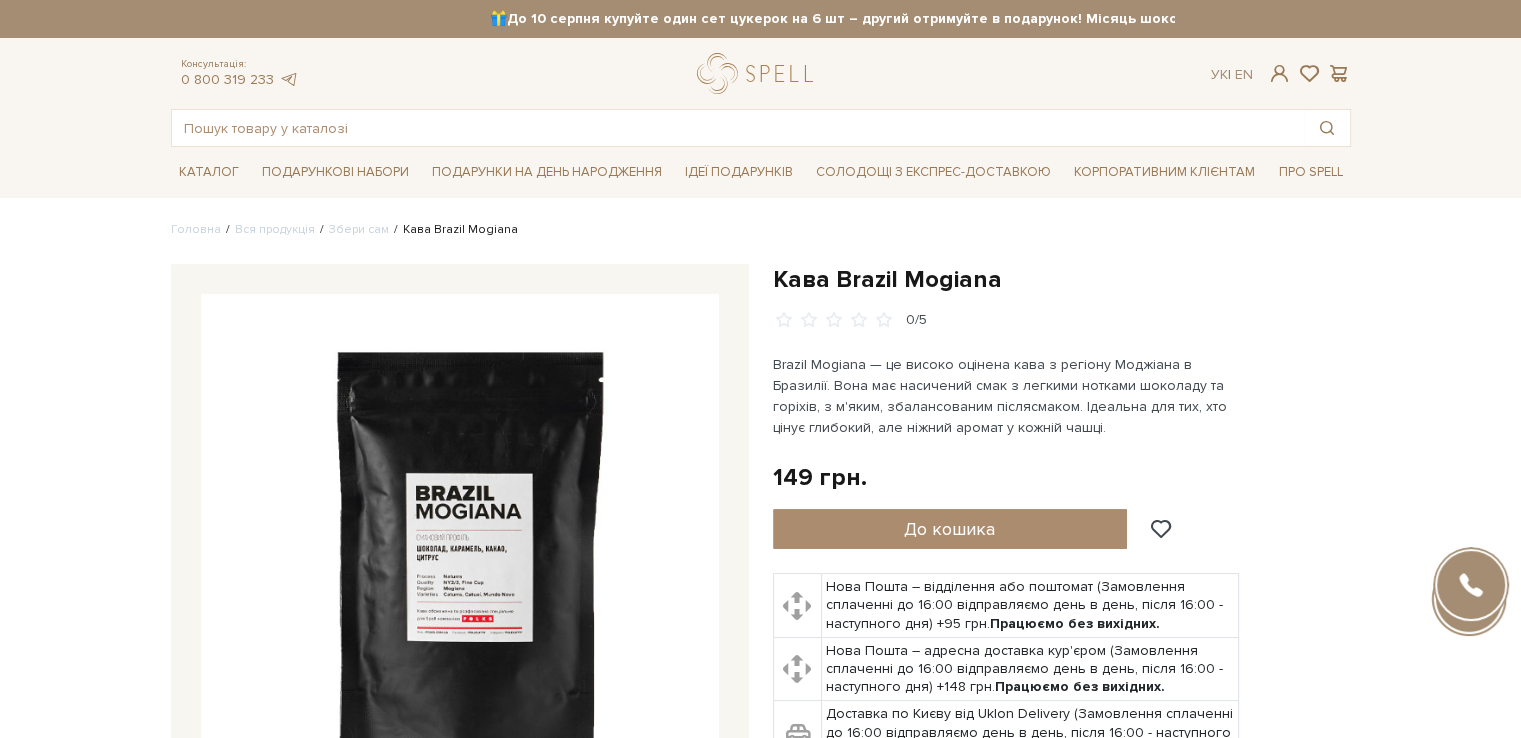 drag, startPoint x: 1298, startPoint y: 355, endPoint x: 1192, endPoint y: 457, distance: 147.10541 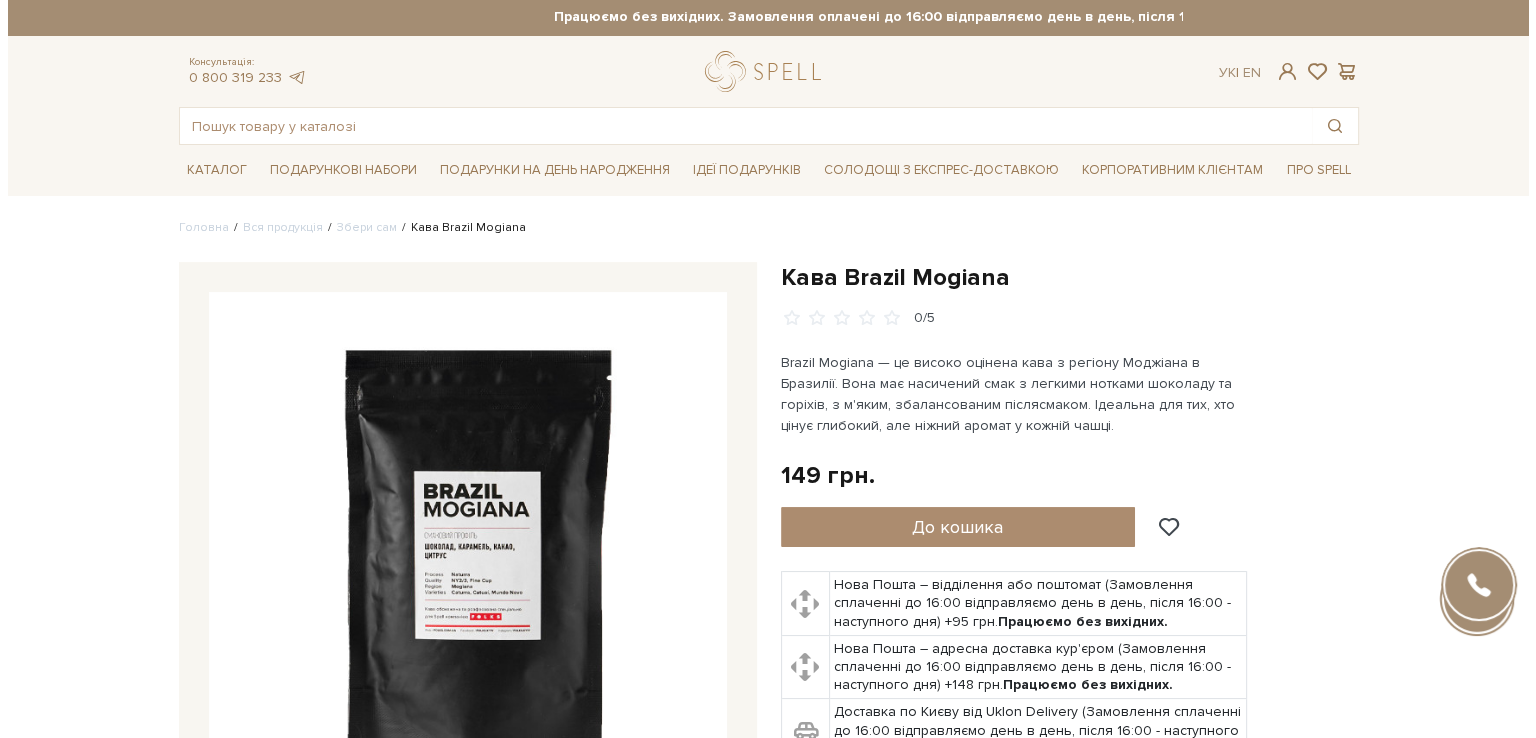 scroll, scrollTop: 0, scrollLeft: 0, axis: both 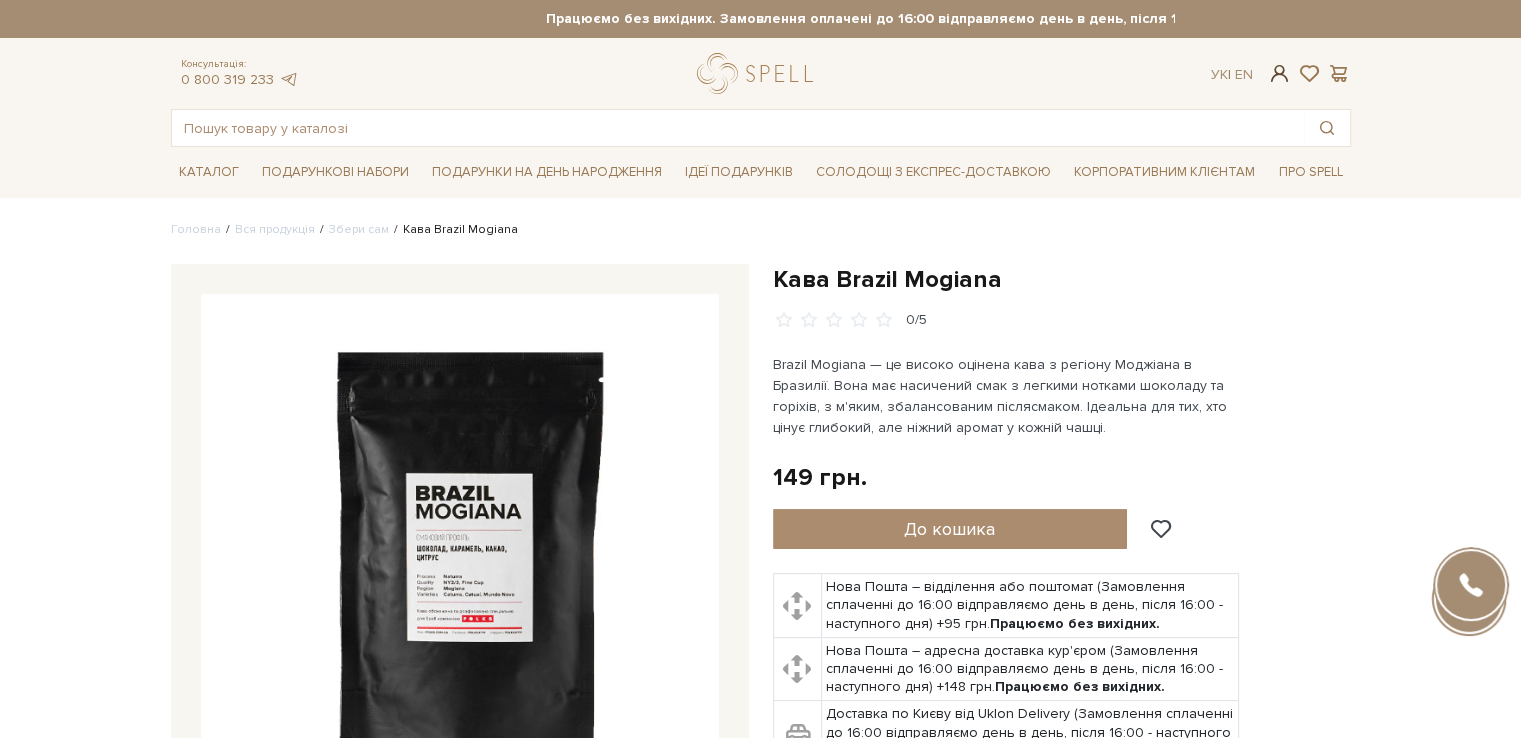 checkbox on "true" 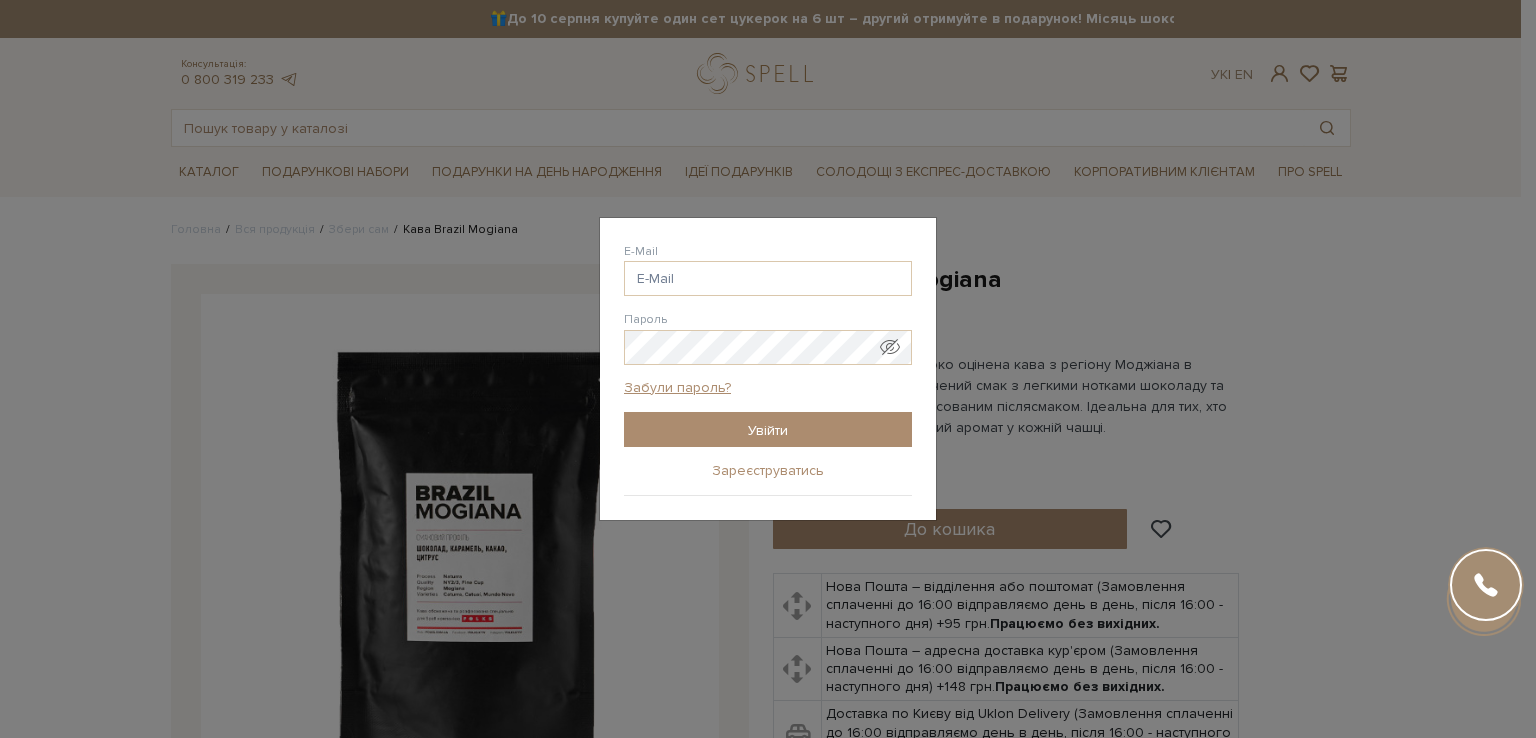 click on "Зареєструватись" at bounding box center (768, 471) 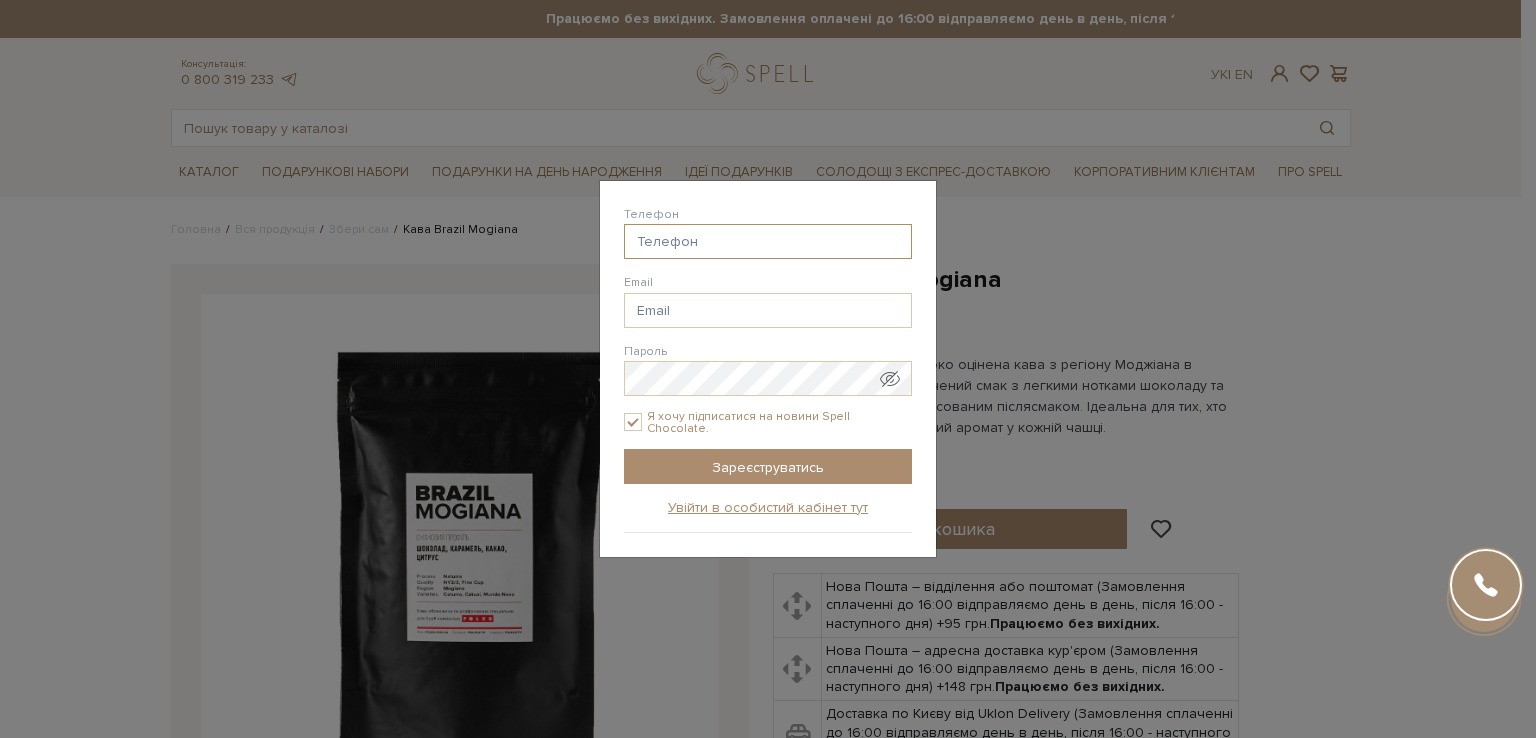 click on "Телефон" at bounding box center [768, 241] 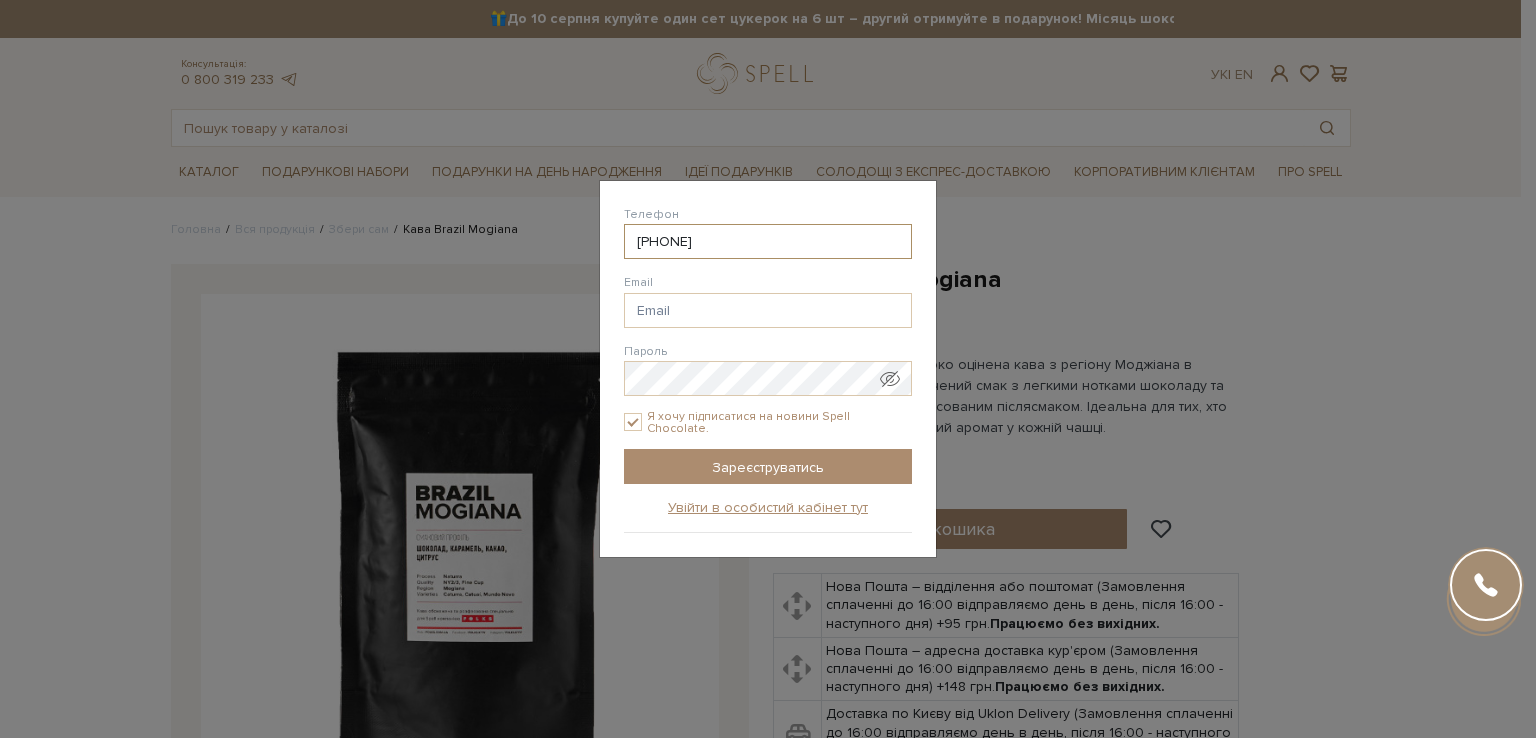 type on "38(066) 534-77-03" 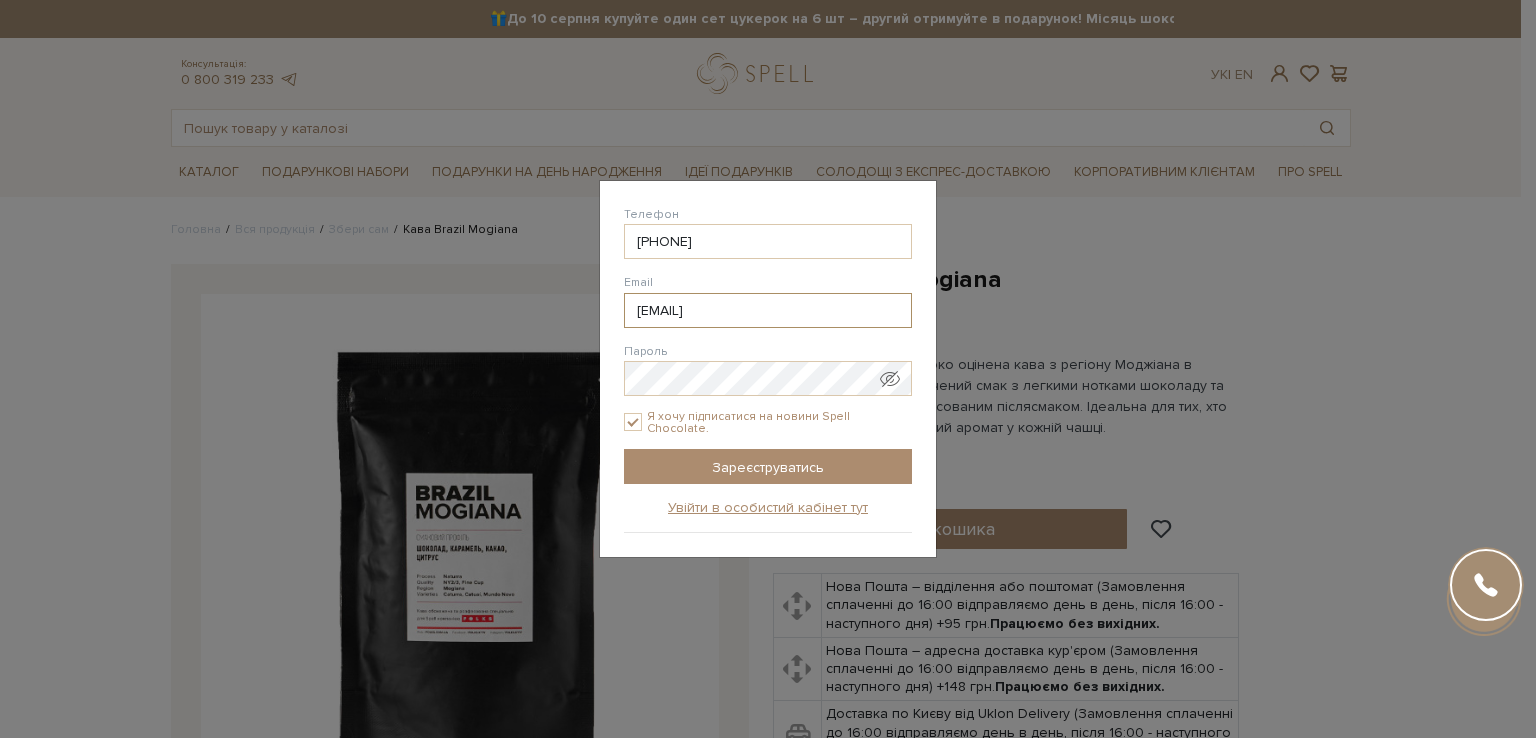type on "yakovlievaolga@gmail.com" 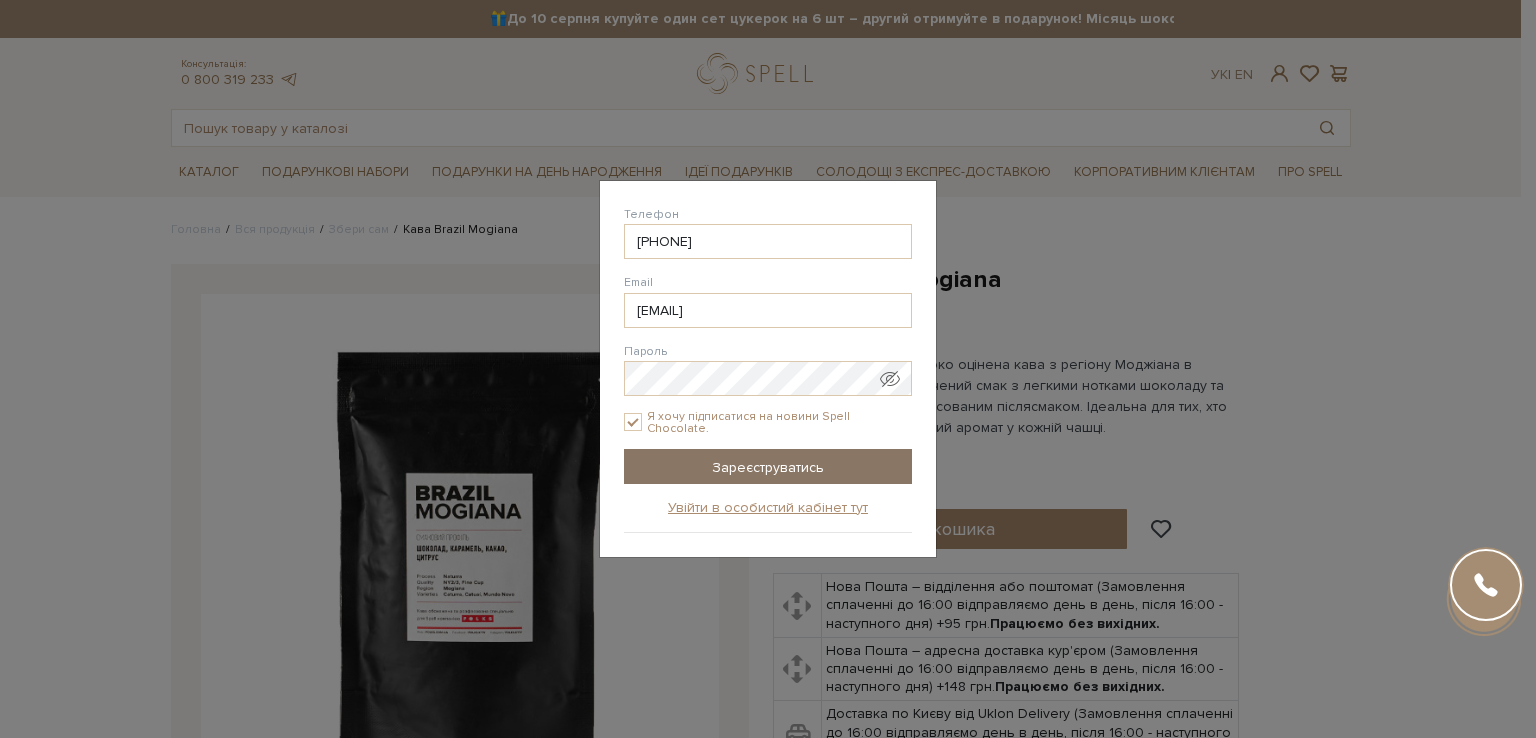 click on "Зареєструватись" at bounding box center (768, 466) 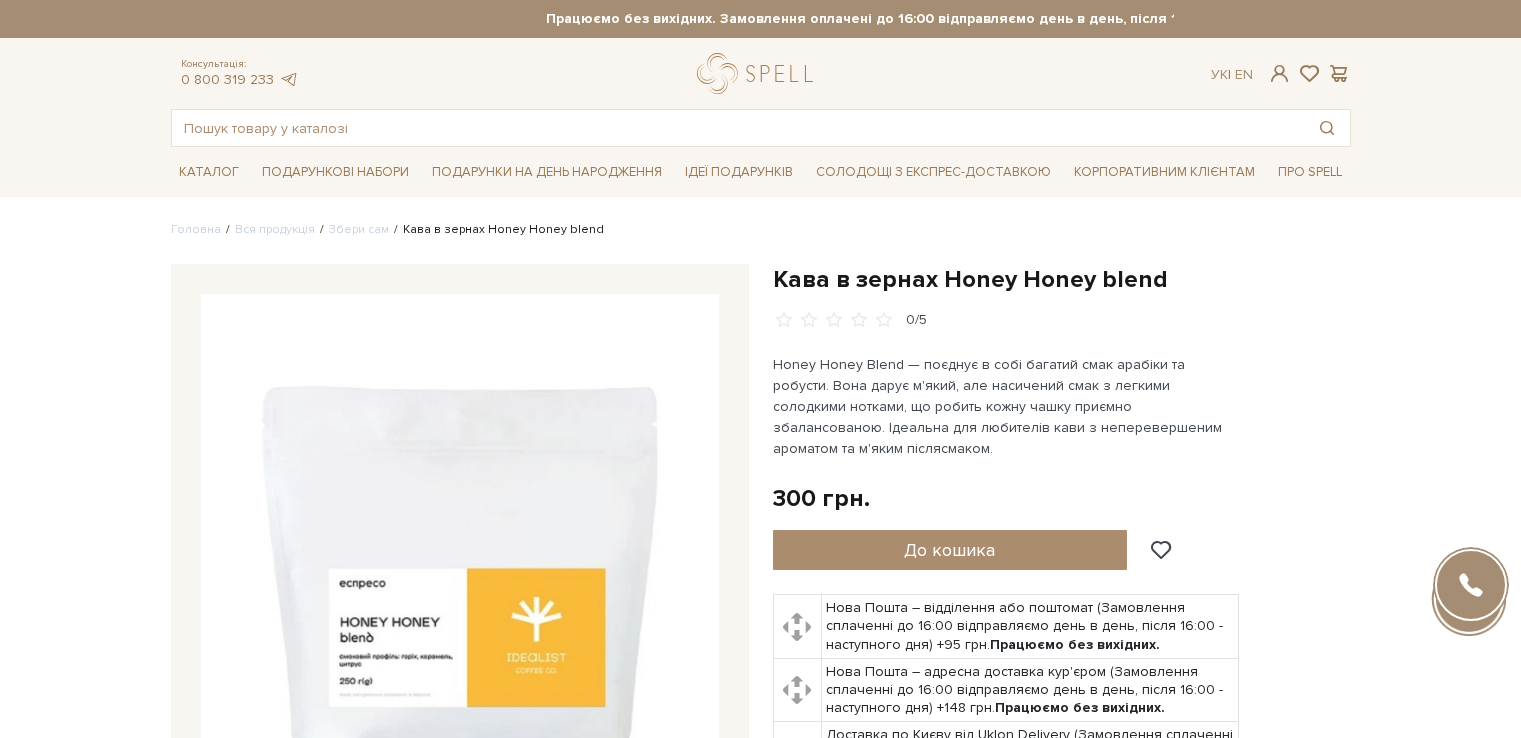 scroll, scrollTop: 0, scrollLeft: 0, axis: both 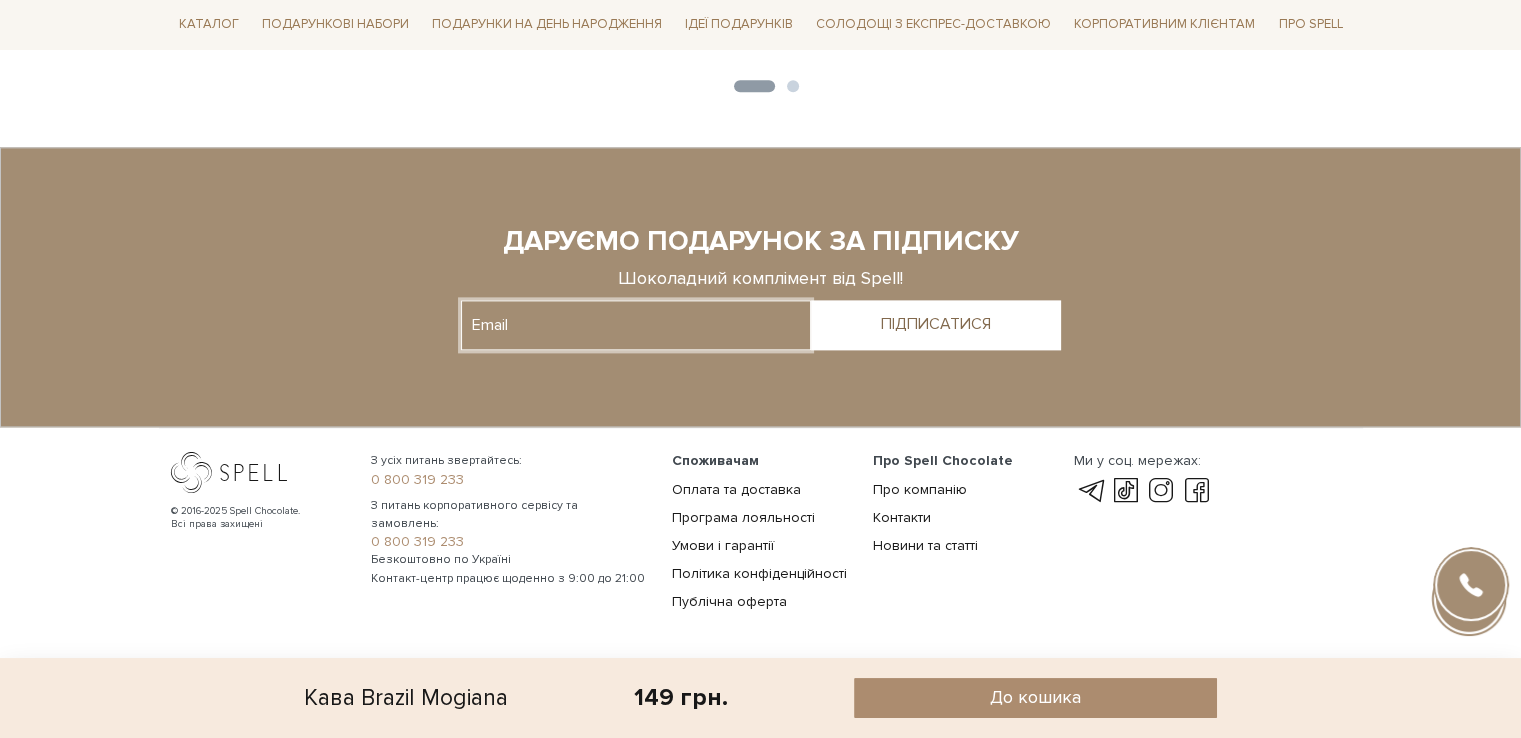 click 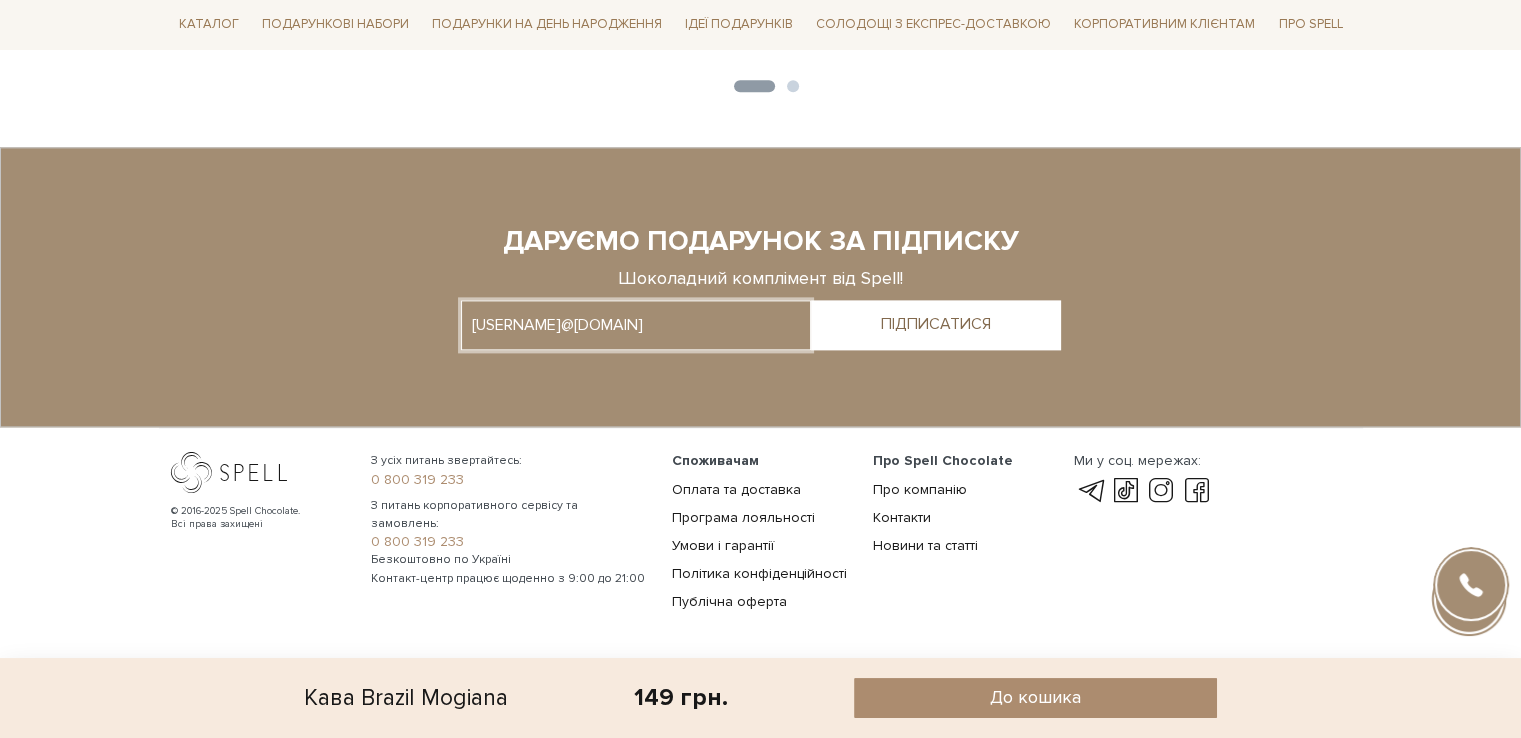 type on "yakovlievaolga@gmail.com" 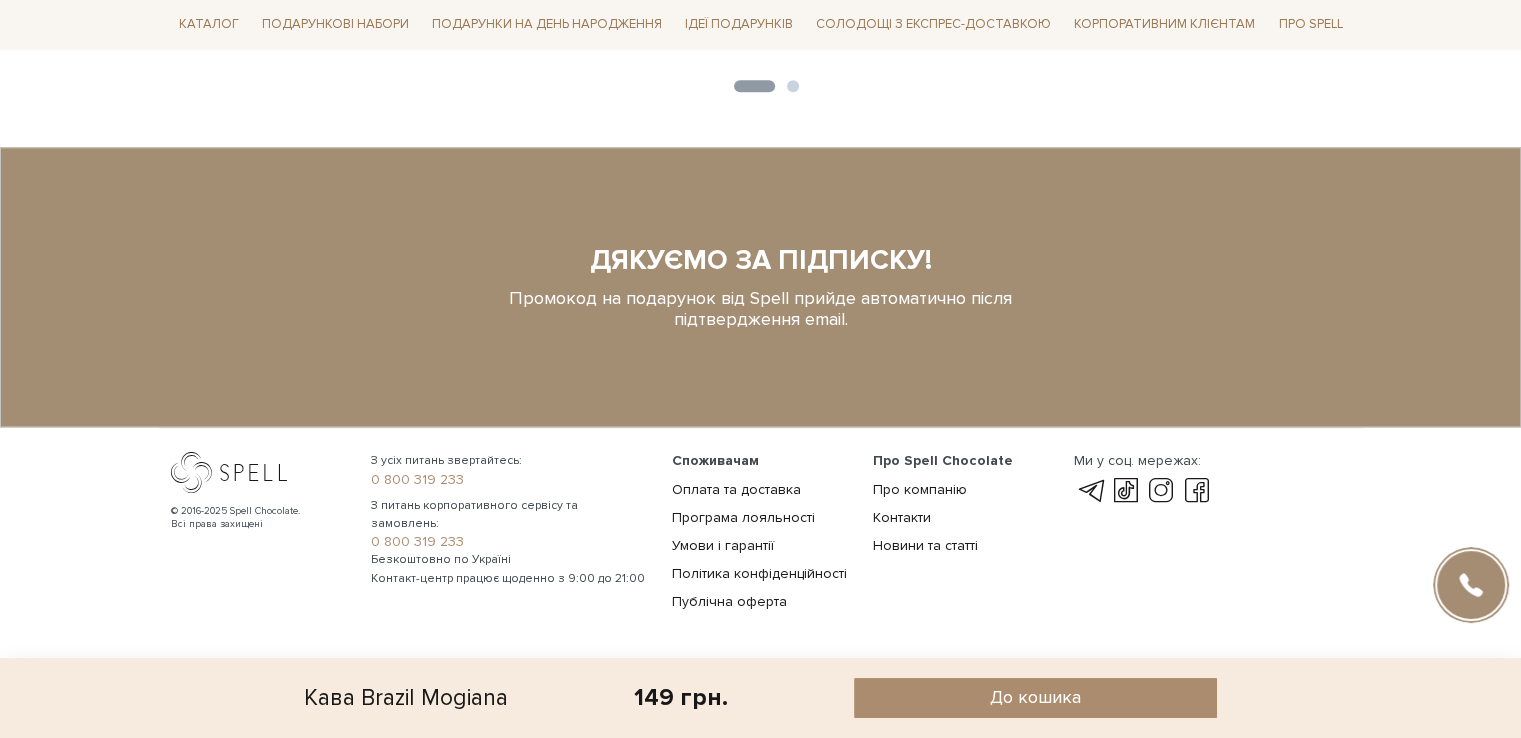 click on "Промокод на подарунок від Spell прийде автоматично після підтвердження email." at bounding box center (761, 309) 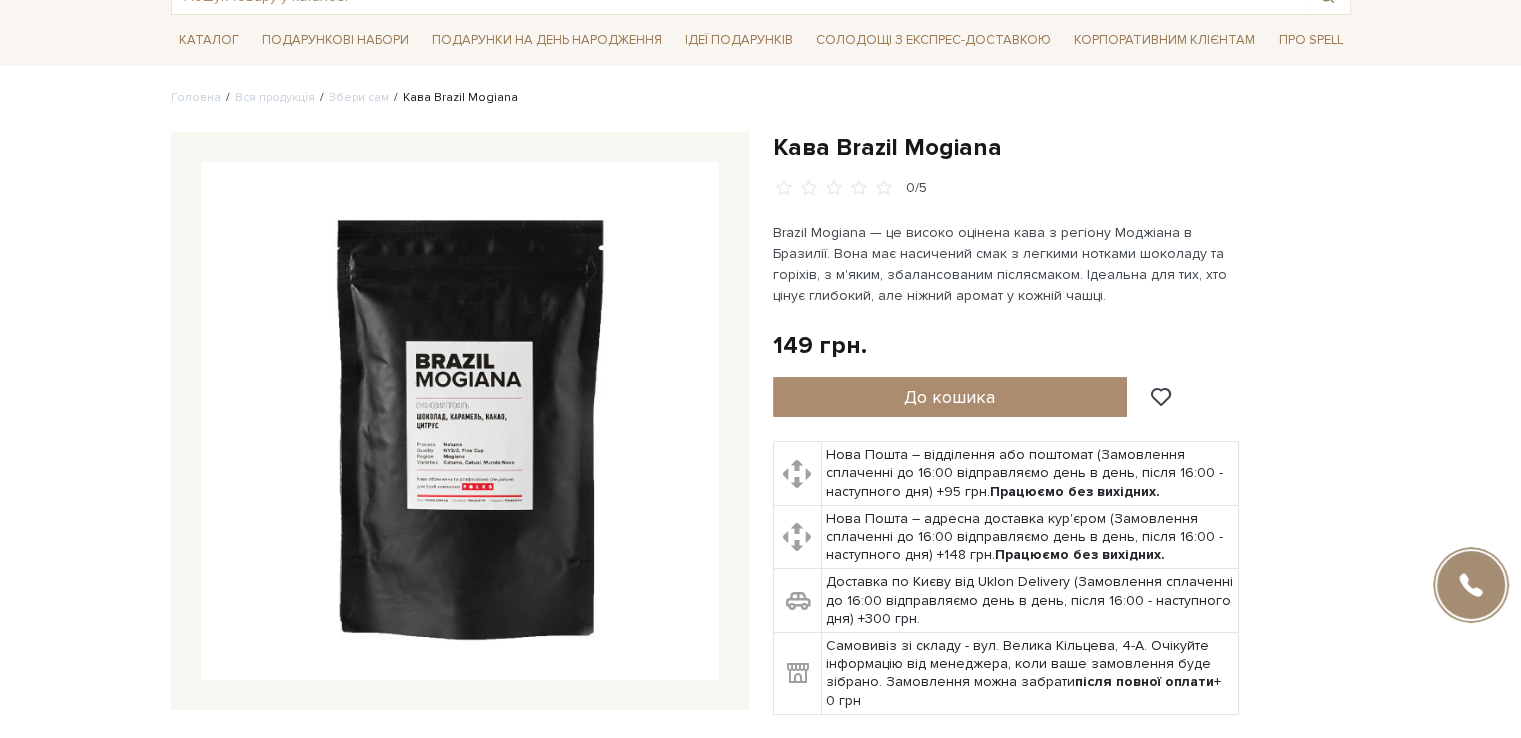 scroll, scrollTop: 0, scrollLeft: 0, axis: both 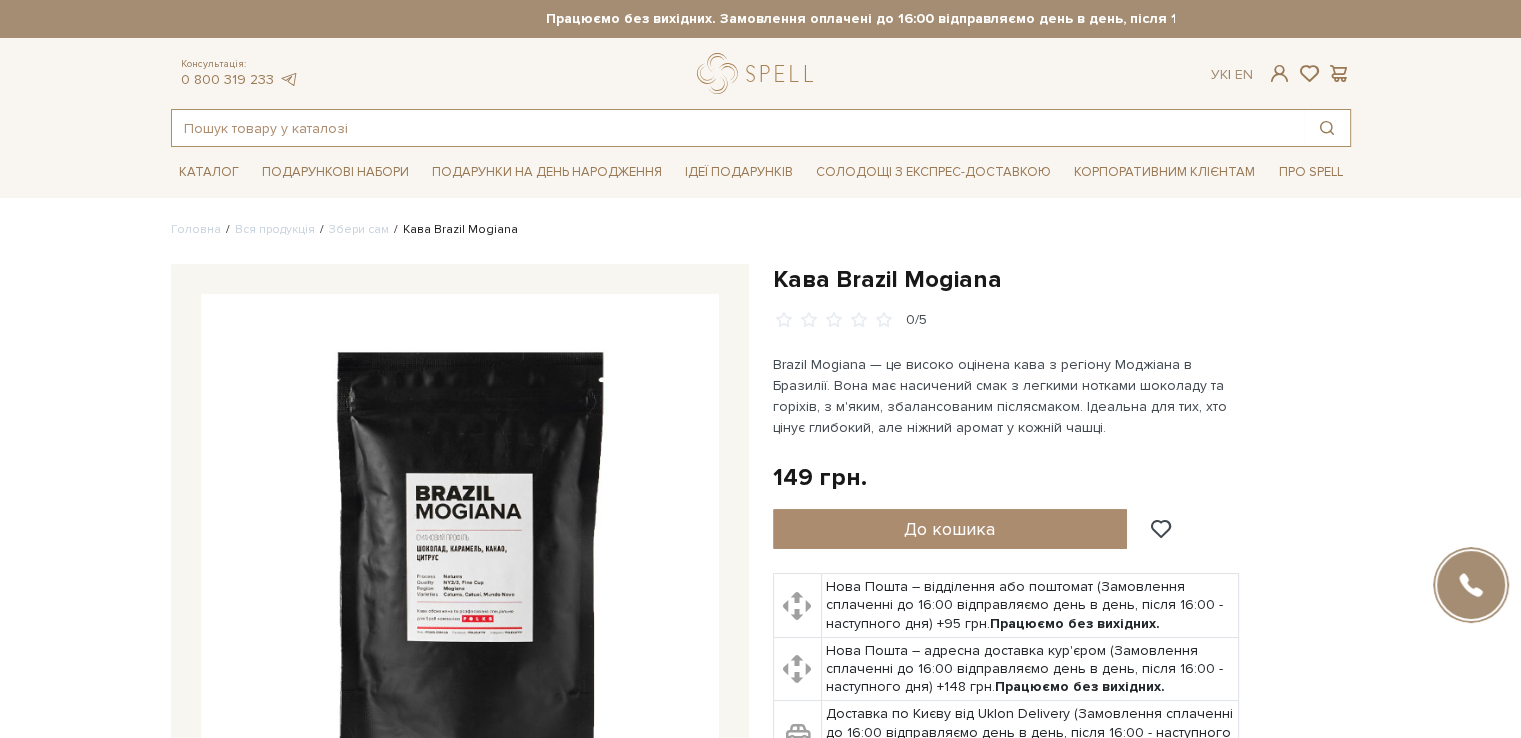 click at bounding box center [738, 128] 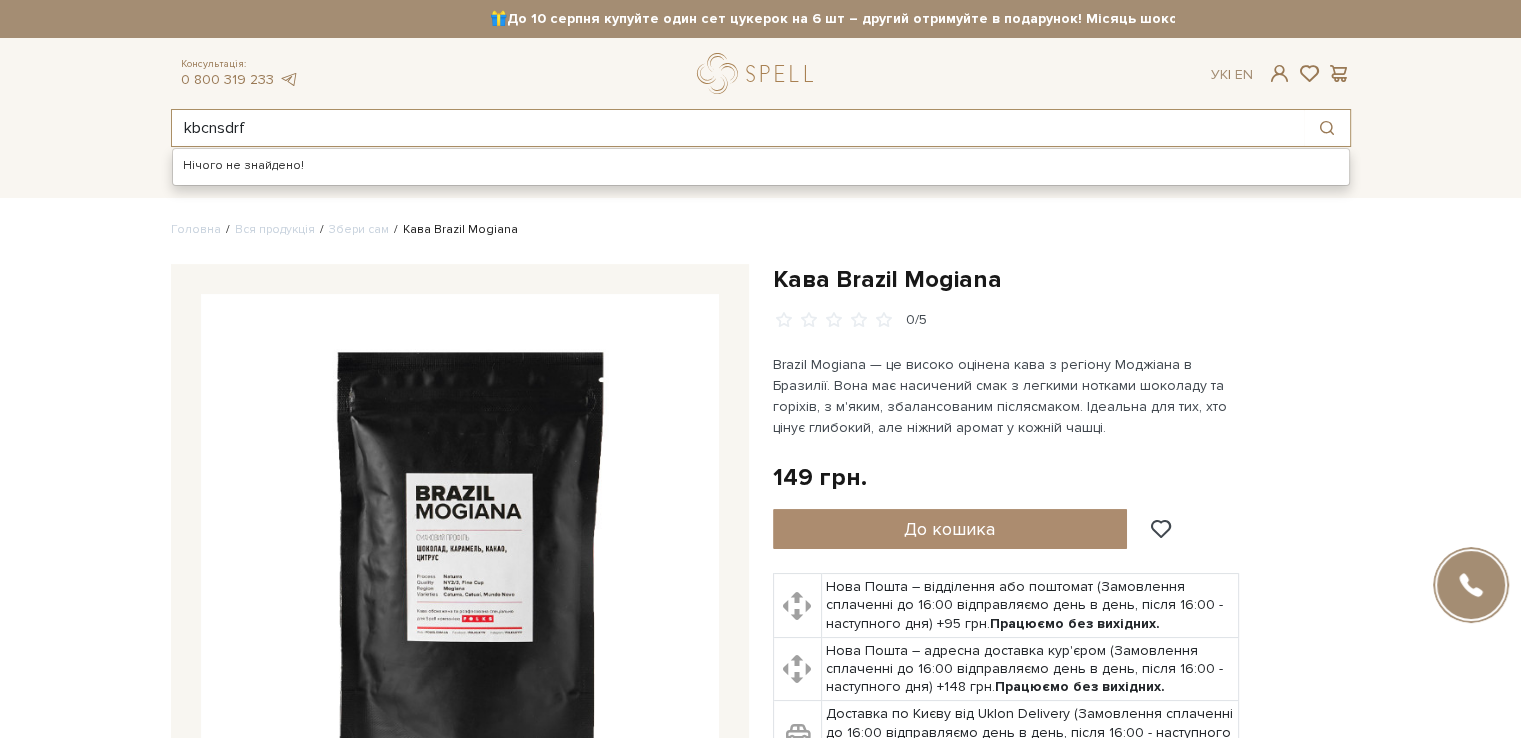 type on "kbcnsdrf" 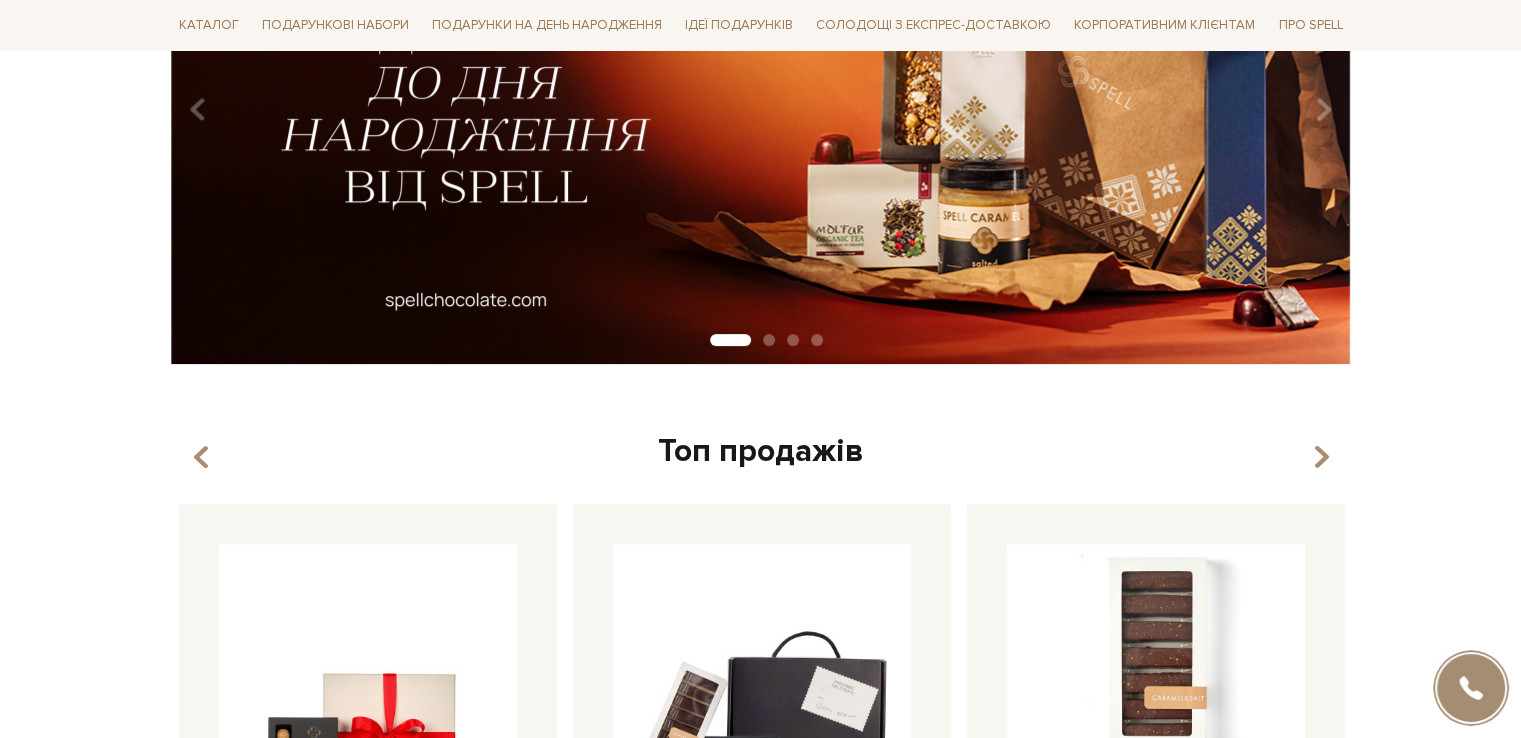scroll, scrollTop: 0, scrollLeft: 0, axis: both 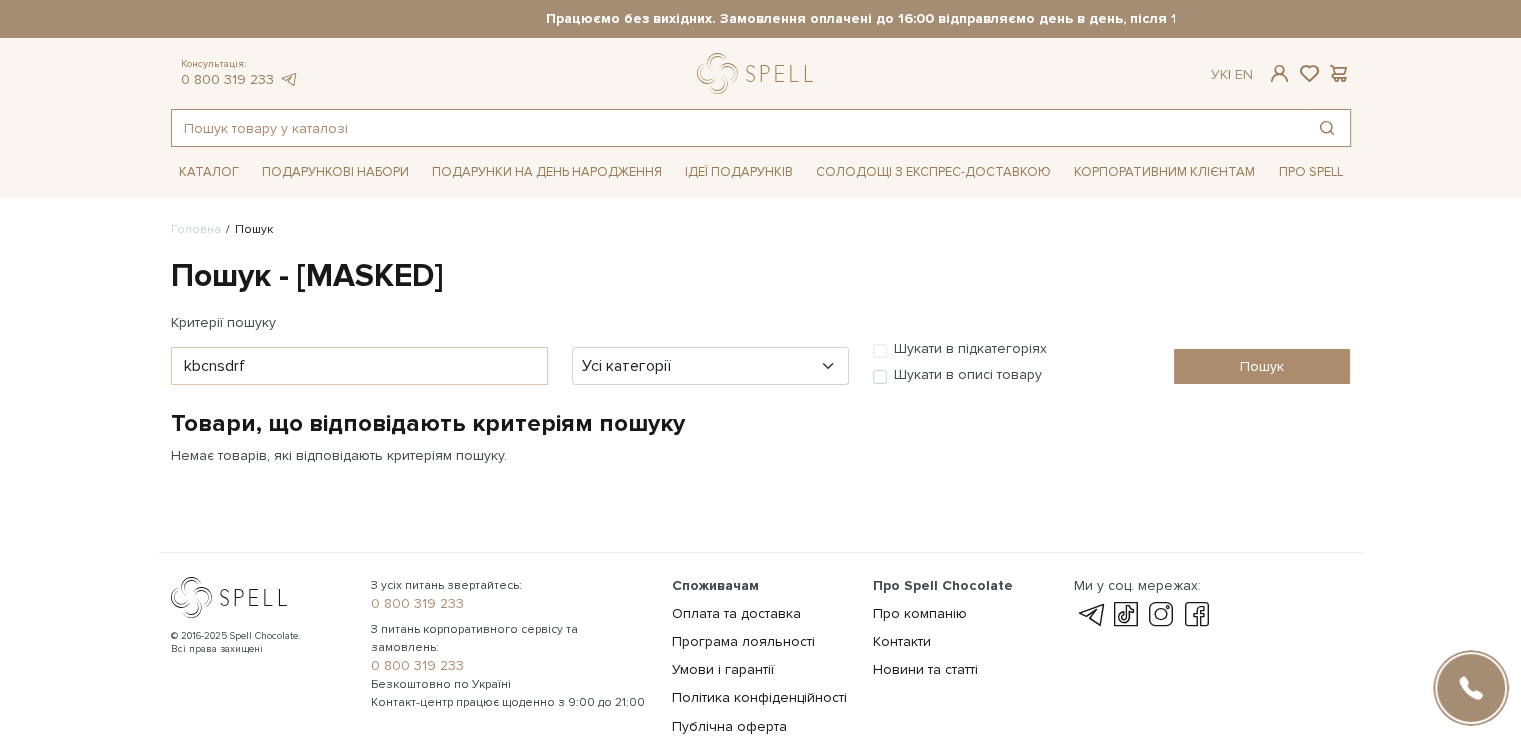 click at bounding box center (738, 128) 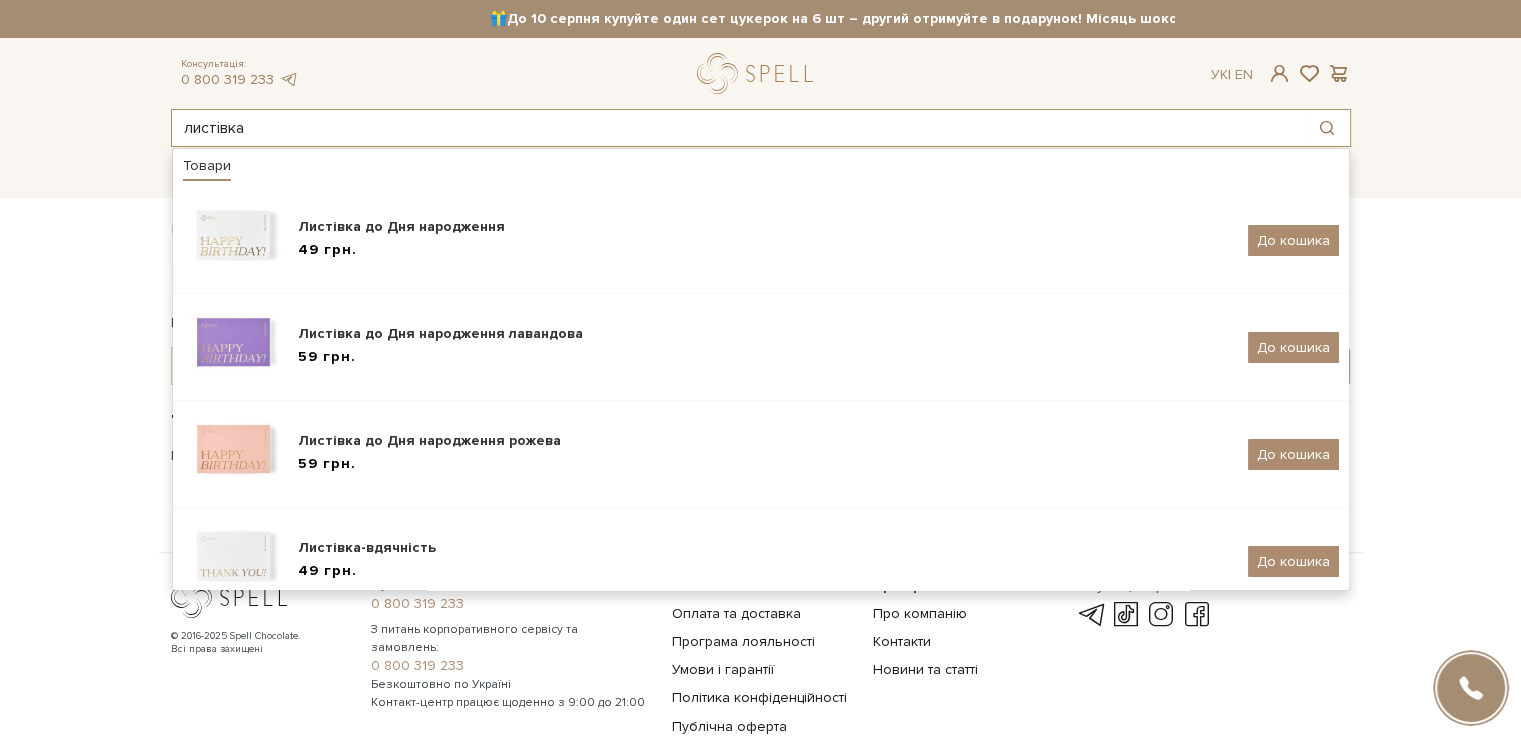 type on "листівка" 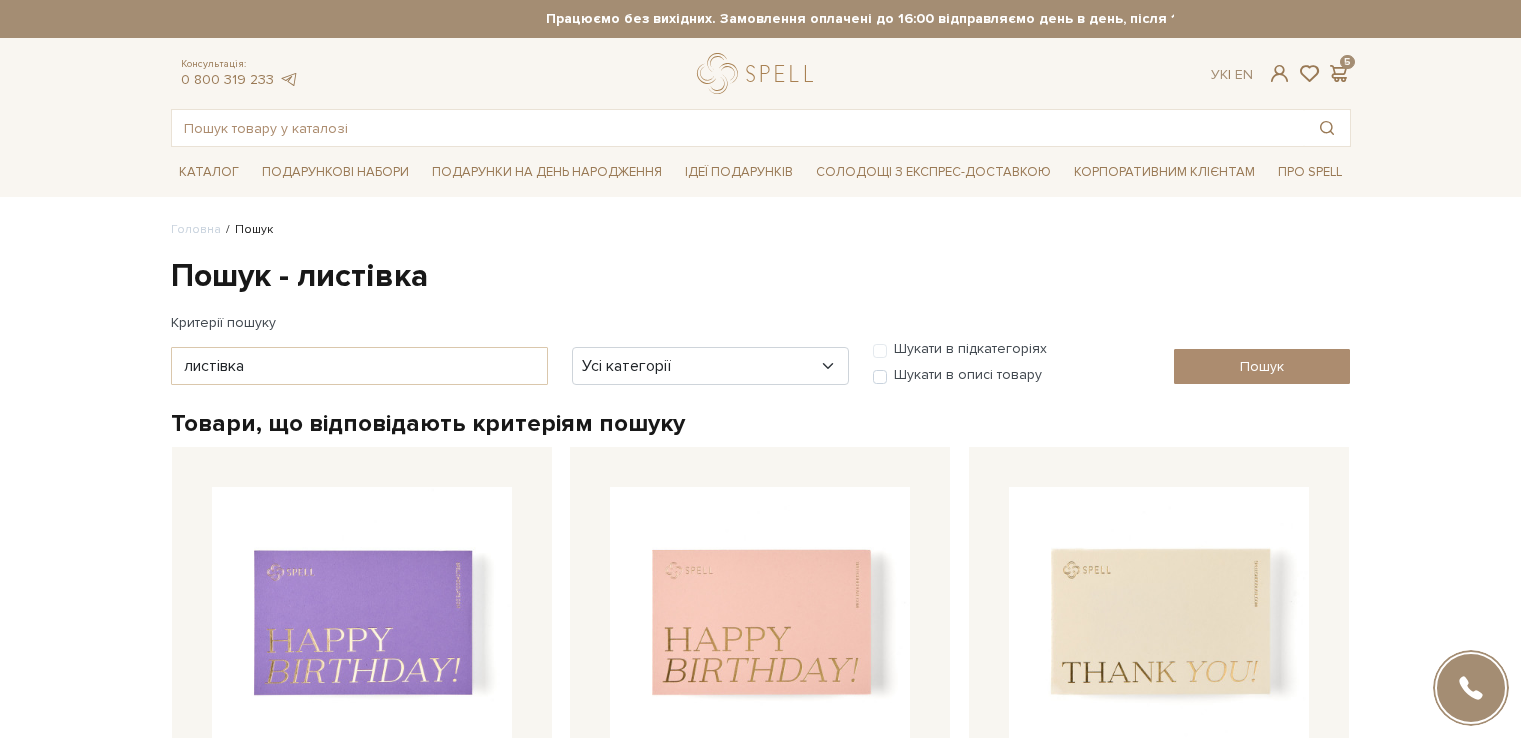 scroll, scrollTop: 140, scrollLeft: 0, axis: vertical 